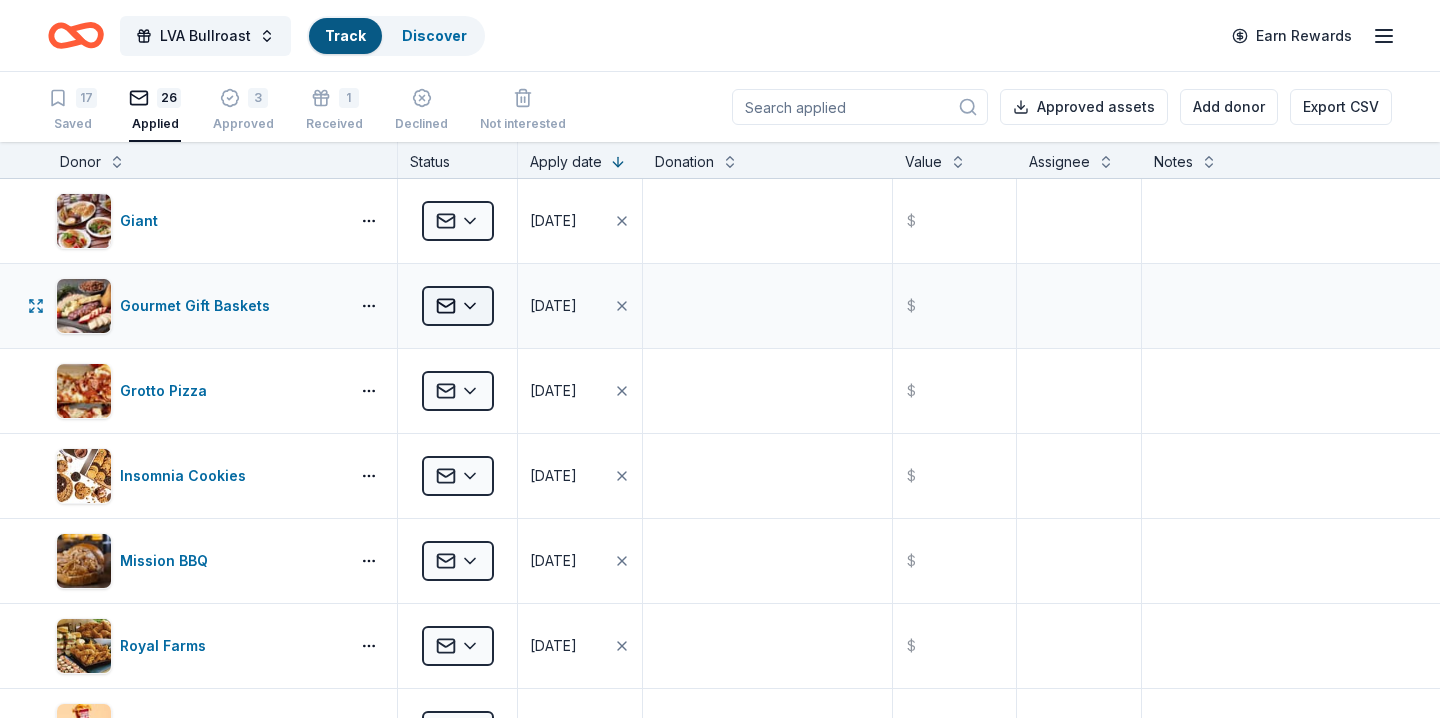 scroll, scrollTop: 0, scrollLeft: 0, axis: both 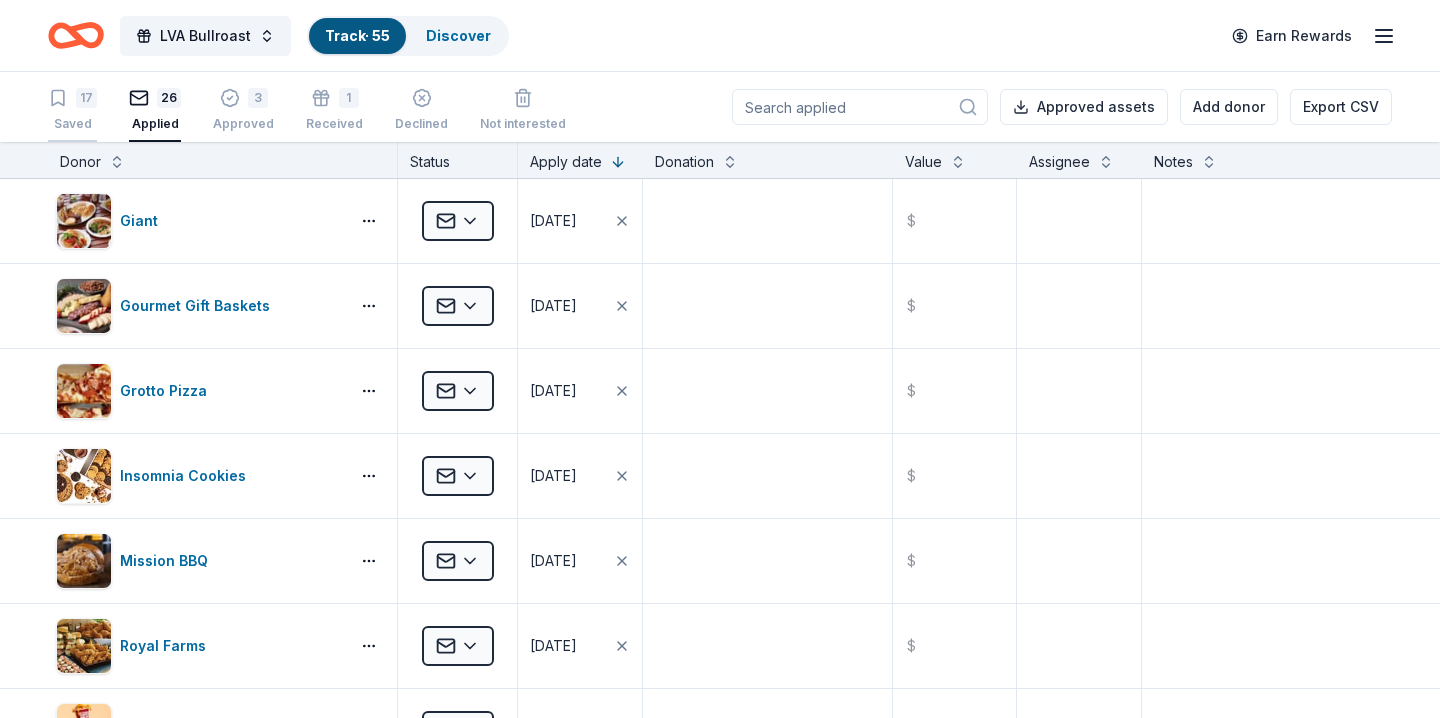 click on "17" at bounding box center [86, 98] 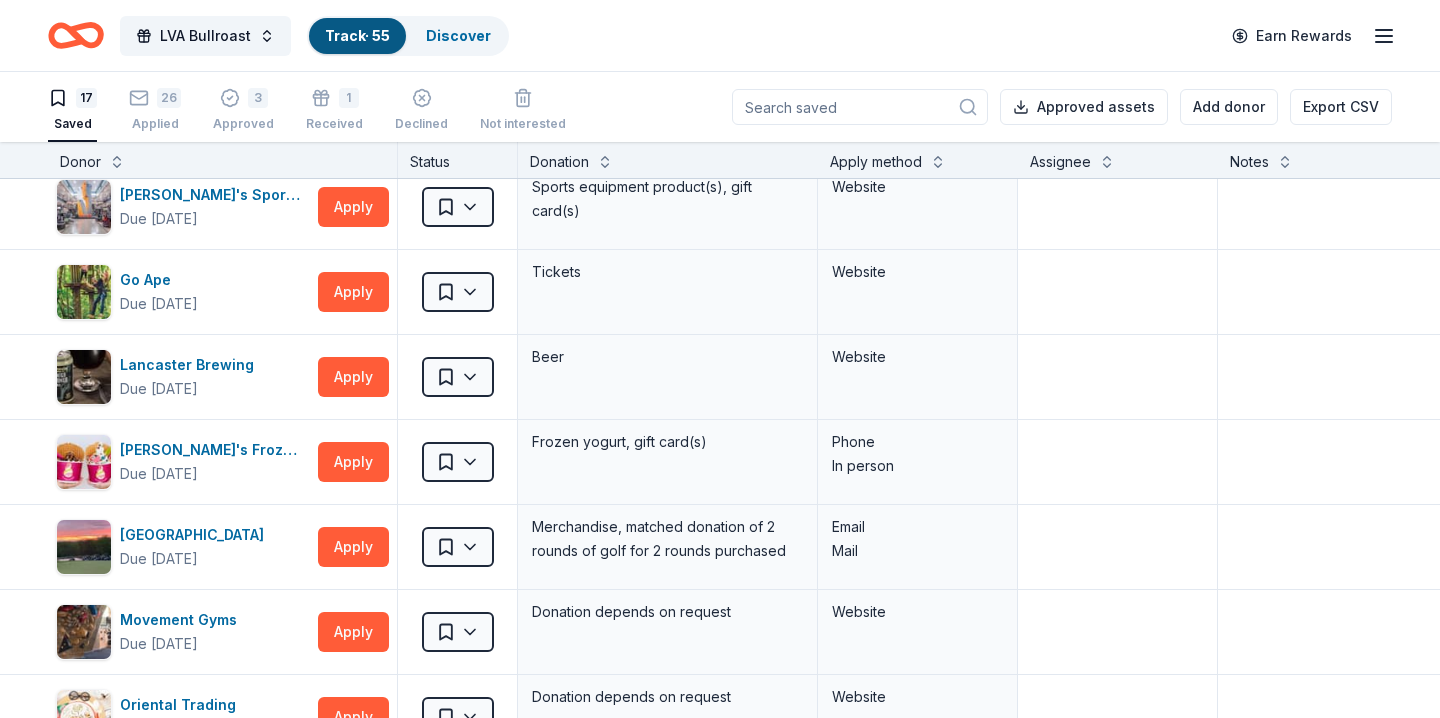 scroll, scrollTop: 205, scrollLeft: 0, axis: vertical 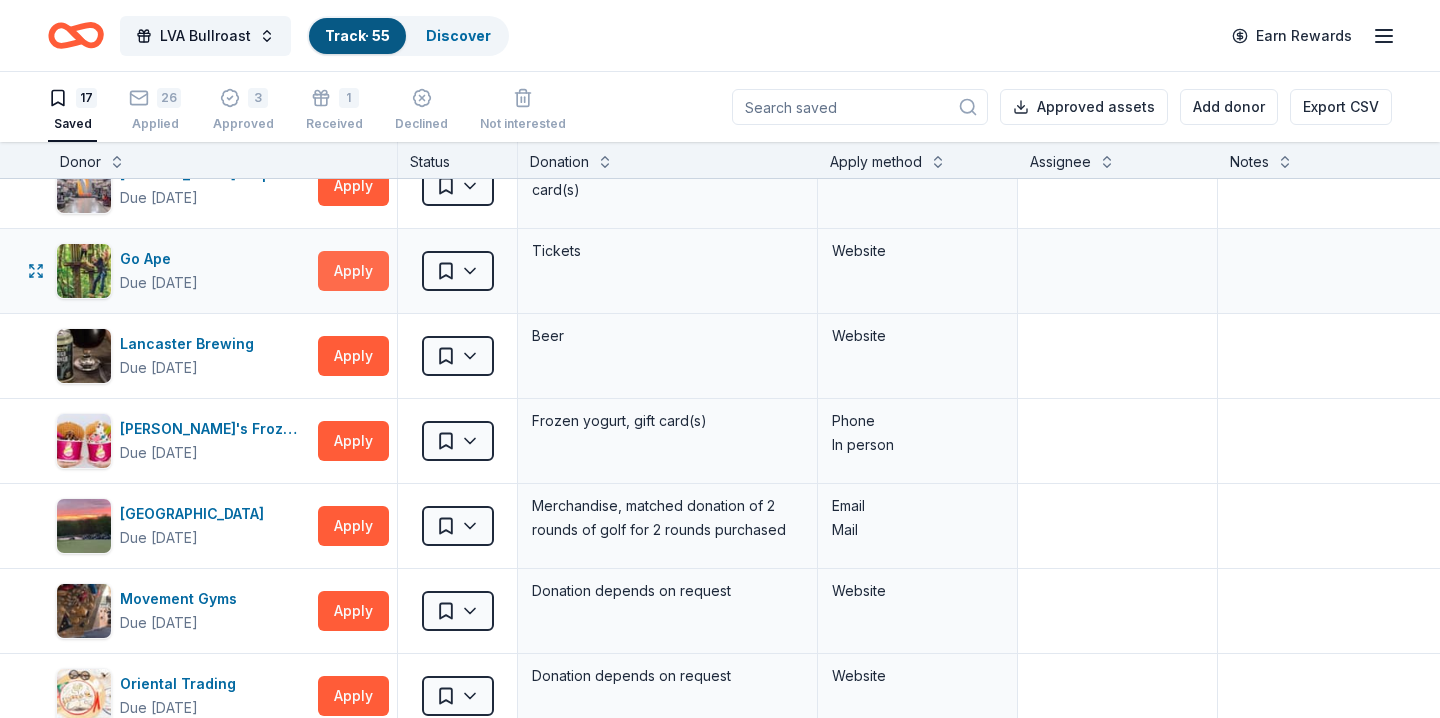 click on "Apply" at bounding box center [353, 271] 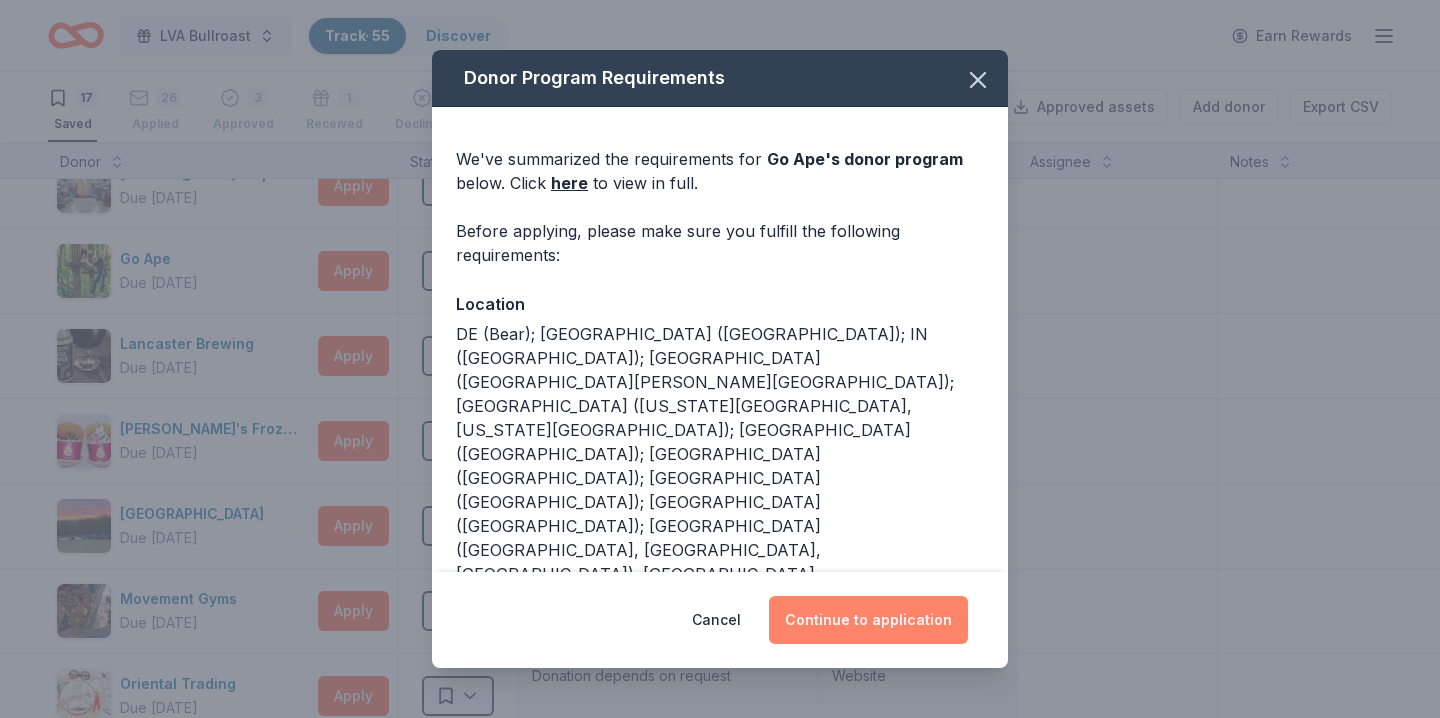 click on "Continue to application" at bounding box center [868, 620] 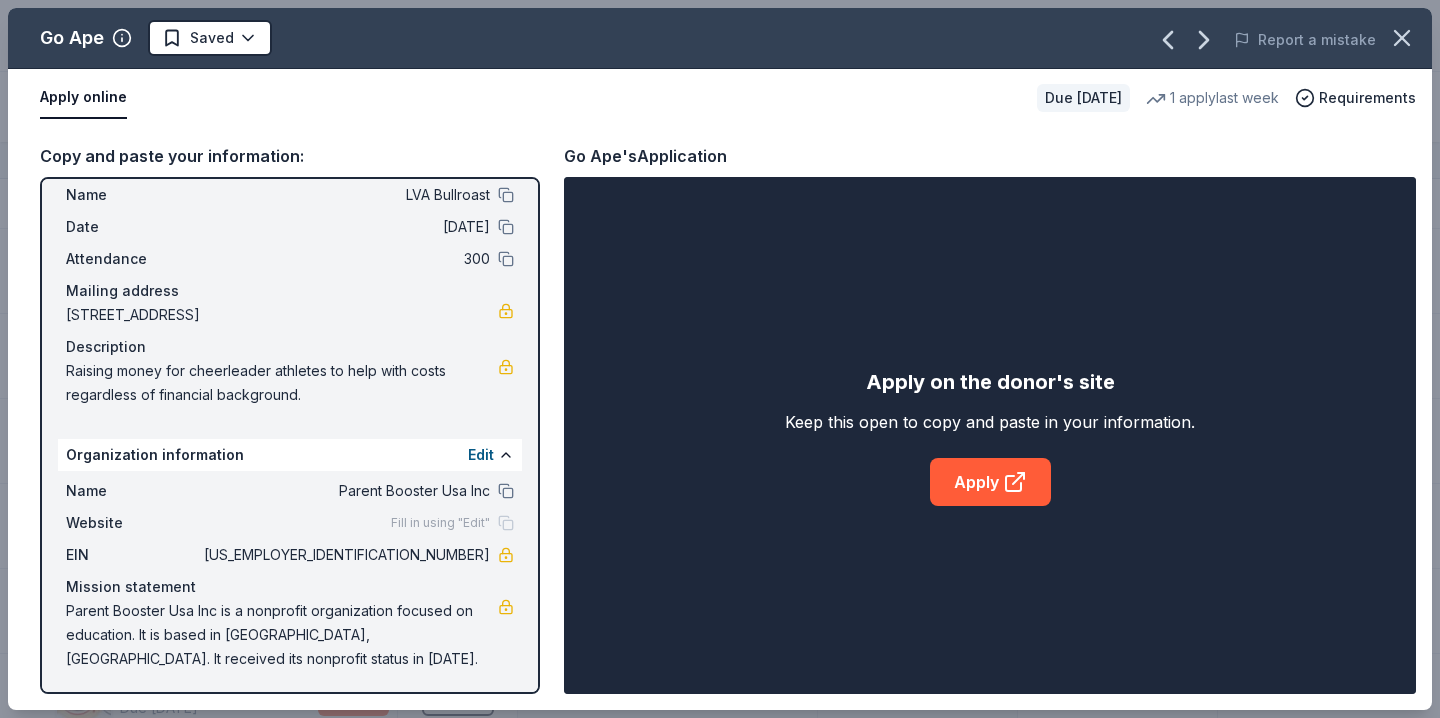 scroll, scrollTop: 55, scrollLeft: 0, axis: vertical 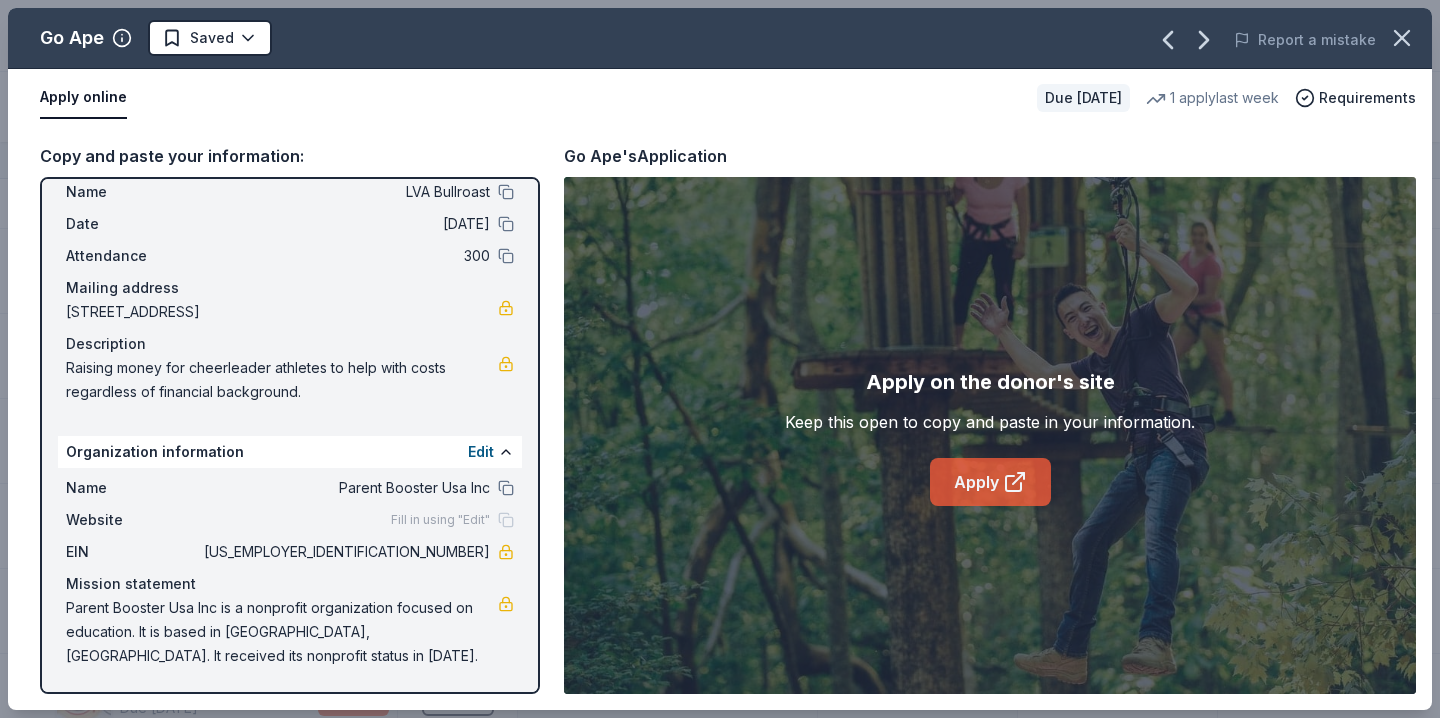 click on "Apply" at bounding box center [990, 482] 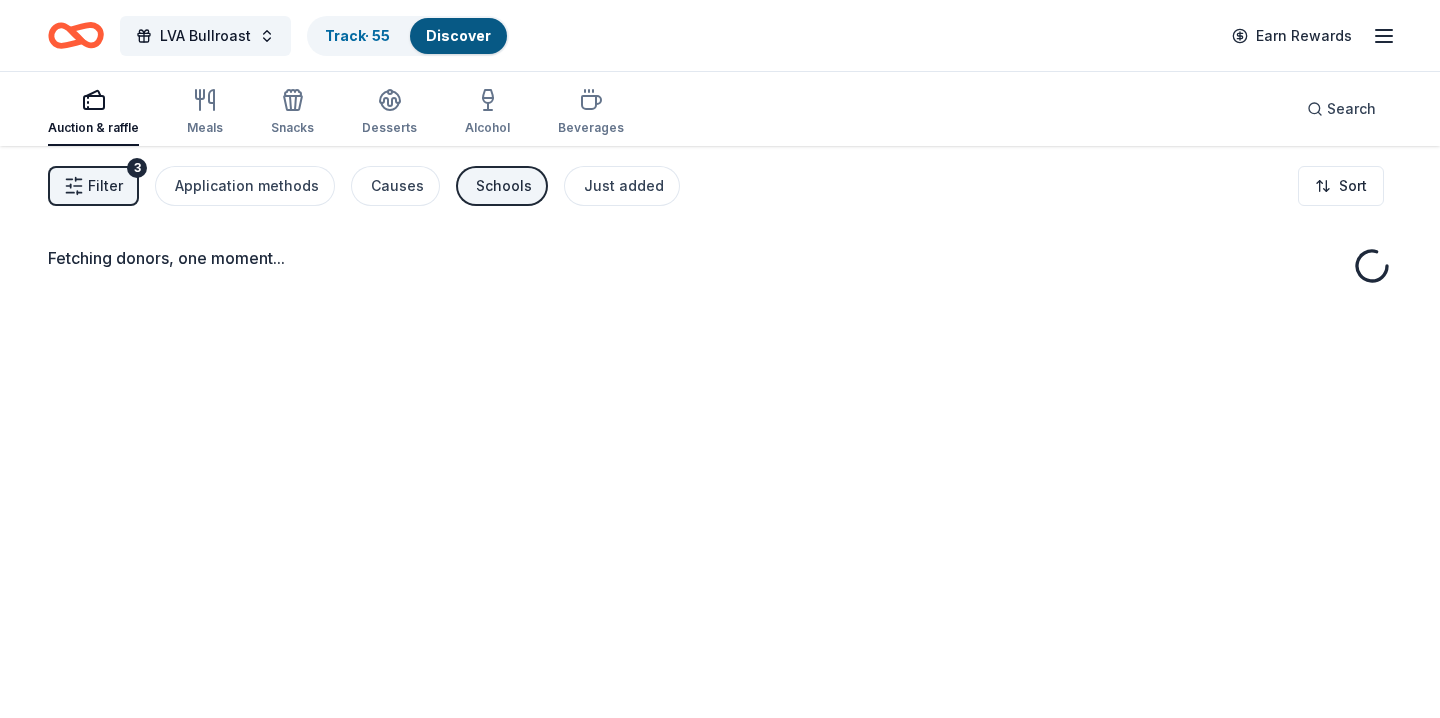 scroll, scrollTop: 0, scrollLeft: 0, axis: both 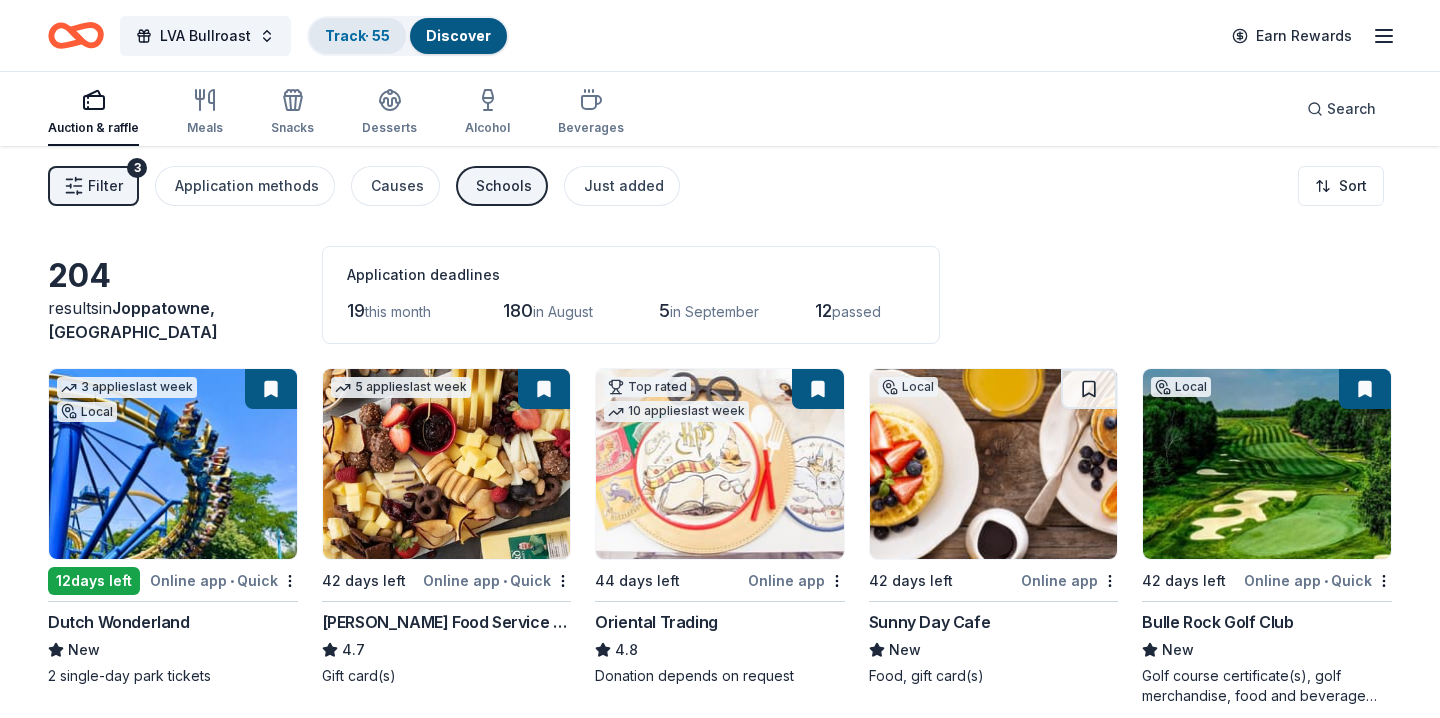 click on "Track  · 55" at bounding box center (357, 35) 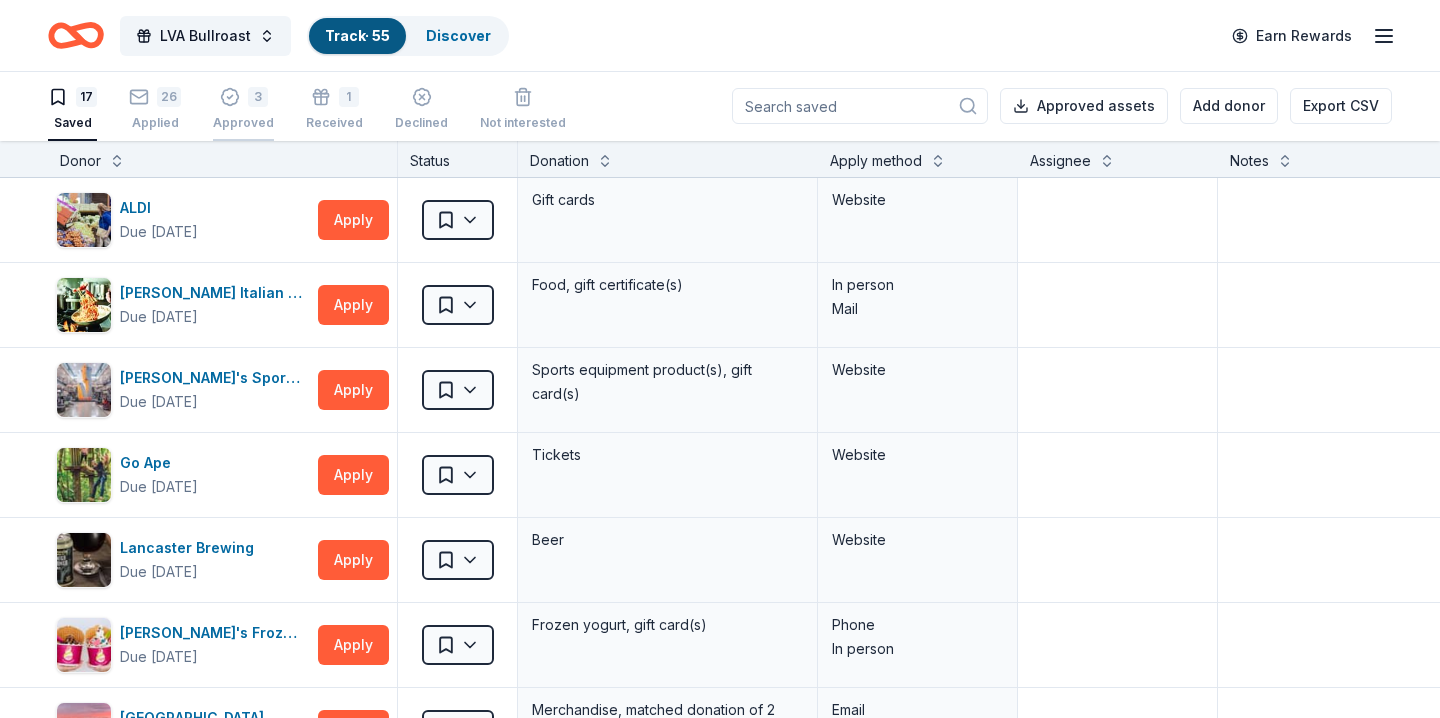 click on "Approved" at bounding box center (243, 123) 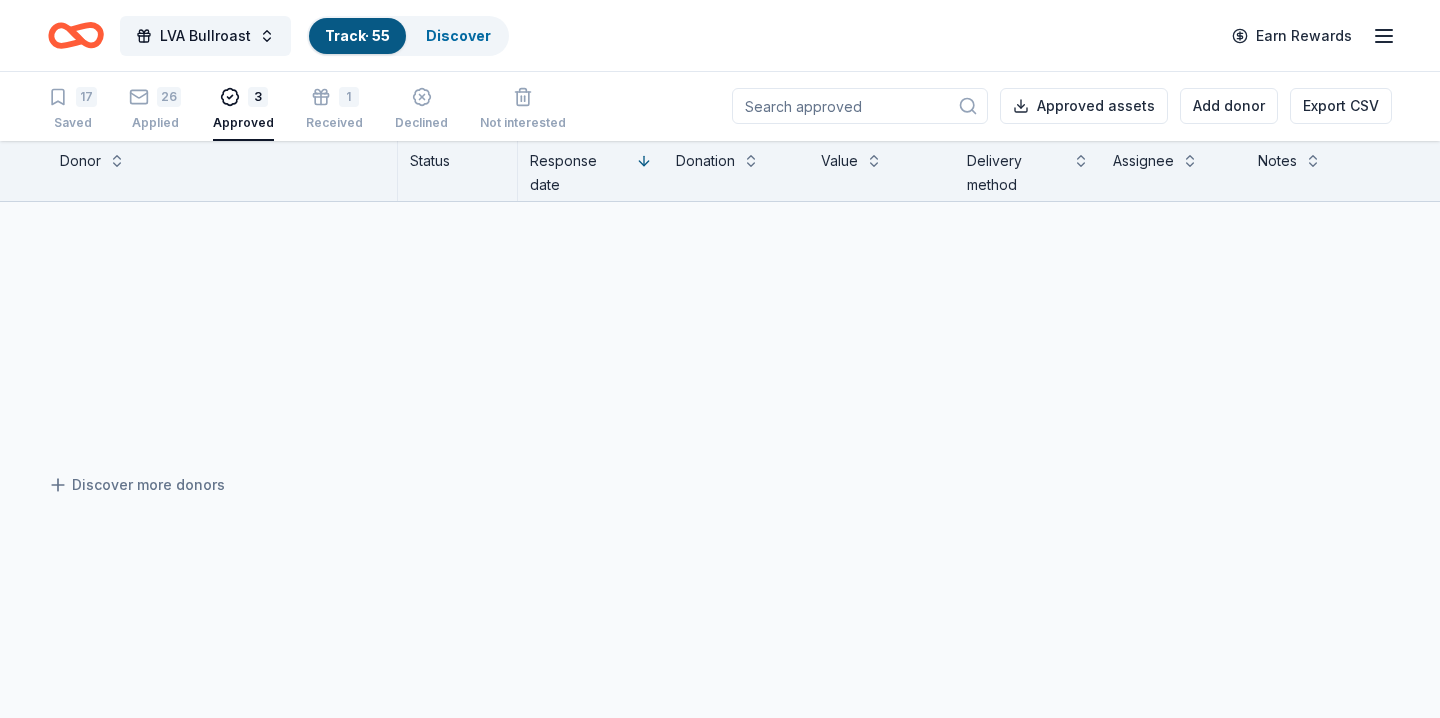scroll, scrollTop: 0, scrollLeft: 0, axis: both 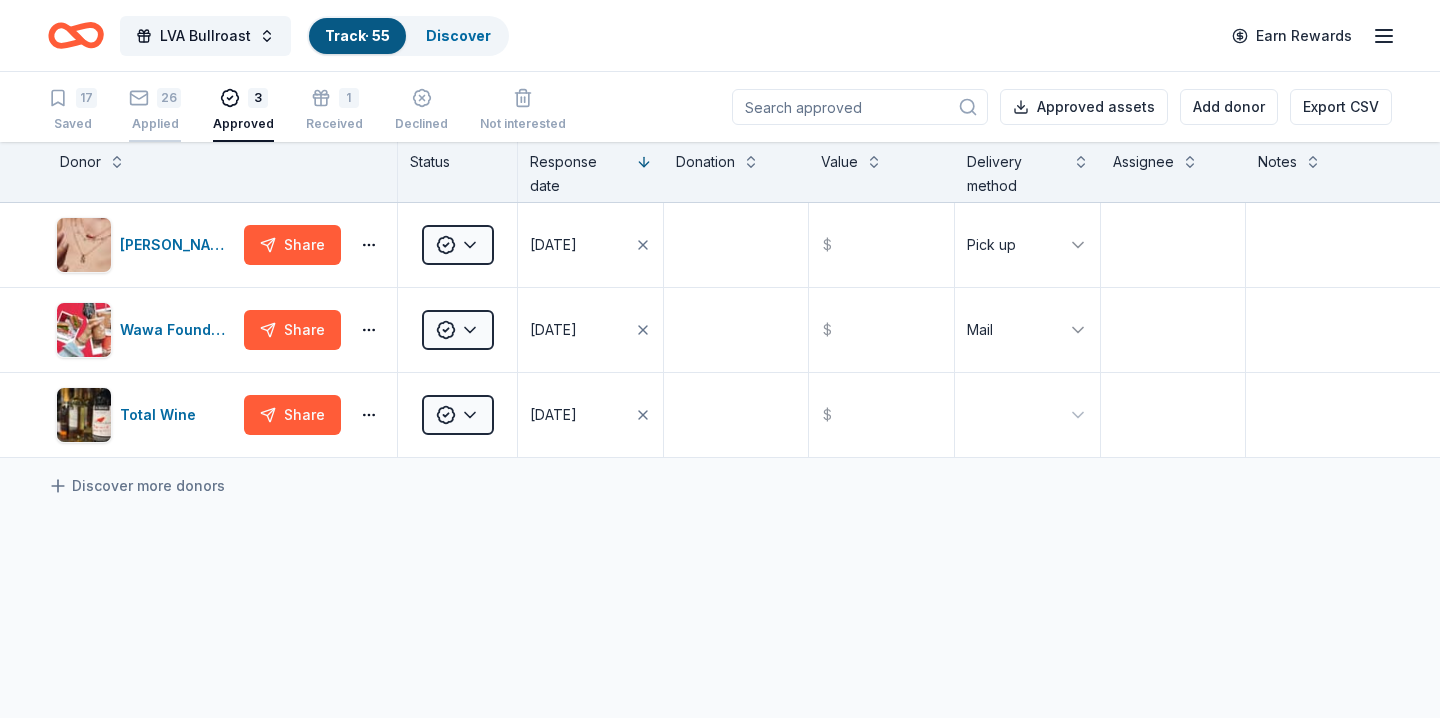 click on "26" at bounding box center (155, 98) 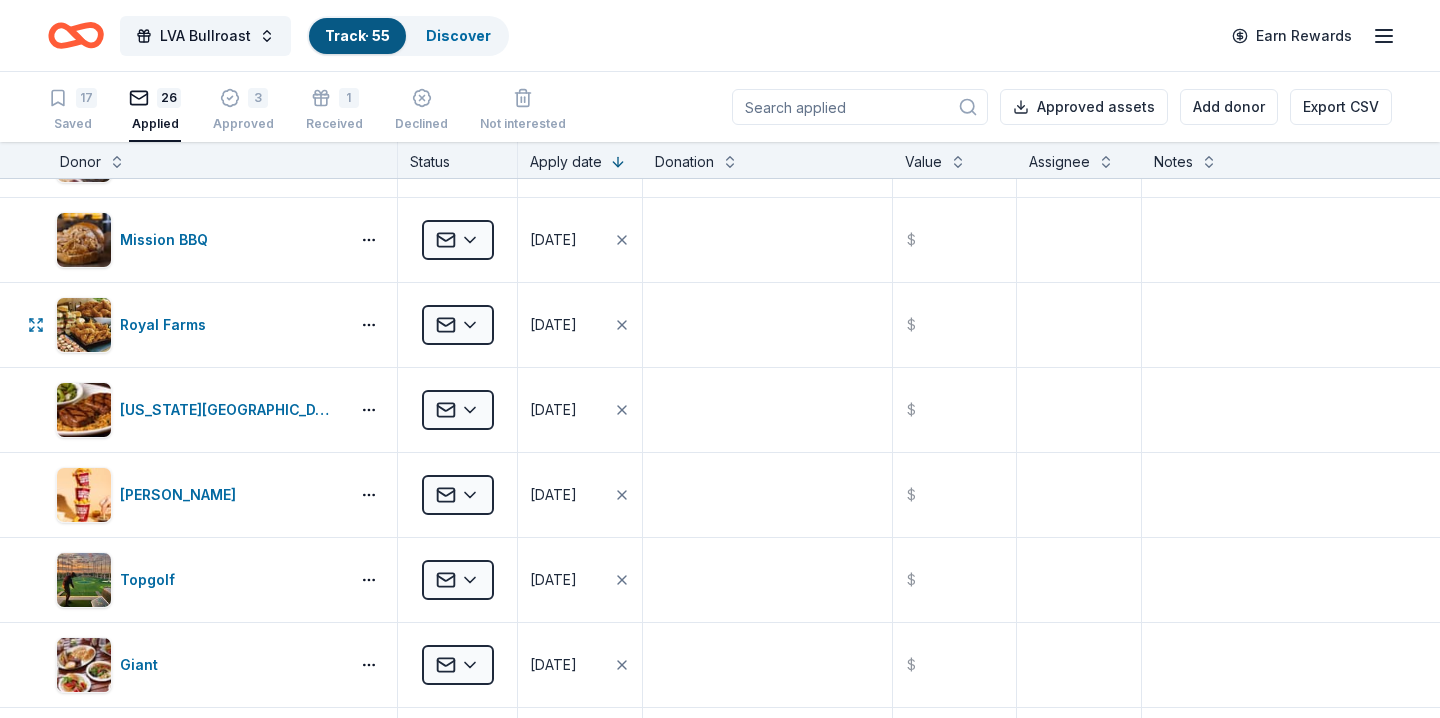 scroll, scrollTop: 0, scrollLeft: 0, axis: both 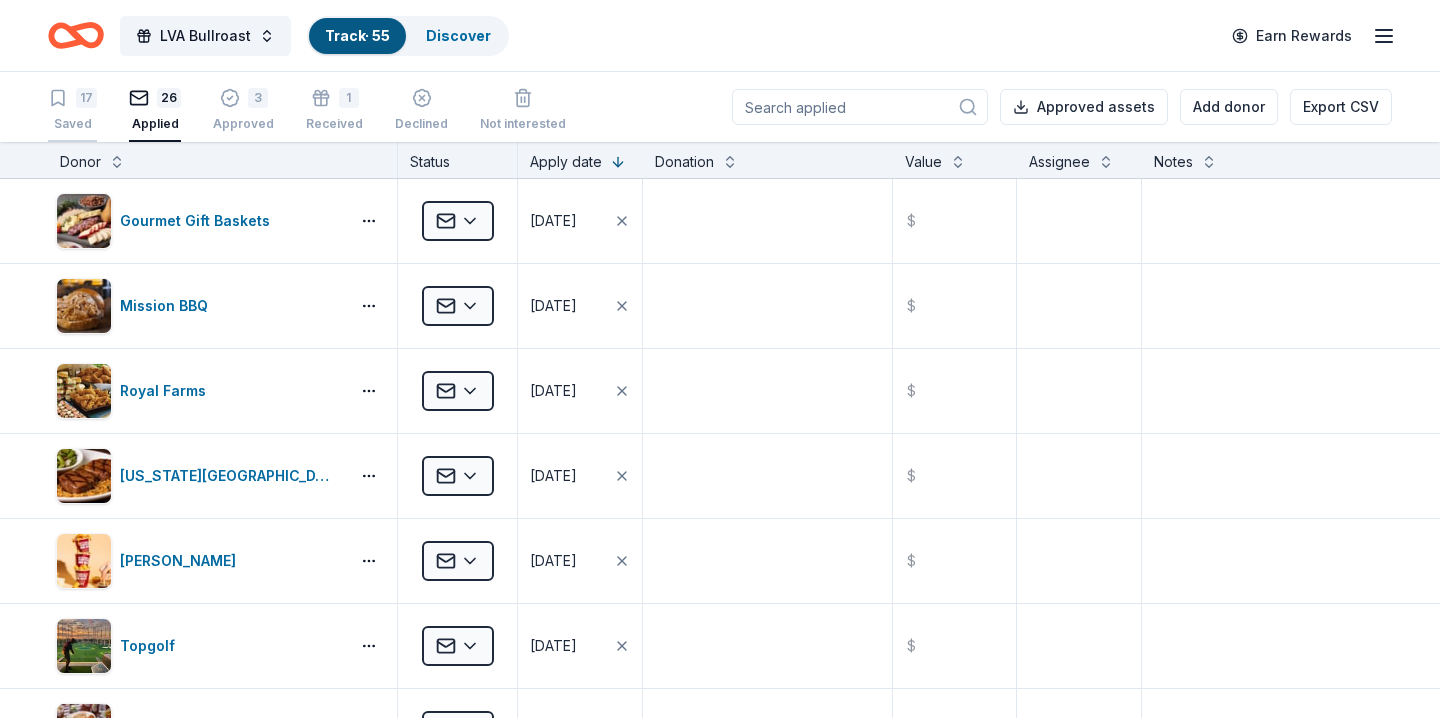 click on "17 Saved" at bounding box center [72, 110] 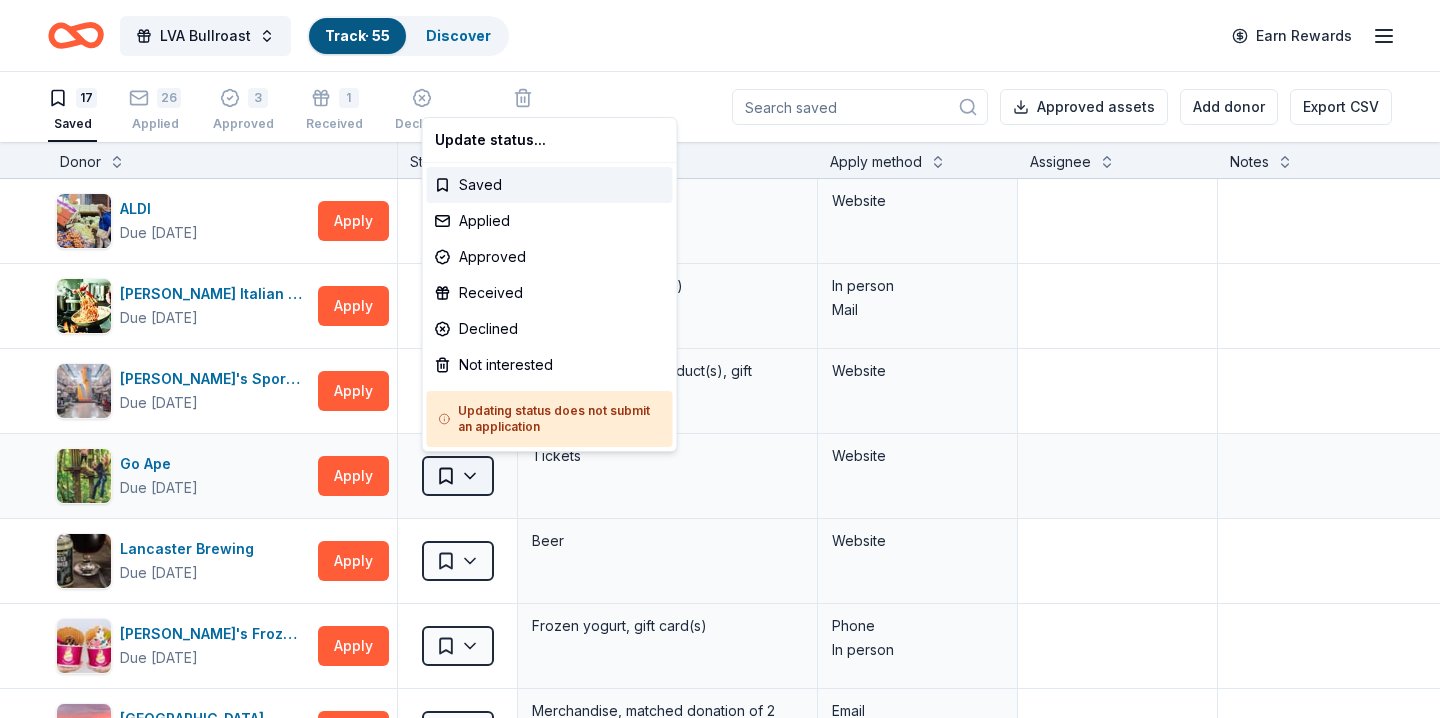 click on "LVA Bullroast Track  · 55 Discover Earn Rewards 17 Saved 26 Applied 3 Approved 1 Received Declined Not interested  Approved assets Add donor Export CSV Donor Status Donation Apply method Assignee Notes ALDI  Due [DATE] Apply Saved Gift cards Website Carrabba's Italian Grill Due [DATE] Apply Saved Food, gift certificate(s) In person Mail [PERSON_NAME]'s Sporting Goods Due [DATE] Apply Saved Sports equipment product(s), gift card(s) Website Go Ape Due [DATE] Apply Saved Tickets Website Lancaster Brewing Due [DATE] Apply Saved Beer Website Menchie's Frozen Yogurt Due [DATE] Apply Saved Frozen yogurt, gift card(s) Phone In person Mountain Branch Golf Course Due [DATE] Apply Saved Merchandise, matched donation of 2 rounds of golf for 2 rounds purchased Email Mail Movement Gyms Due [DATE] Apply Saved Donation depends on request Website Oriental Trading Due [DATE] Apply Saved Donation depends on request Website Safeway Due [DATE] Apply Saved Gift card(s), Safeway grocery products" at bounding box center [720, 359] 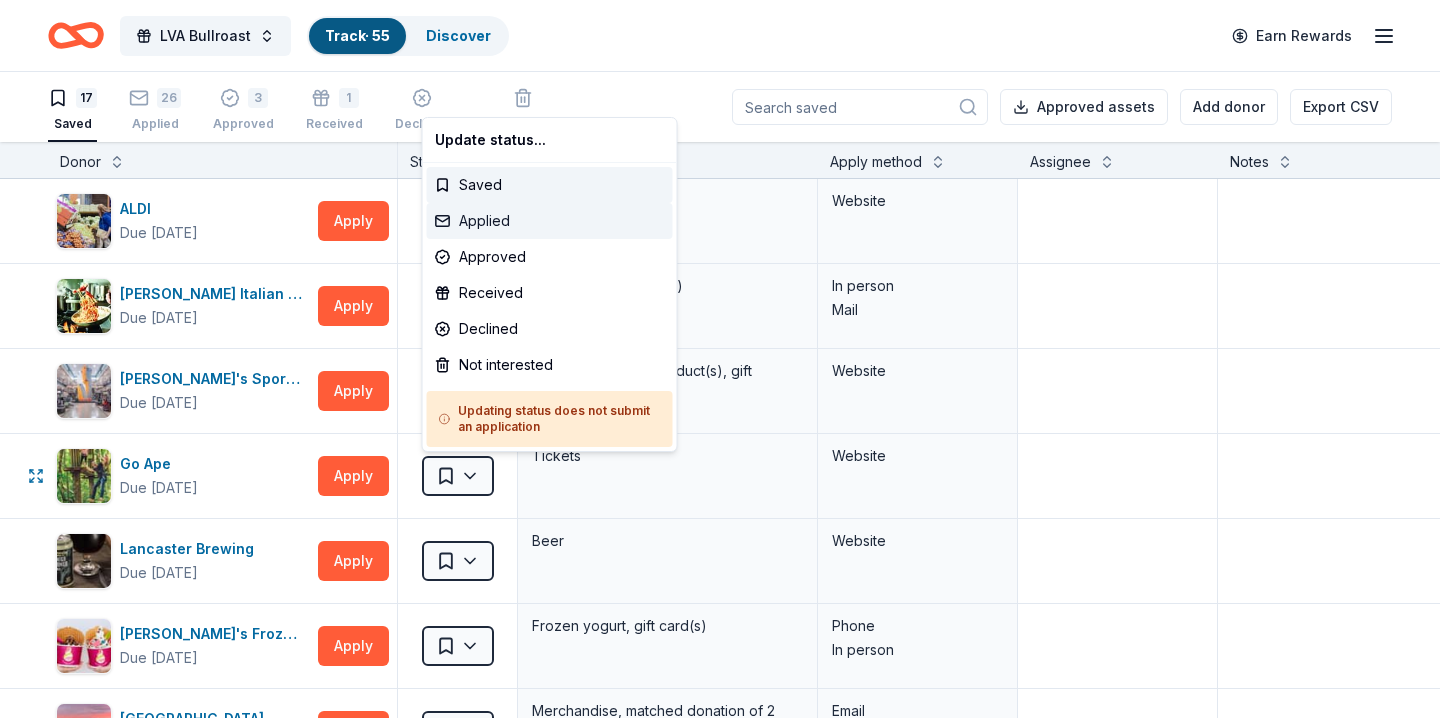 click on "Applied" at bounding box center (550, 221) 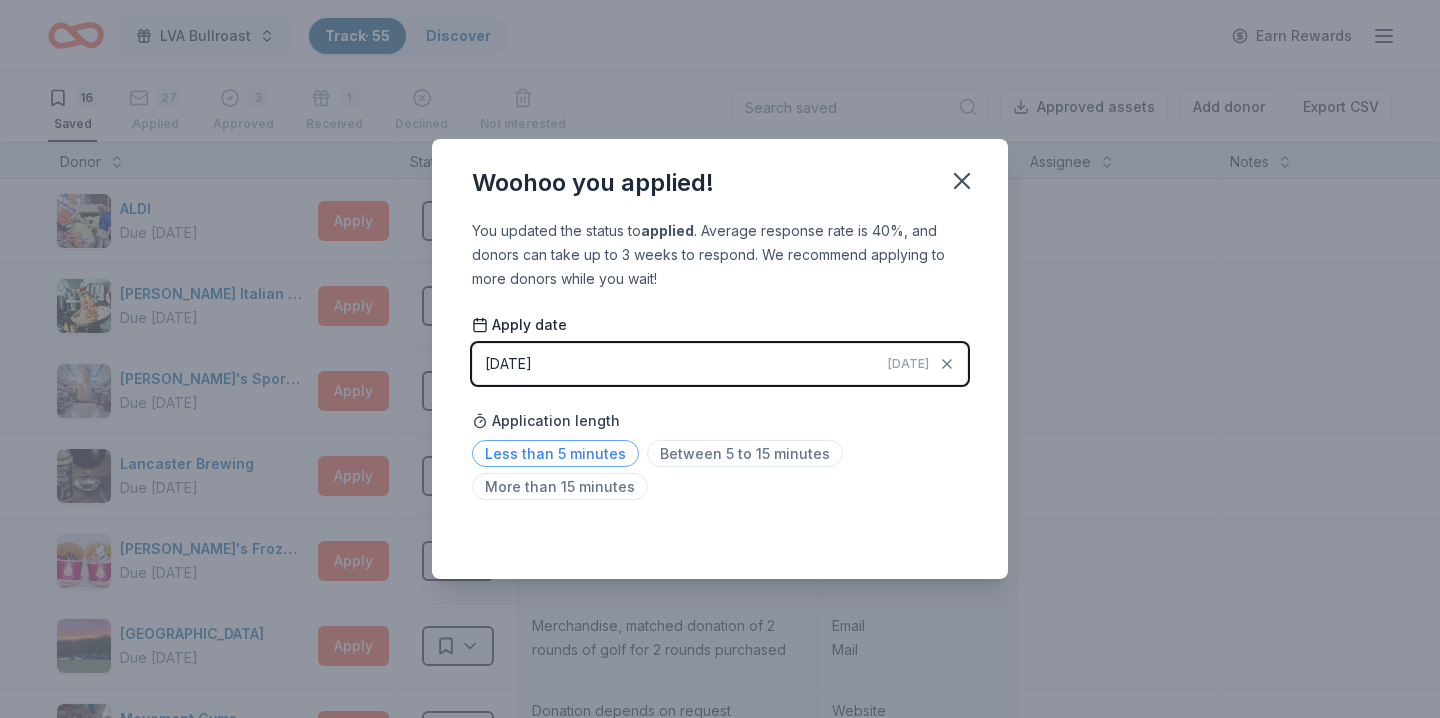 click on "Less than 5 minutes" at bounding box center [555, 453] 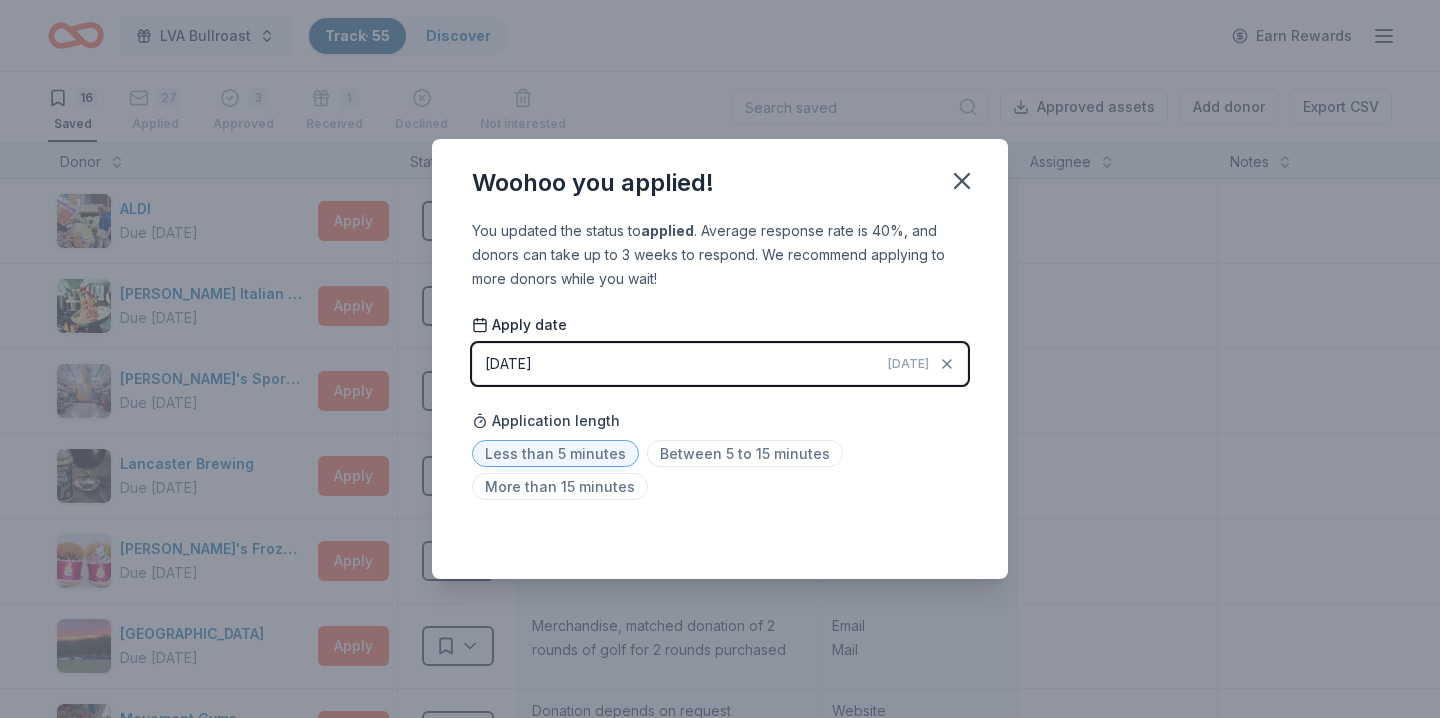 click on "Woohoo you applied! You updated the status to  applied . Average response rate is 40%, and donors can take up to 3 weeks to respond. We recommend applying to more donors while you wait! Apply date [DATE] [DATE] Application length Less than 5 minutes Between 5 to 15 minutes More than 15 minutes Saved" at bounding box center [720, 359] 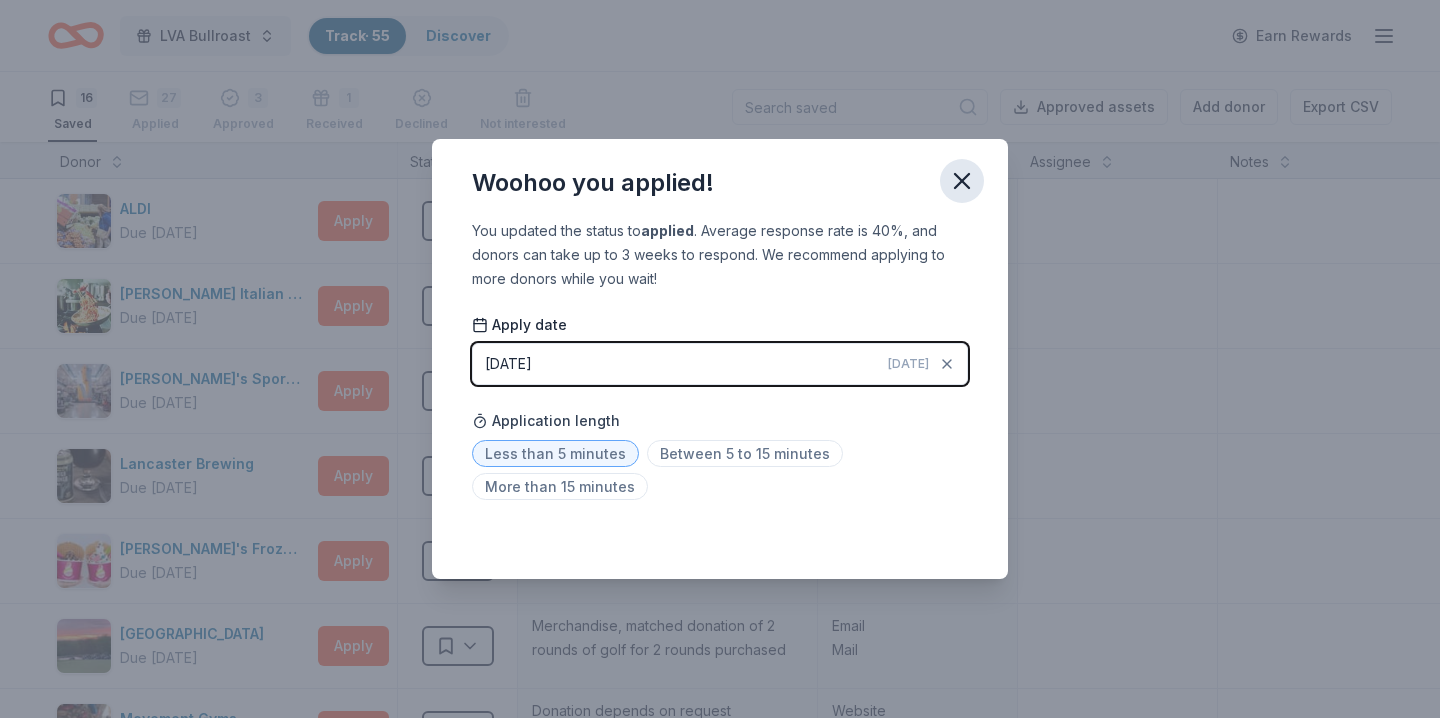click 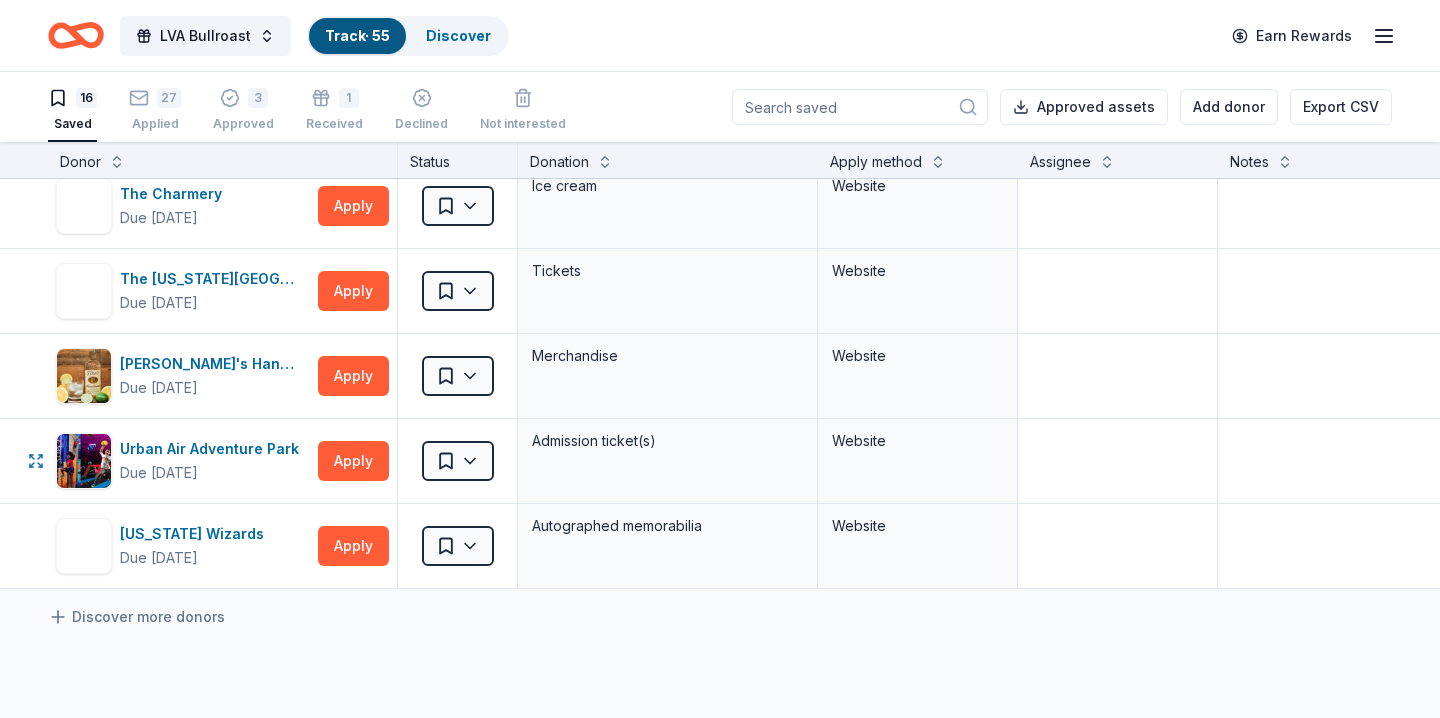 scroll, scrollTop: 956, scrollLeft: 0, axis: vertical 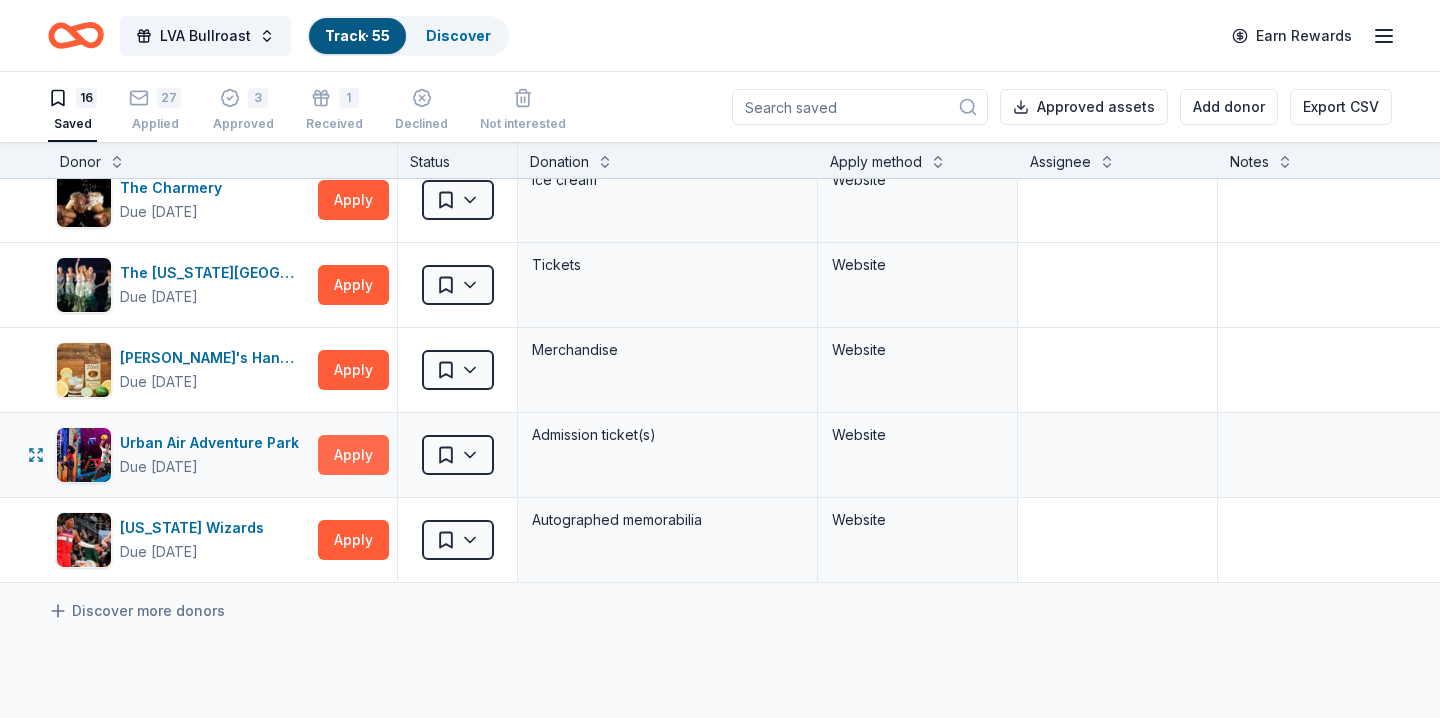 click on "Apply" at bounding box center (353, 455) 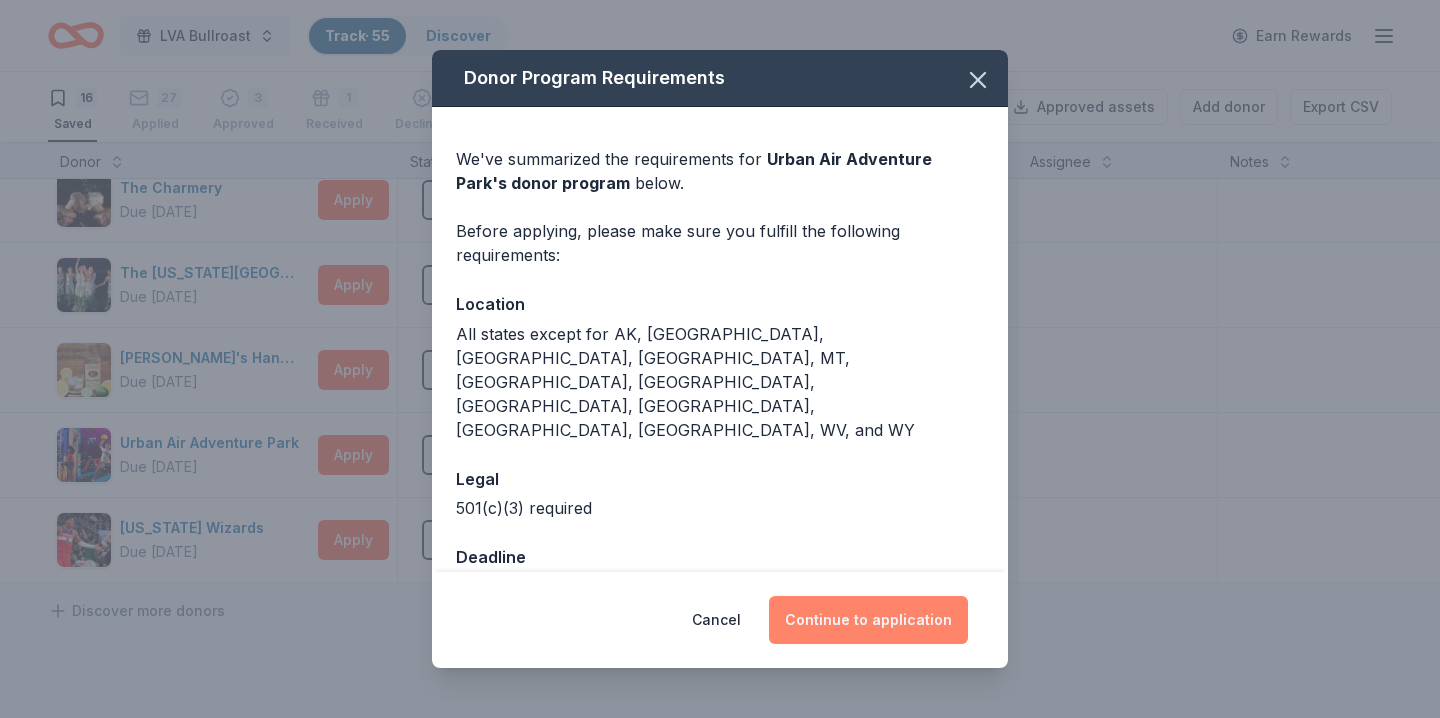 click on "Continue to application" at bounding box center (868, 620) 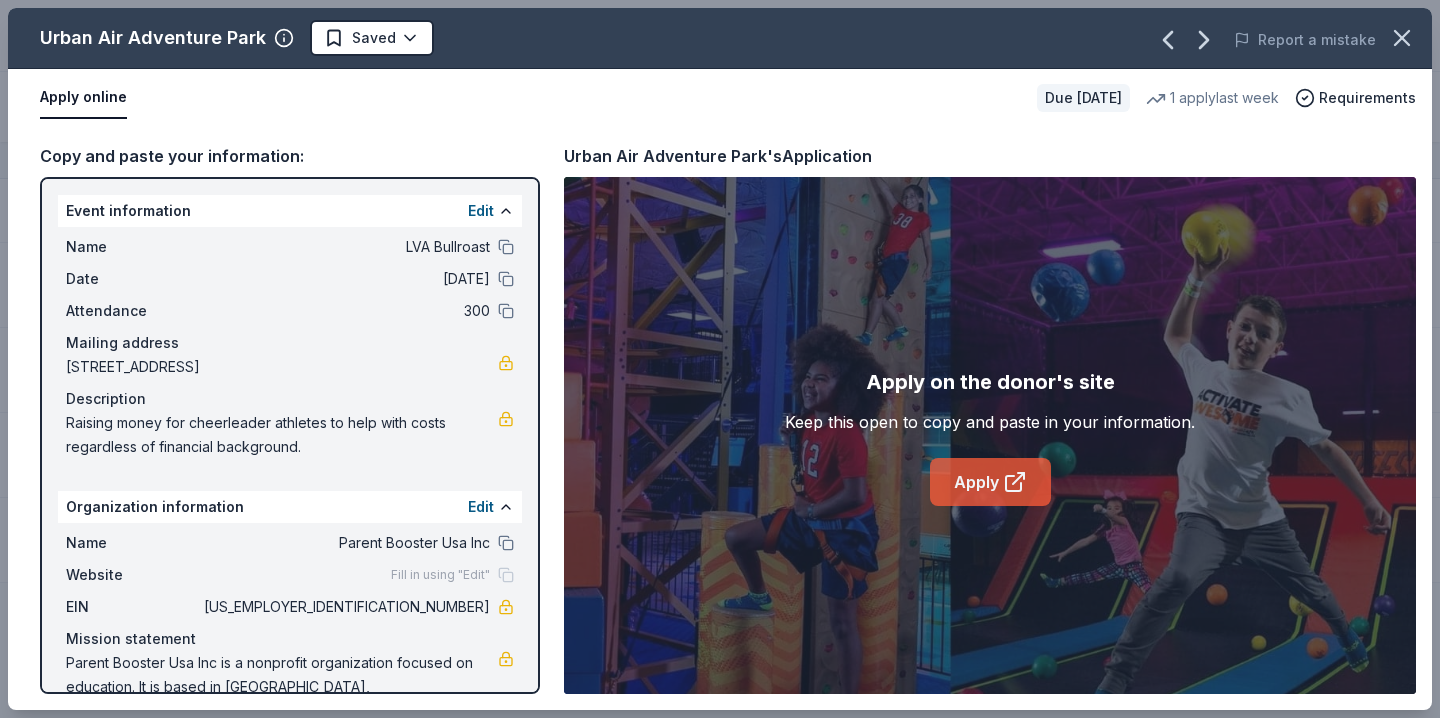 click on "Apply" at bounding box center [990, 482] 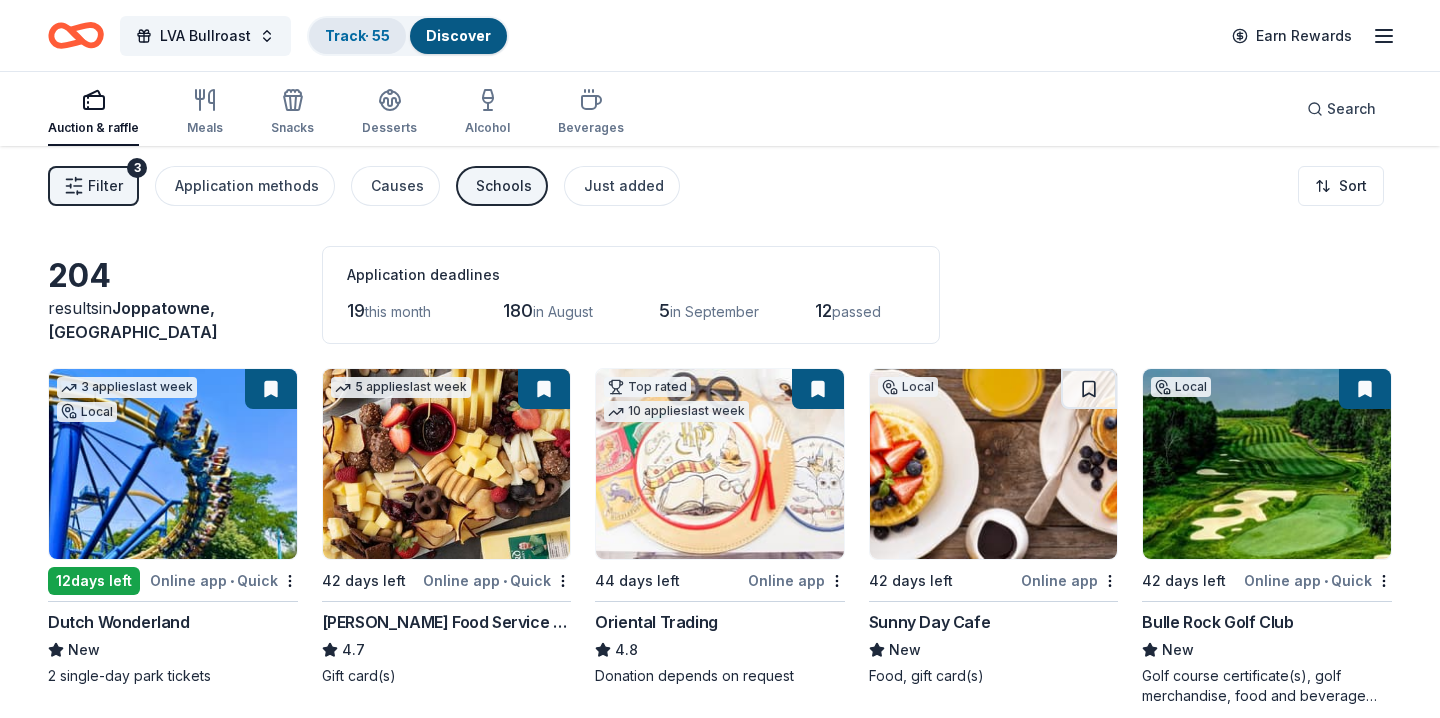 click on "Track  · 55" at bounding box center (357, 35) 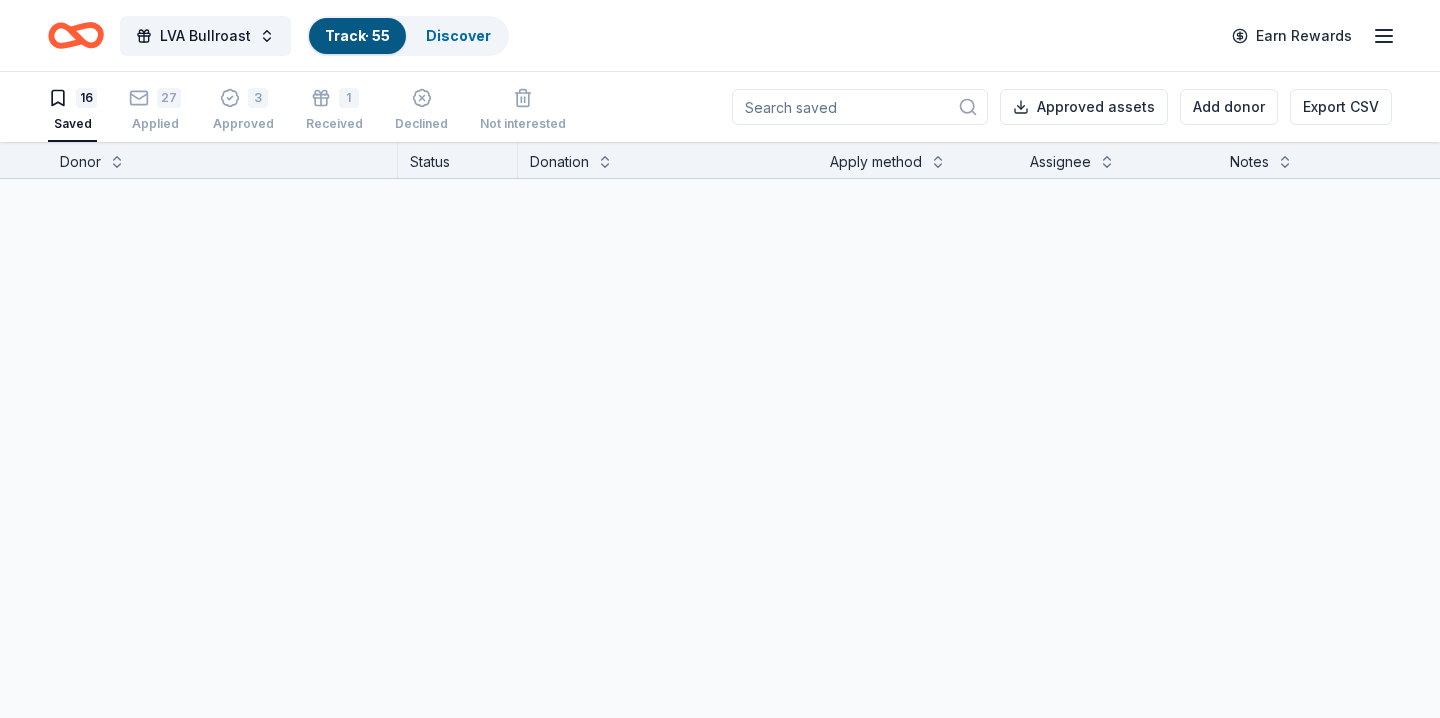 scroll, scrollTop: 1, scrollLeft: 0, axis: vertical 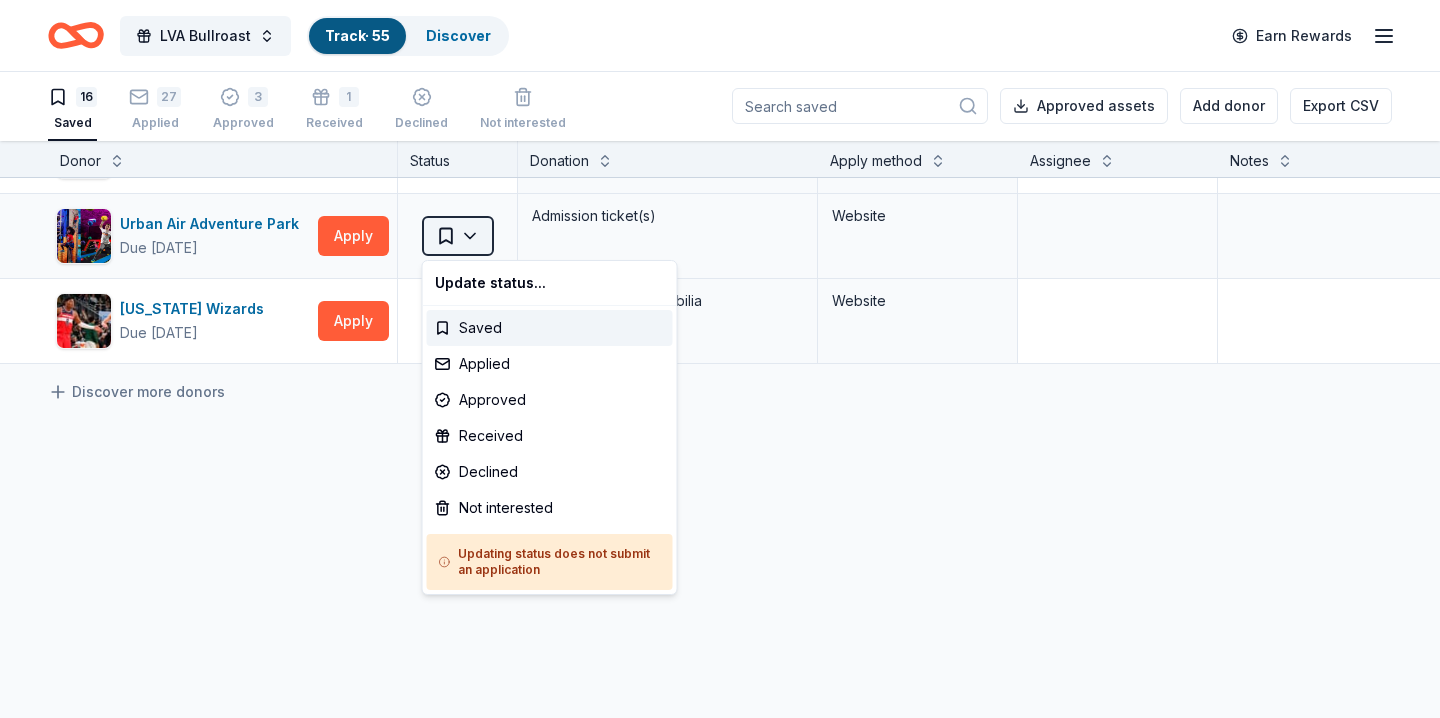 click on "LVA Bullroast Track  · 55 Discover Earn Rewards 16 Saved 27 Applied 3 Approved 1 Received Declined Not interested  Approved assets Add donor Export CSV Donor Status Donation Apply method Assignee Notes ALDI  Due [DATE] Apply Saved Gift cards Website Carrabba's Italian Grill Due [DATE] Apply Saved Food, gift certificate(s) In person Mail [PERSON_NAME]'s Sporting Goods Due [DATE] Apply Saved Sports equipment product(s), gift card(s) Website Lancaster Brewing Due [DATE] Apply Saved Beer Website Menchie's Frozen Yogurt Due [DATE] Apply Saved Frozen yogurt, gift card(s) Phone In person Mountain Branch Golf Course Due [DATE] Apply Saved Merchandise, matched donation of 2 rounds of golf for 2 rounds purchased Email Mail Movement Gyms Due [DATE] Apply Saved Donation depends on request Website Oriental Trading Due [DATE] Apply Saved Donation depends on request Website Safeway Due [DATE] Apply Saved Gift card(s), Safeway grocery products Website In person Stonemaier Games Due [DATE]" at bounding box center (720, 358) 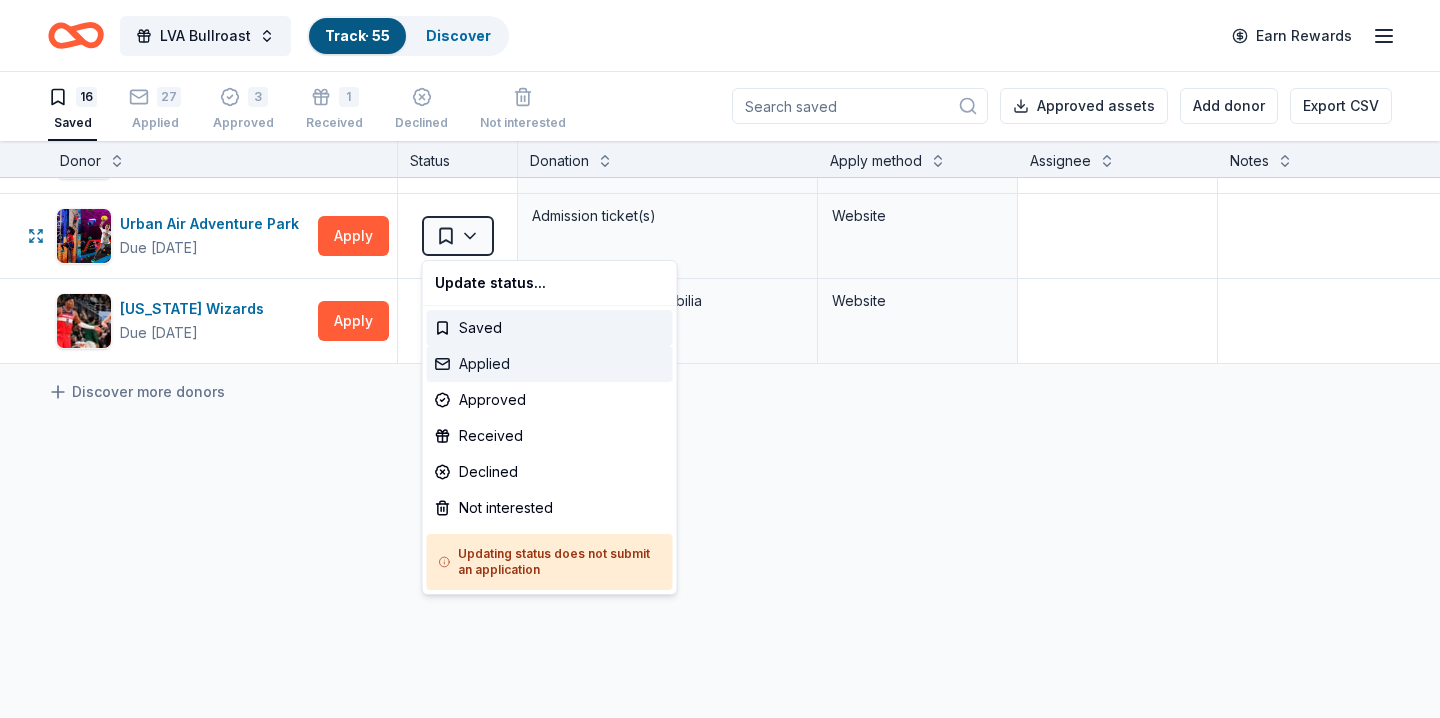 click on "Applied" at bounding box center (550, 364) 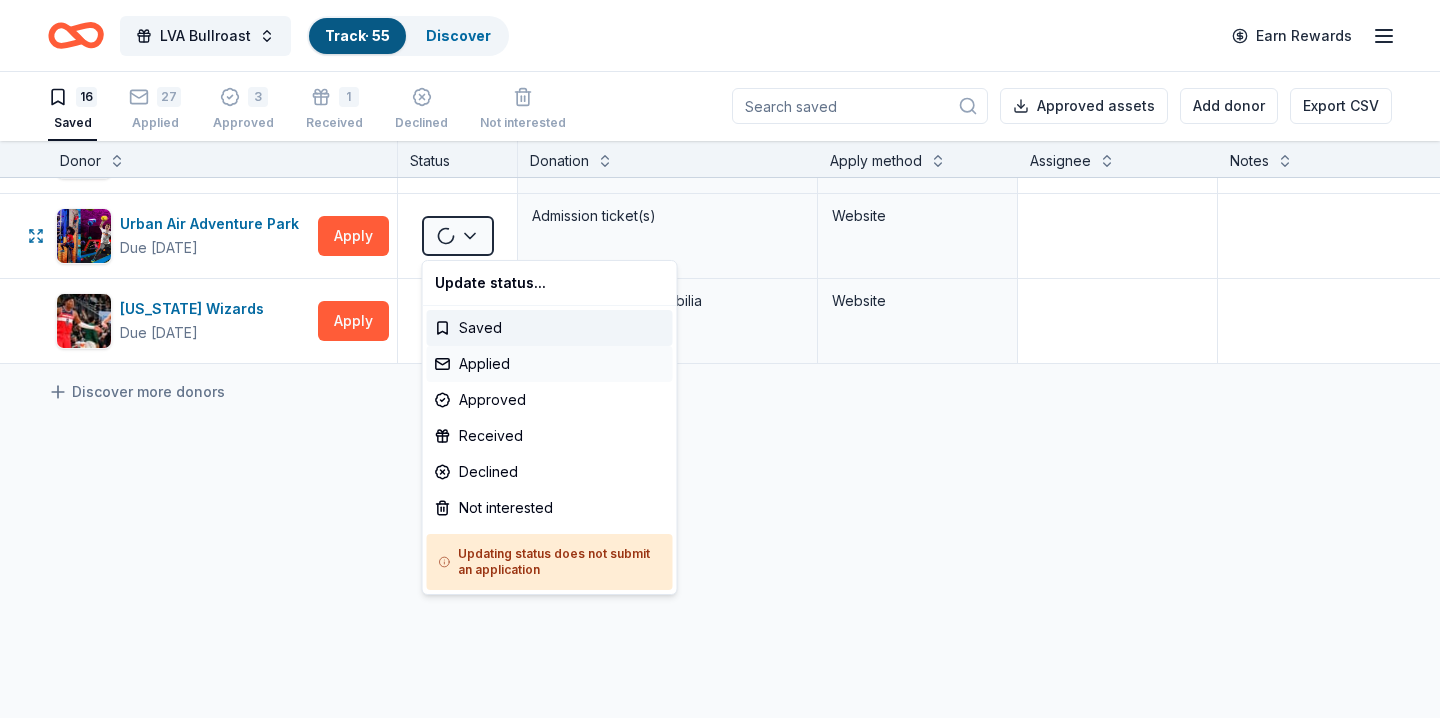 scroll, scrollTop: 1111, scrollLeft: 0, axis: vertical 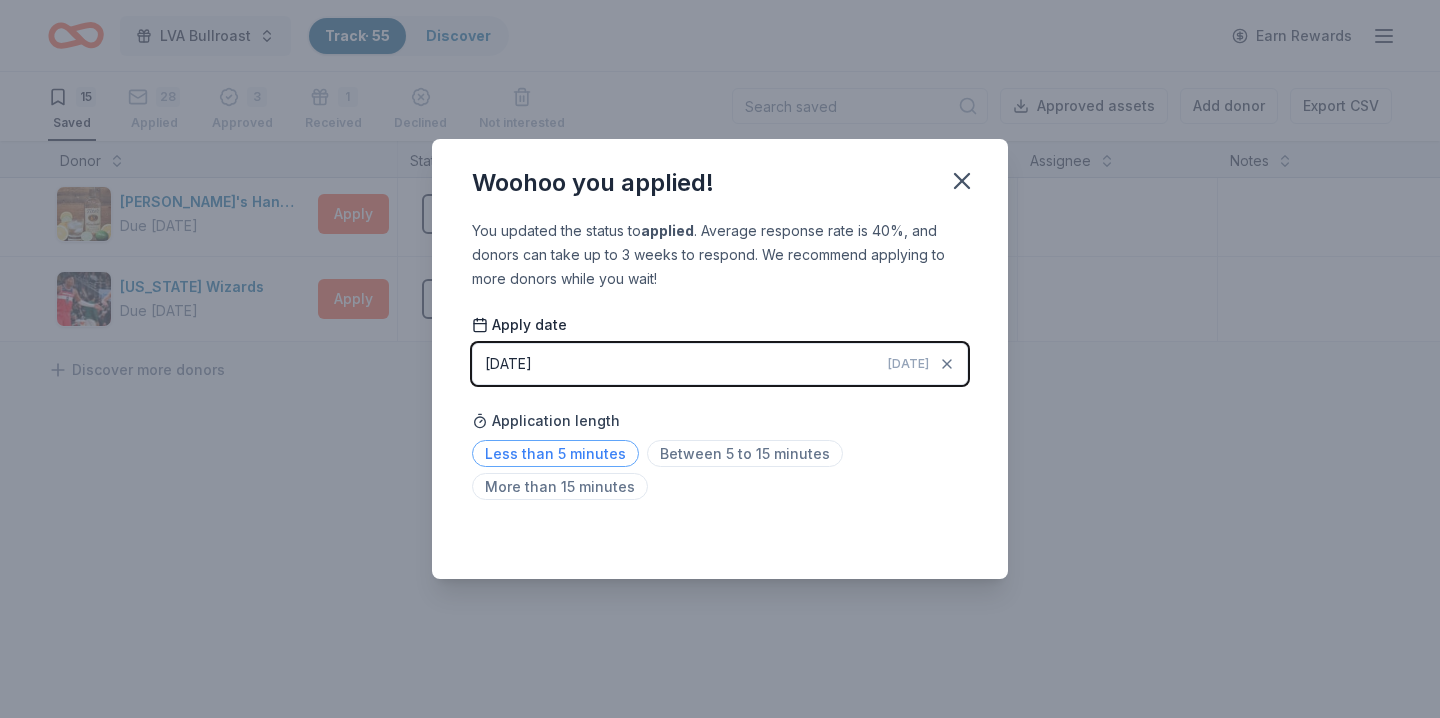 click on "Less than 5 minutes" at bounding box center (555, 453) 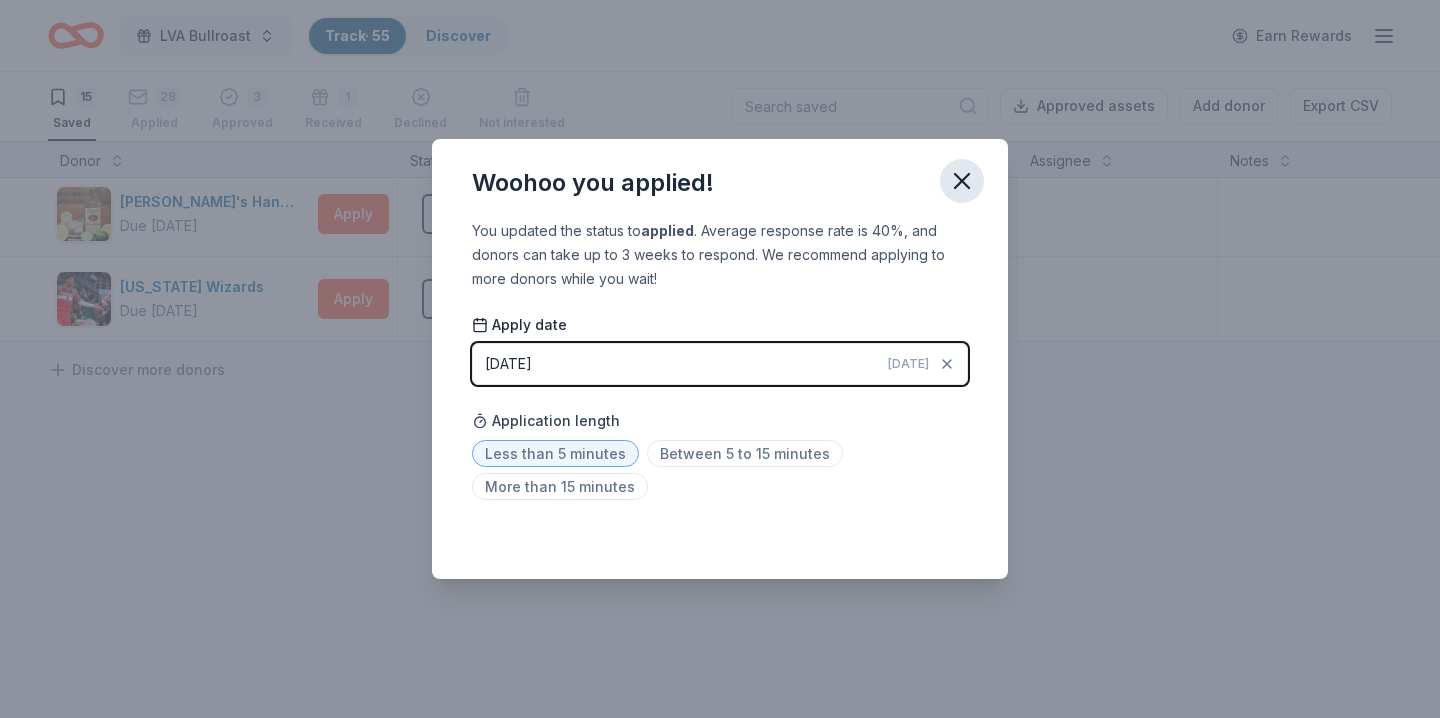 click 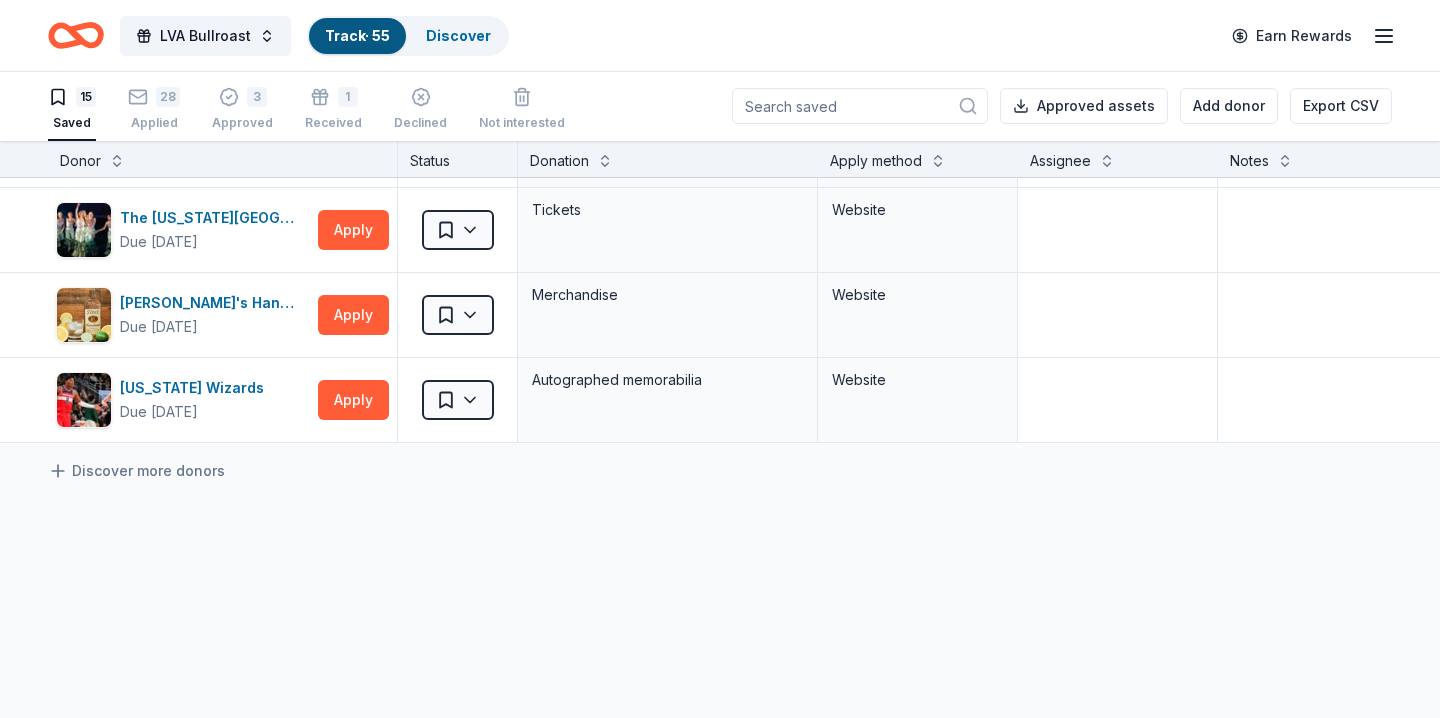 scroll, scrollTop: 1003, scrollLeft: 0, axis: vertical 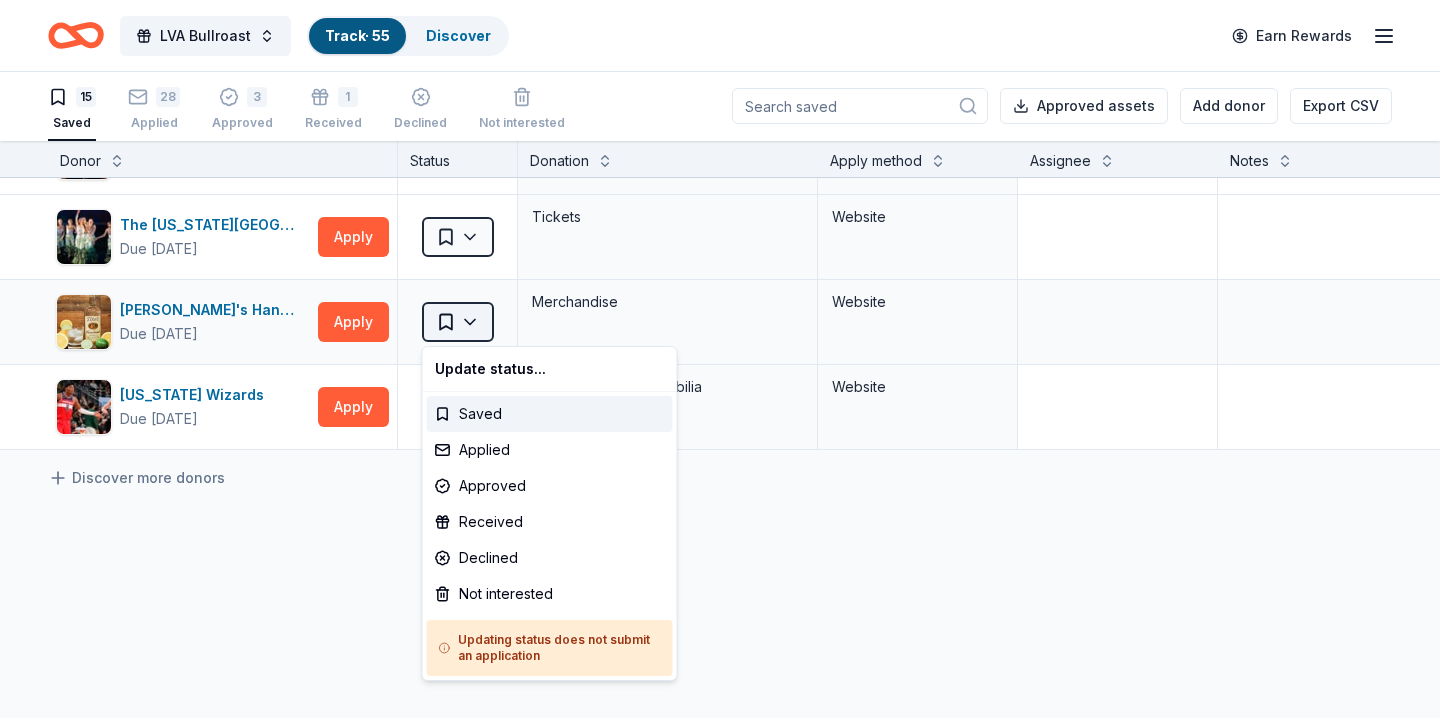click on "LVA Bullroast Track  · 55 Discover Earn Rewards 15 Saved 28 Applied 3 Approved 1 Received Declined Not interested  Approved assets Add donor Export CSV Donor Status Donation Apply method Assignee Notes ALDI  Due [DATE] Apply Saved Gift cards Website Carrabba's Italian Grill Due [DATE] Apply Saved Food, gift certificate(s) In person Mail [PERSON_NAME]'s Sporting Goods Due [DATE] Apply Saved Sports equipment product(s), gift card(s) Website Lancaster Brewing Due [DATE] Apply Saved Beer Website Menchie's Frozen Yogurt Due [DATE] Apply Saved Frozen yogurt, gift card(s) Phone In person Mountain Branch Golf Course Due [DATE] Apply Saved Merchandise, matched donation of 2 rounds of golf for 2 rounds purchased Email Mail Movement Gyms Due [DATE] Apply Saved Donation depends on request Website Oriental Trading Due [DATE] Apply Saved Donation depends on request Website Safeway Due [DATE] Apply Saved Gift card(s), Safeway grocery products Website In person Stonemaier Games Due [DATE]" at bounding box center [720, 358] 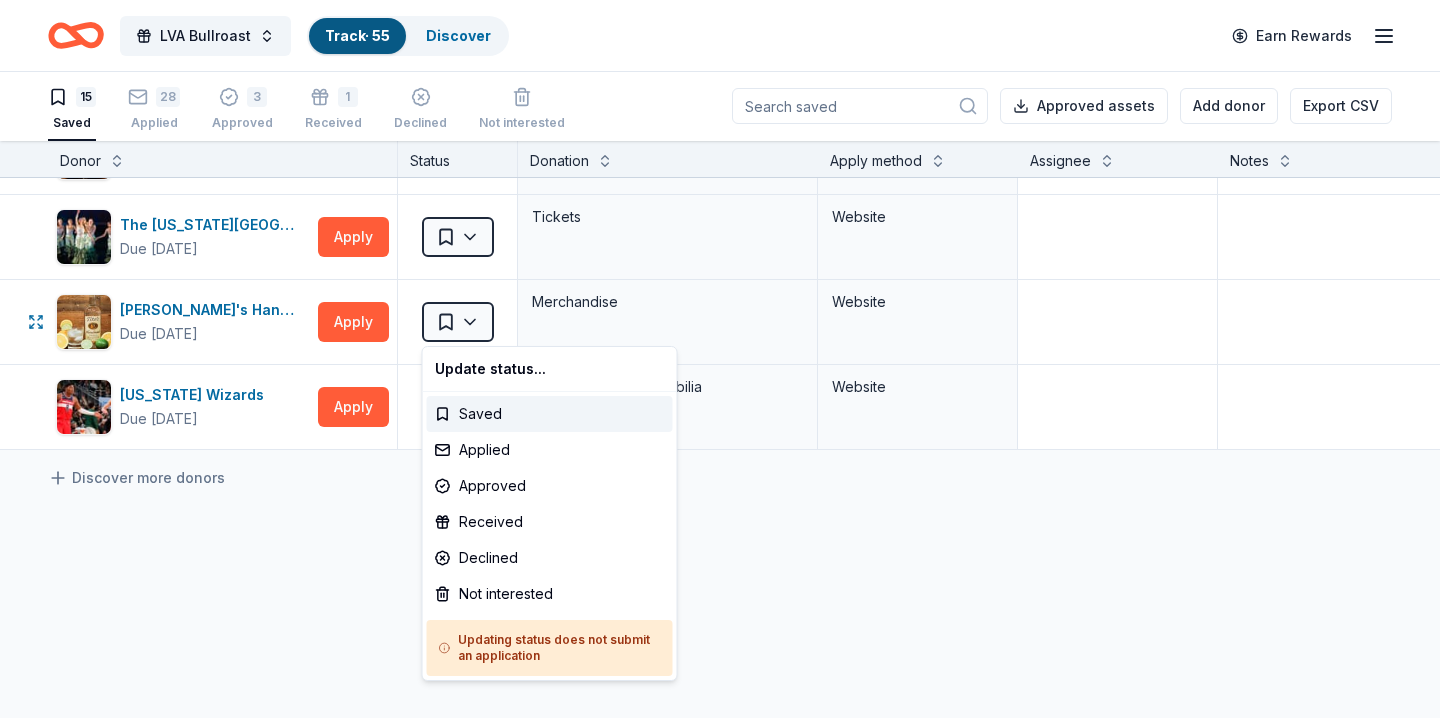 click on "LVA Bullroast Track  · 55 Discover Earn Rewards 15 Saved 28 Applied 3 Approved 1 Received Declined Not interested  Approved assets Add donor Export CSV Donor Status Donation Apply method Assignee Notes ALDI  Due [DATE] Apply Saved Gift cards Website Carrabba's Italian Grill Due [DATE] Apply Saved Food, gift certificate(s) In person Mail [PERSON_NAME]'s Sporting Goods Due [DATE] Apply Saved Sports equipment product(s), gift card(s) Website Lancaster Brewing Due [DATE] Apply Saved Beer Website Menchie's Frozen Yogurt Due [DATE] Apply Saved Frozen yogurt, gift card(s) Phone In person Mountain Branch Golf Course Due [DATE] Apply Saved Merchandise, matched donation of 2 rounds of golf for 2 rounds purchased Email Mail Movement Gyms Due [DATE] Apply Saved Donation depends on request Website Oriental Trading Due [DATE] Apply Saved Donation depends on request Website Safeway Due [DATE] Apply Saved Gift card(s), Safeway grocery products Website In person Stonemaier Games Due [DATE]" at bounding box center [720, 358] 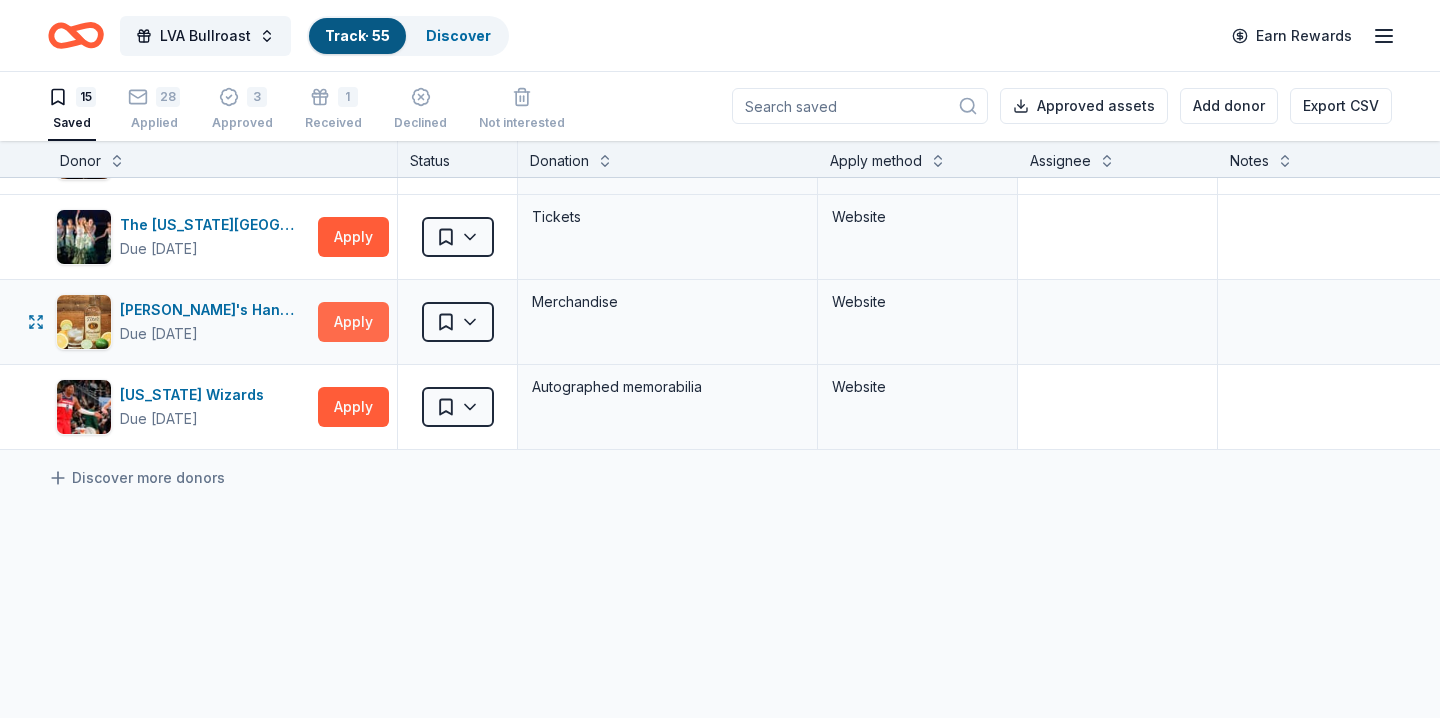 click on "Apply" at bounding box center (353, 322) 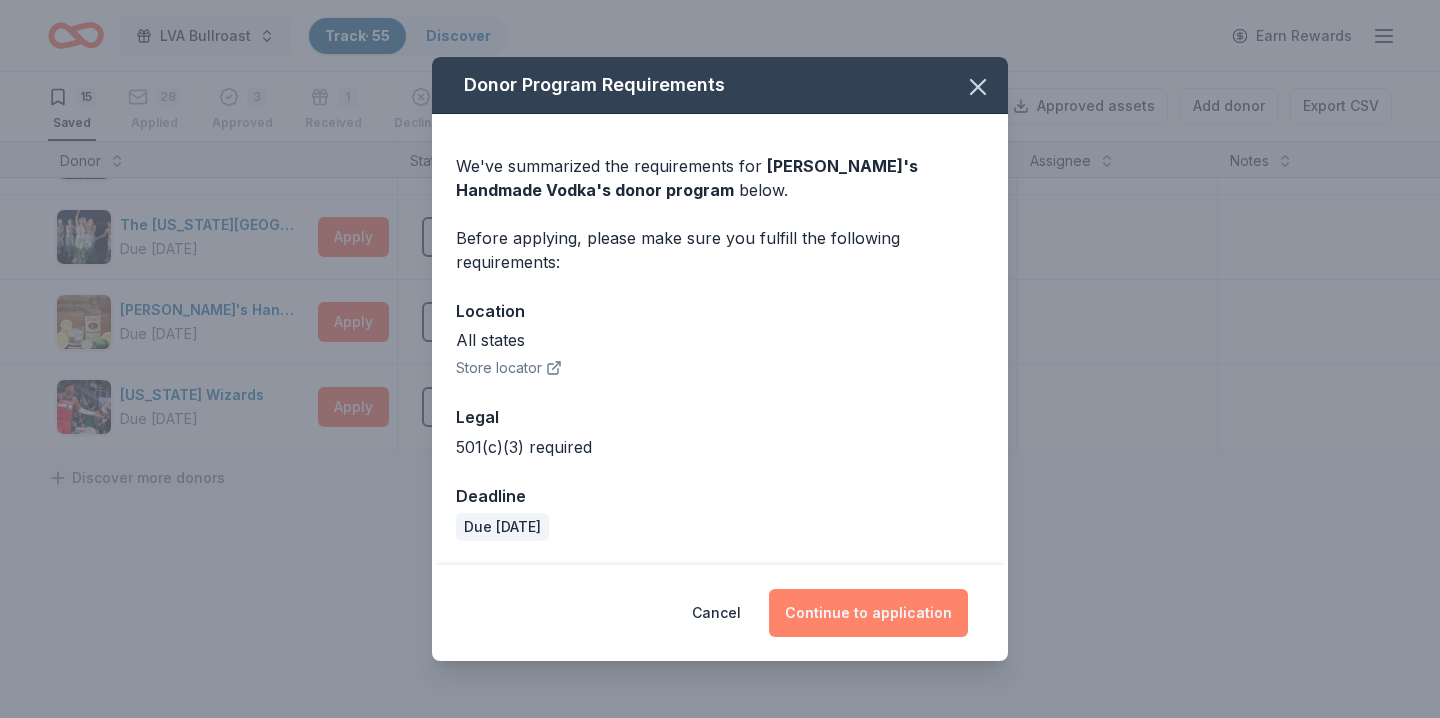 click on "Continue to application" at bounding box center (868, 613) 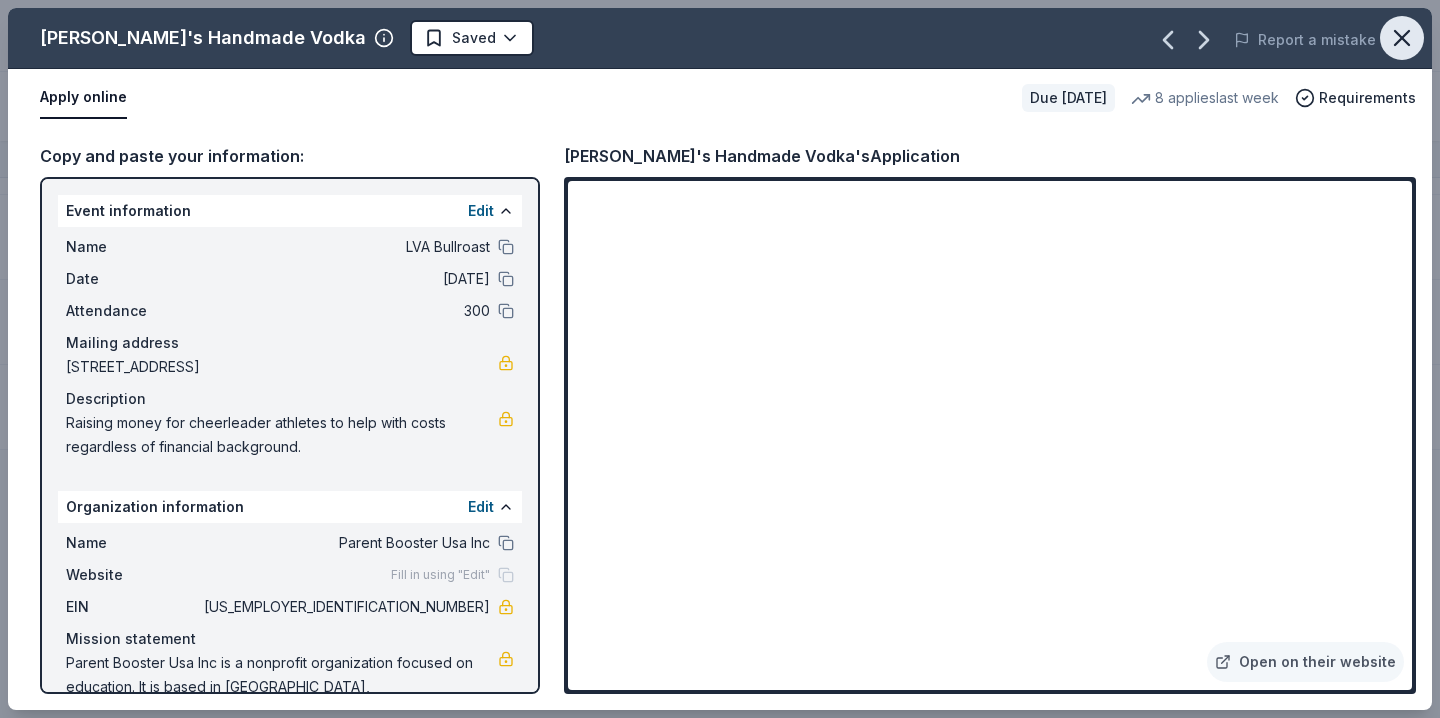 click 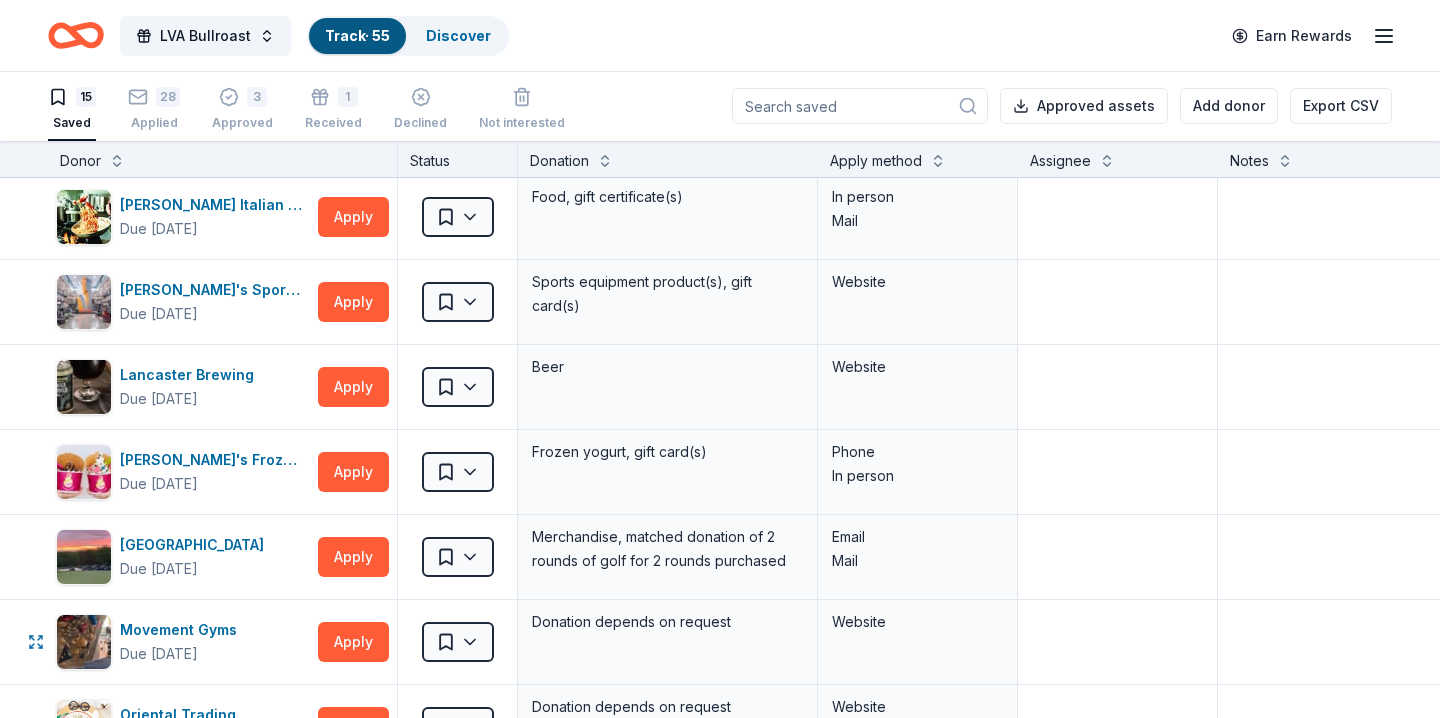scroll, scrollTop: 0, scrollLeft: 0, axis: both 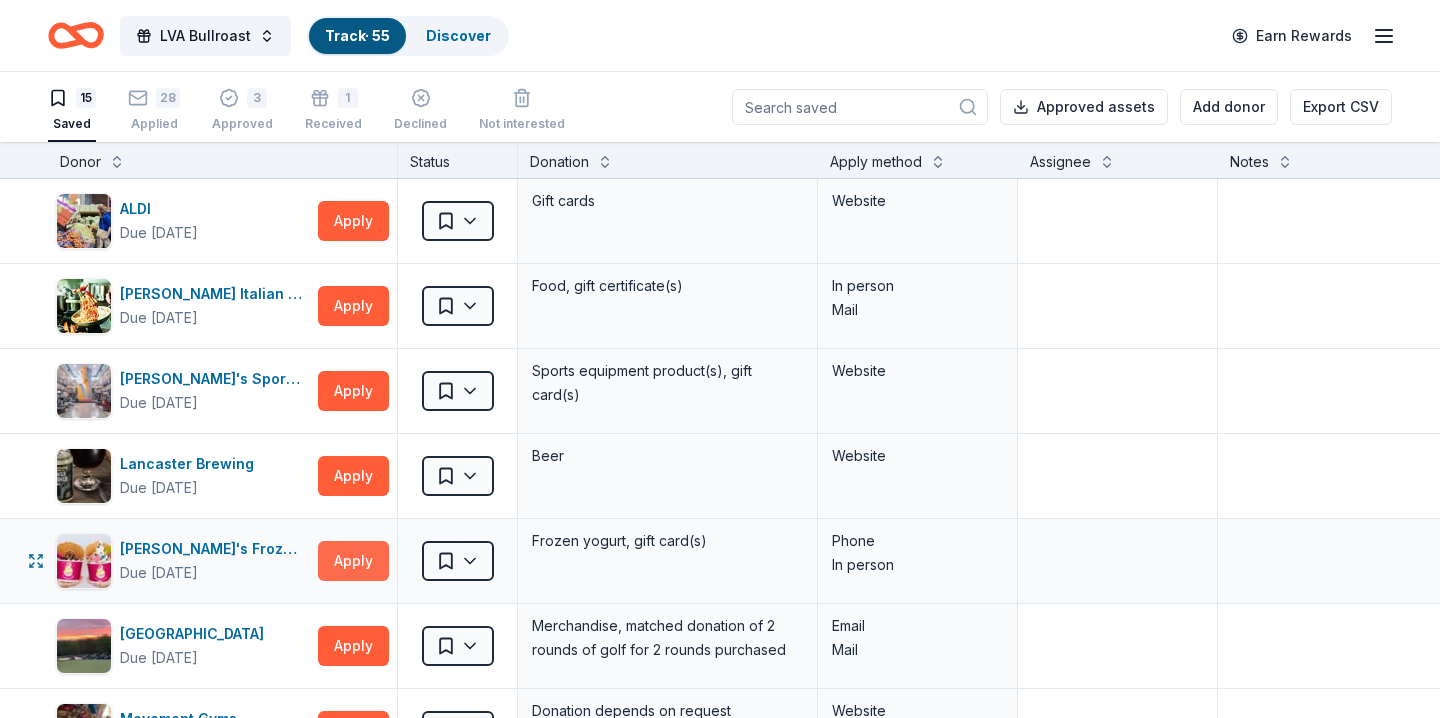 click on "Apply" at bounding box center (353, 561) 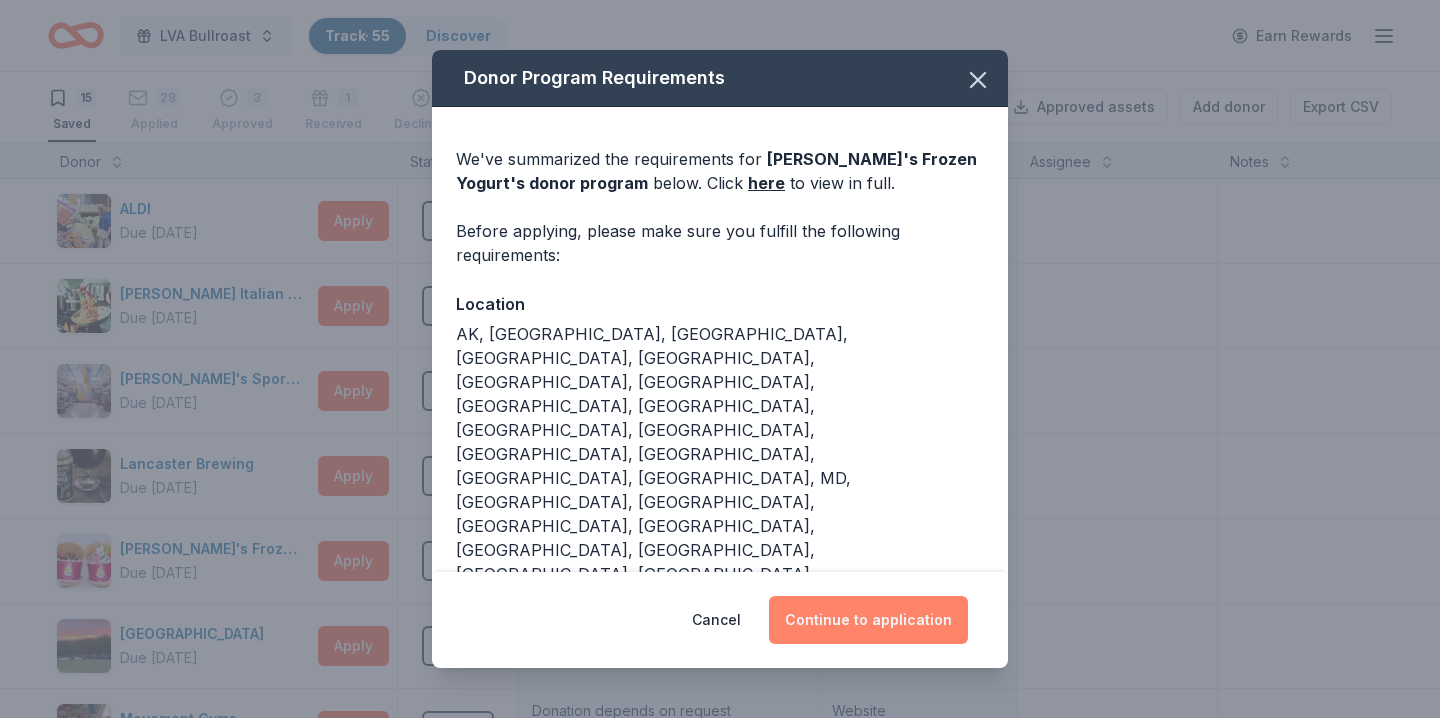 click on "Continue to application" at bounding box center (868, 620) 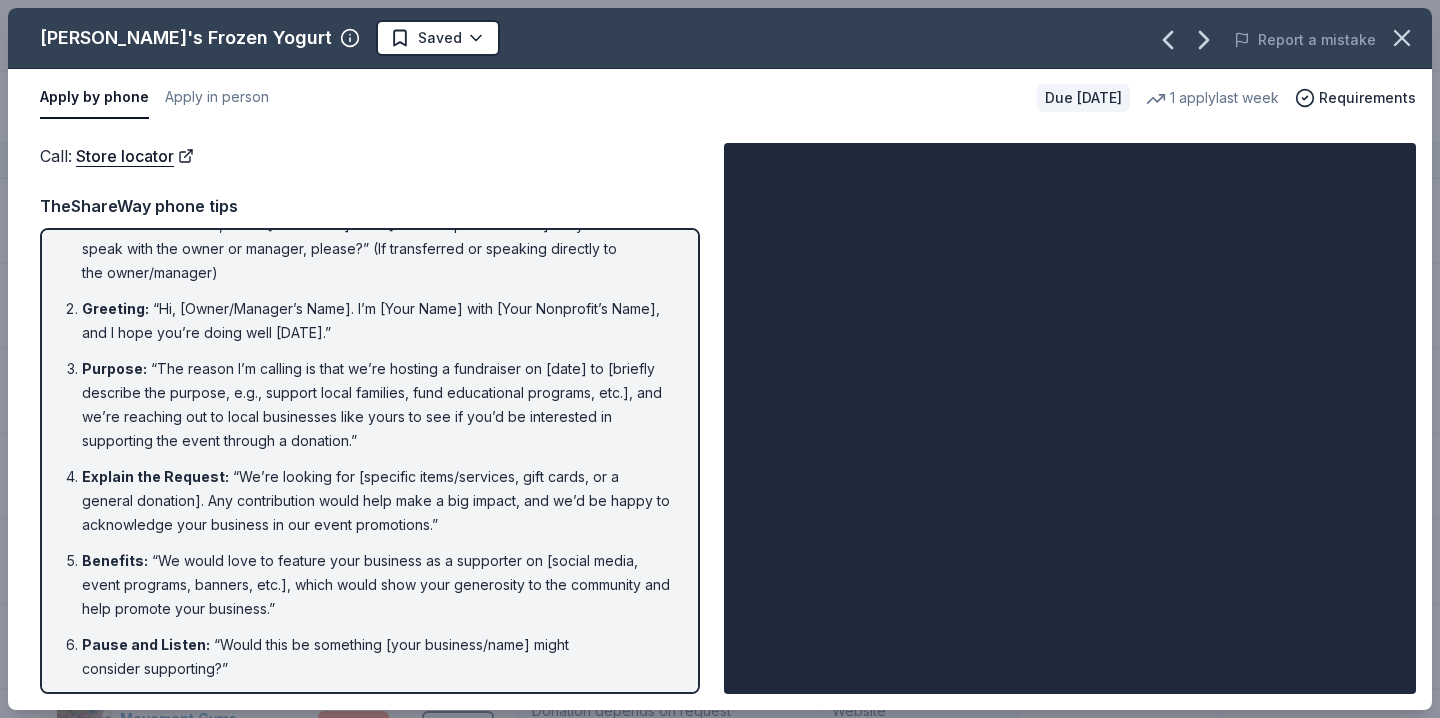 scroll, scrollTop: 0, scrollLeft: 0, axis: both 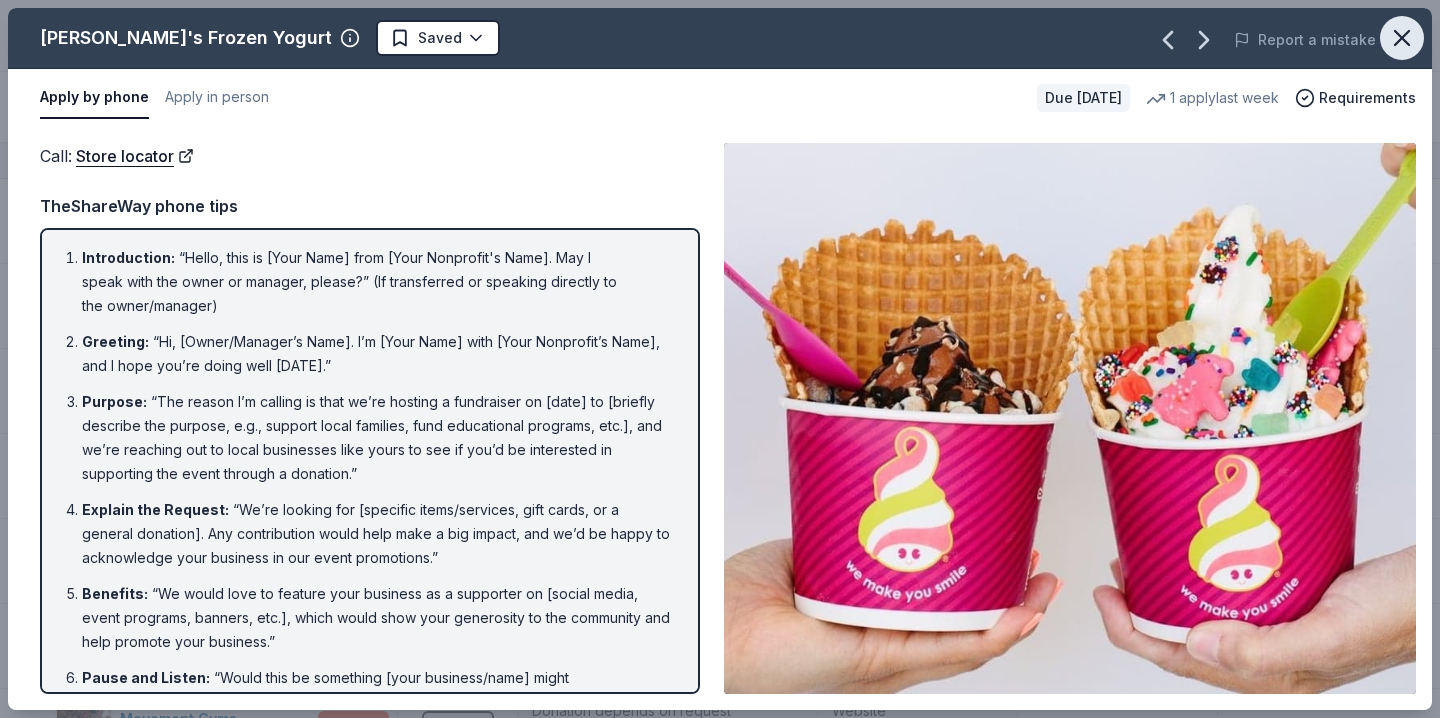 click 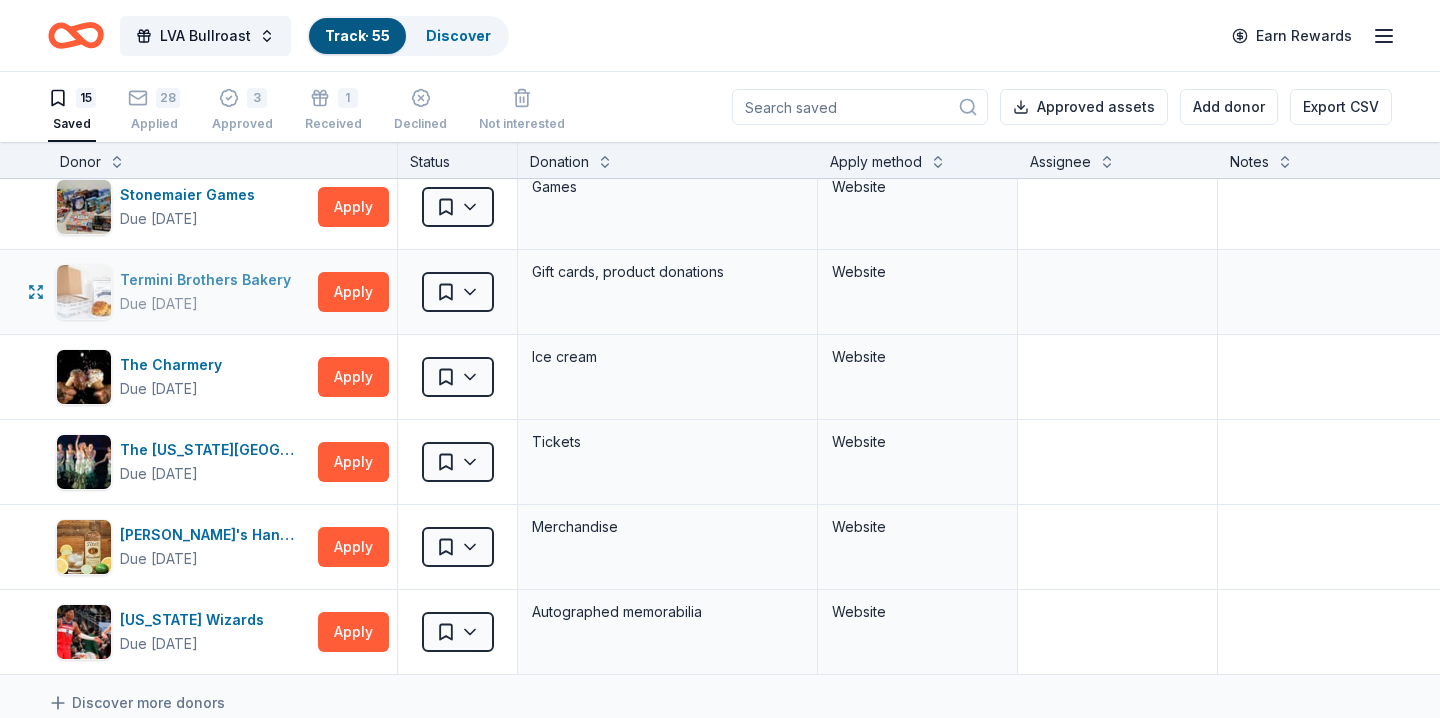 scroll, scrollTop: 836, scrollLeft: 0, axis: vertical 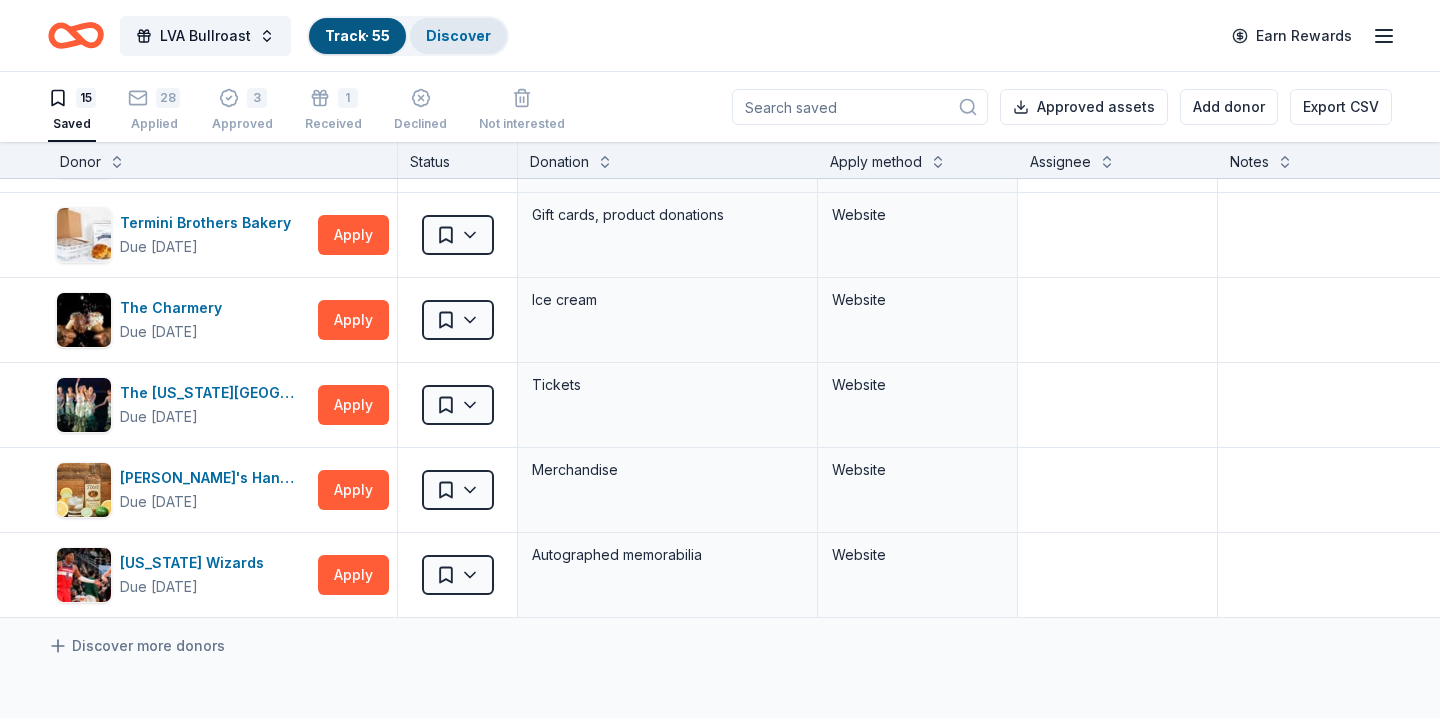 click on "Discover" at bounding box center (458, 35) 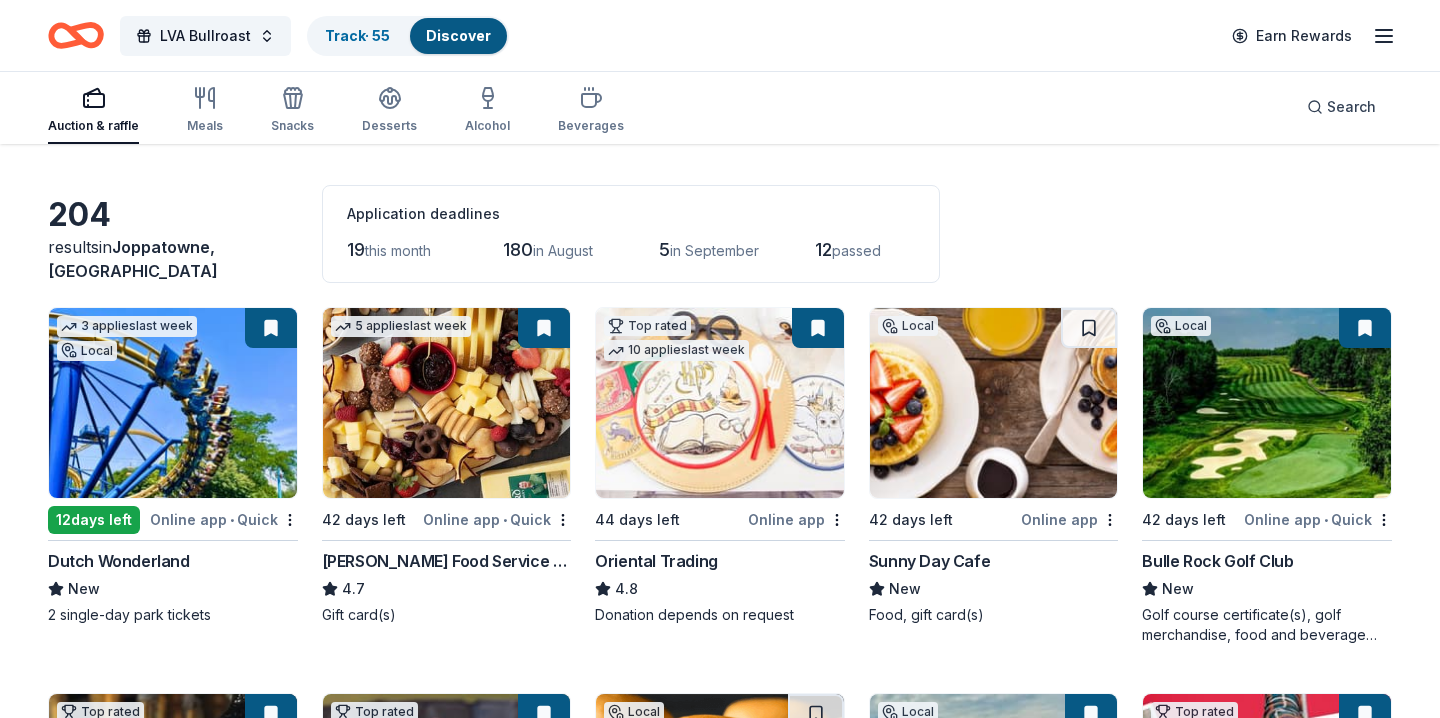 scroll, scrollTop: 78, scrollLeft: 0, axis: vertical 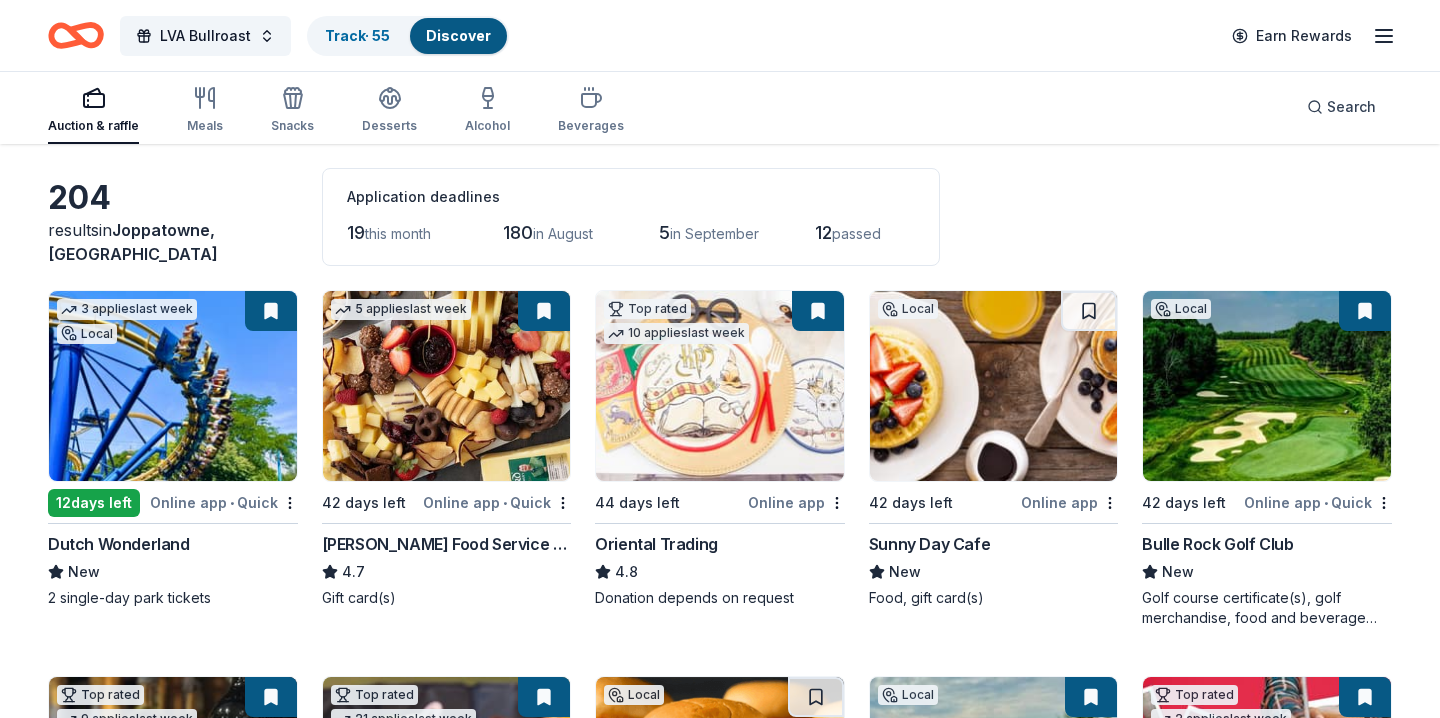 click on "this month" at bounding box center (398, 233) 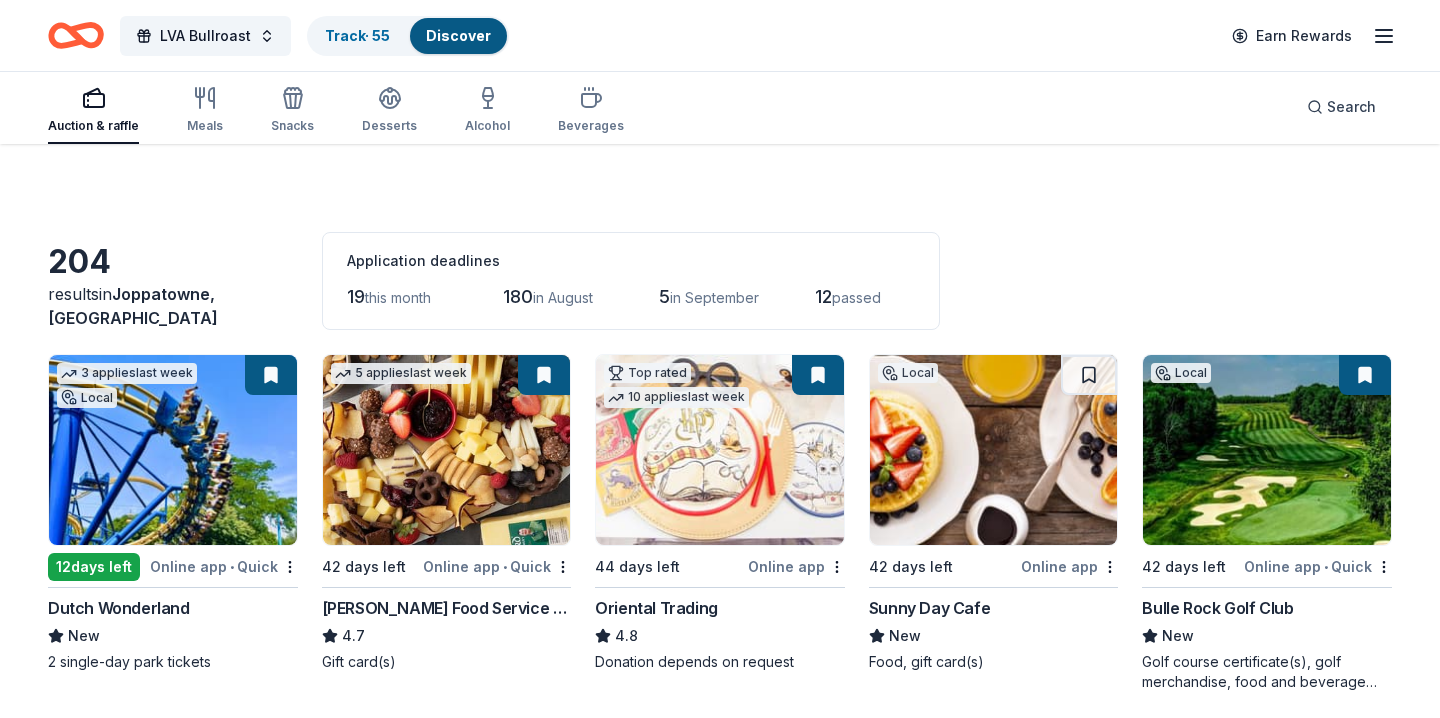 scroll, scrollTop: 0, scrollLeft: 0, axis: both 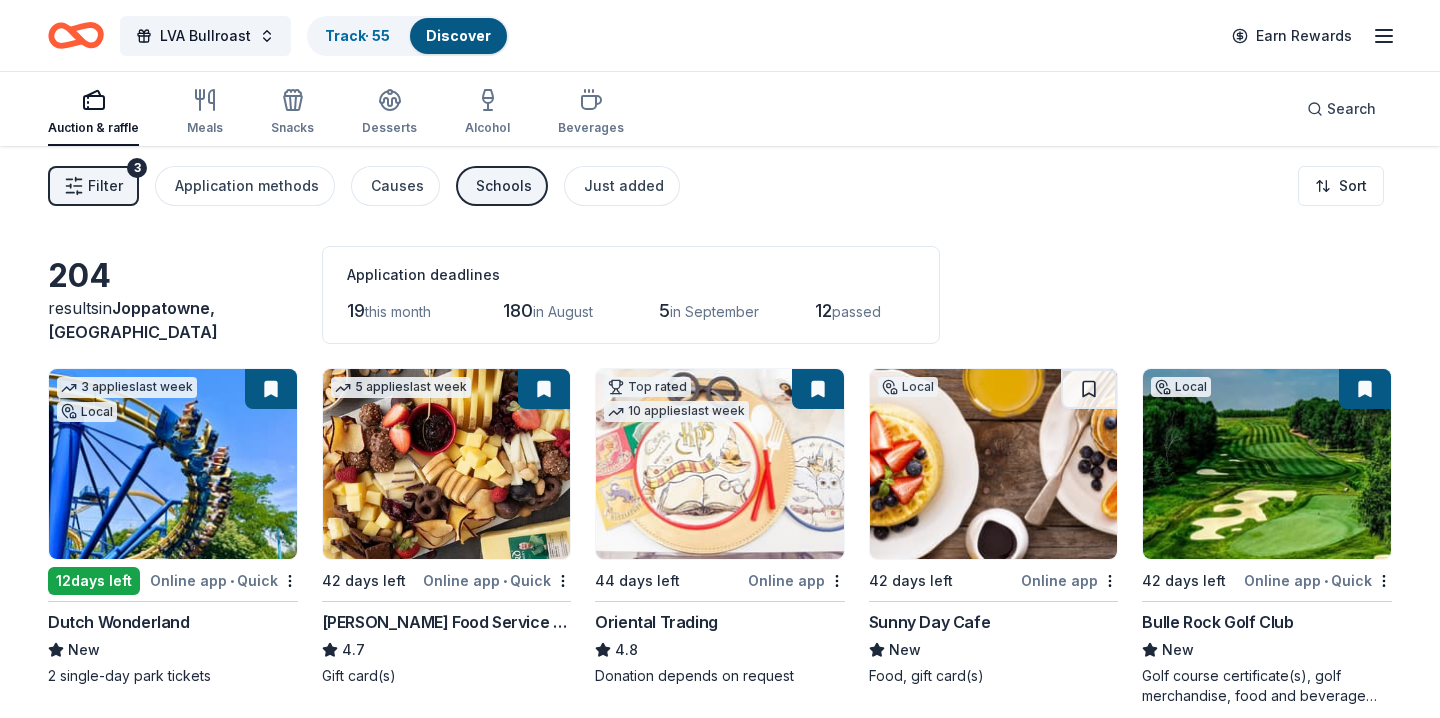 click on "Filter" at bounding box center [105, 186] 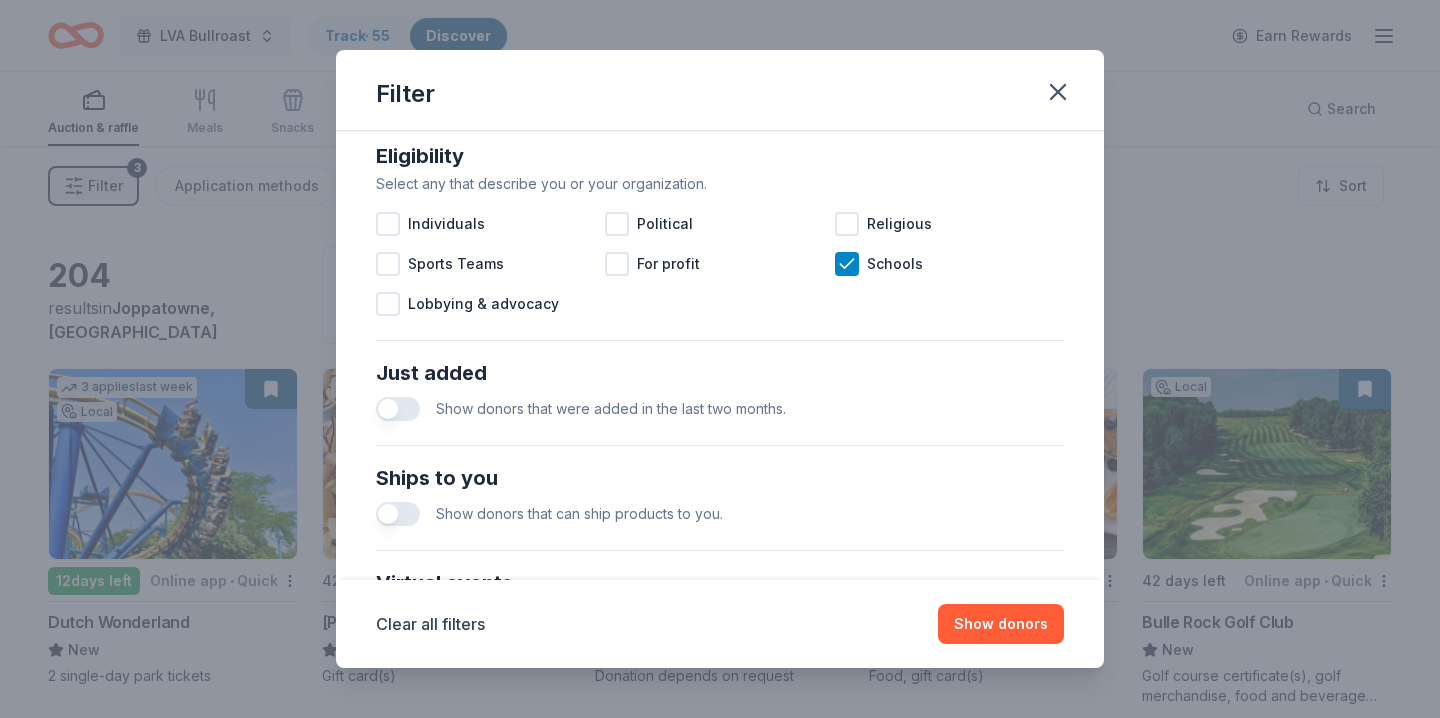 scroll, scrollTop: 580, scrollLeft: 0, axis: vertical 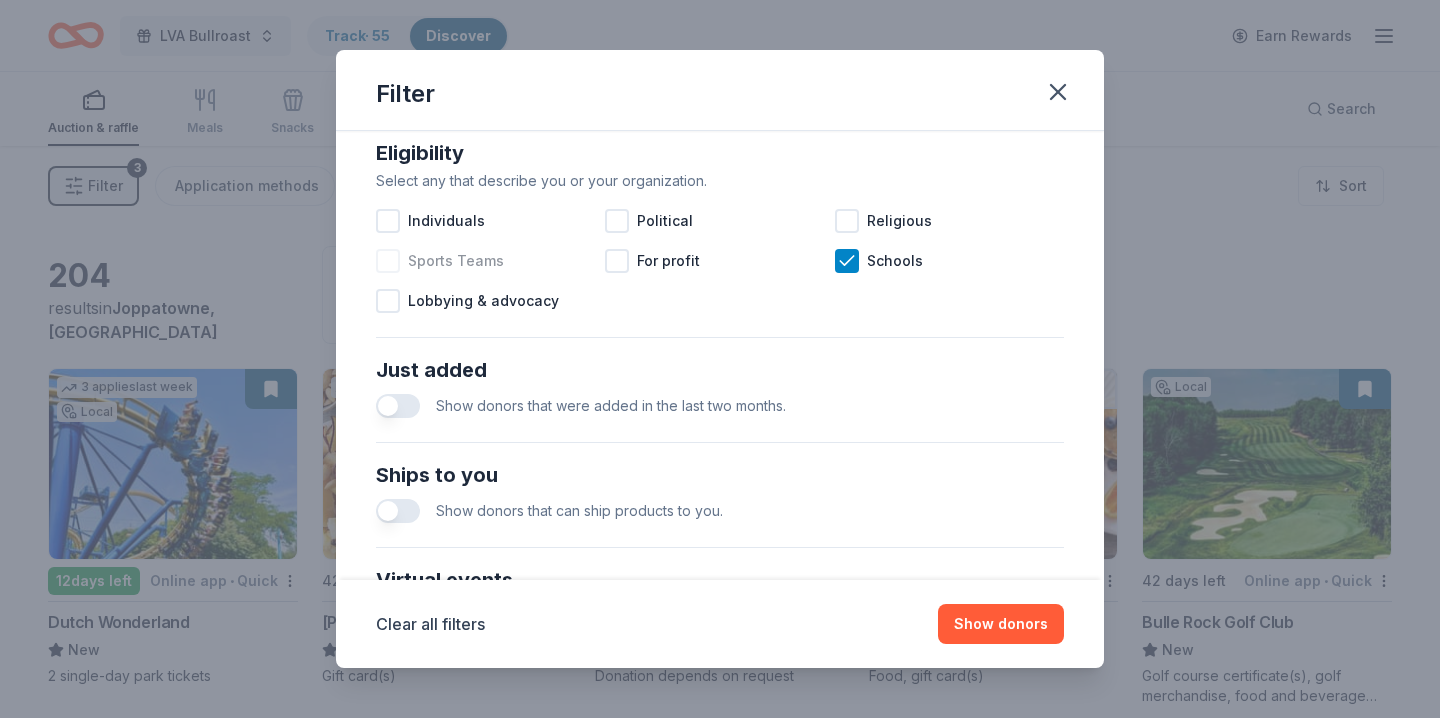 click at bounding box center [388, 261] 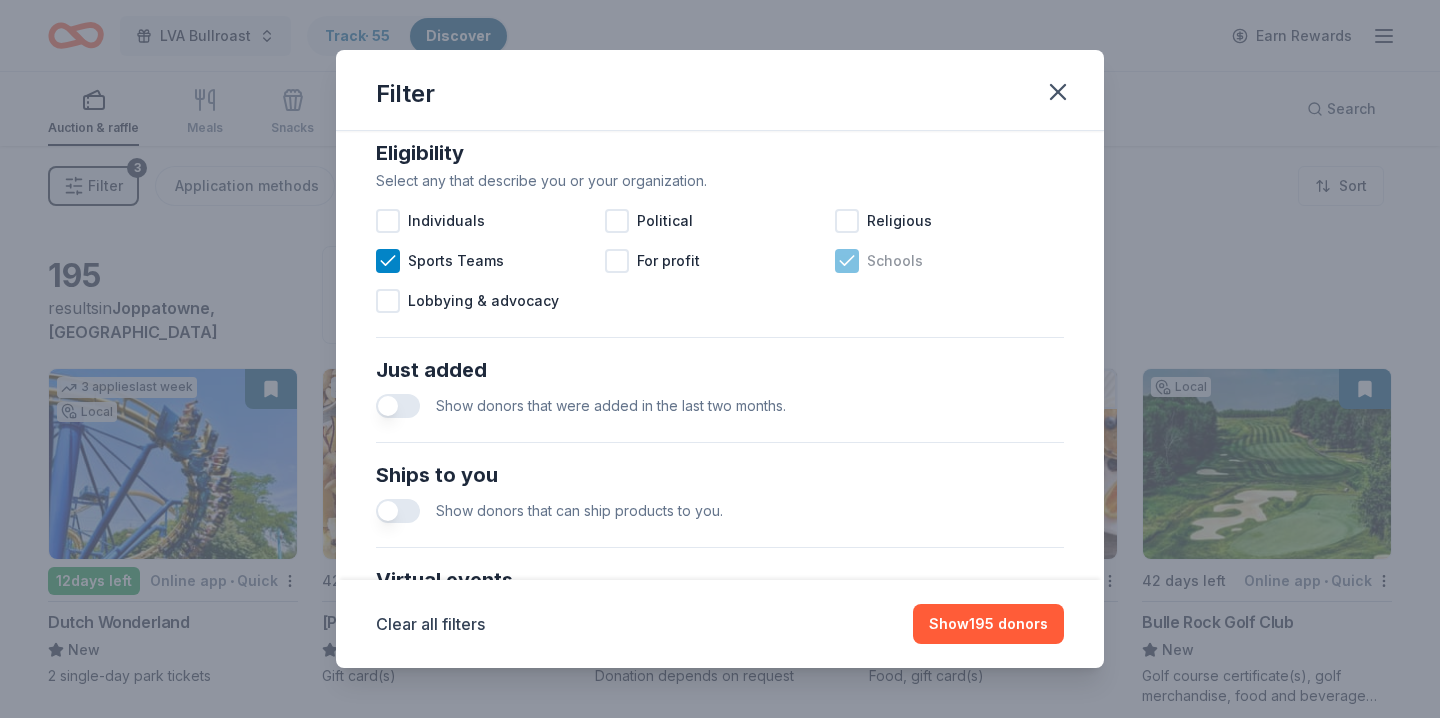click at bounding box center [847, 261] 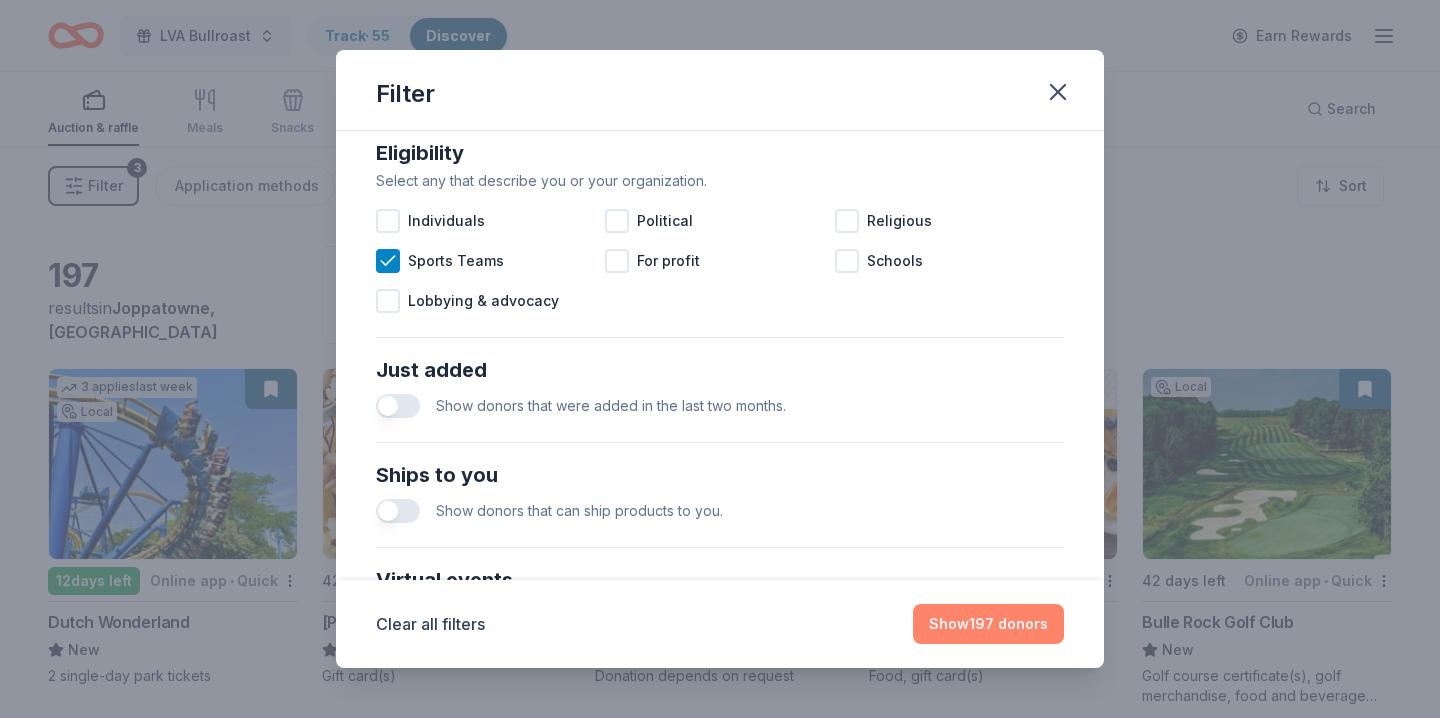 click on "Show  197   donors" at bounding box center (988, 624) 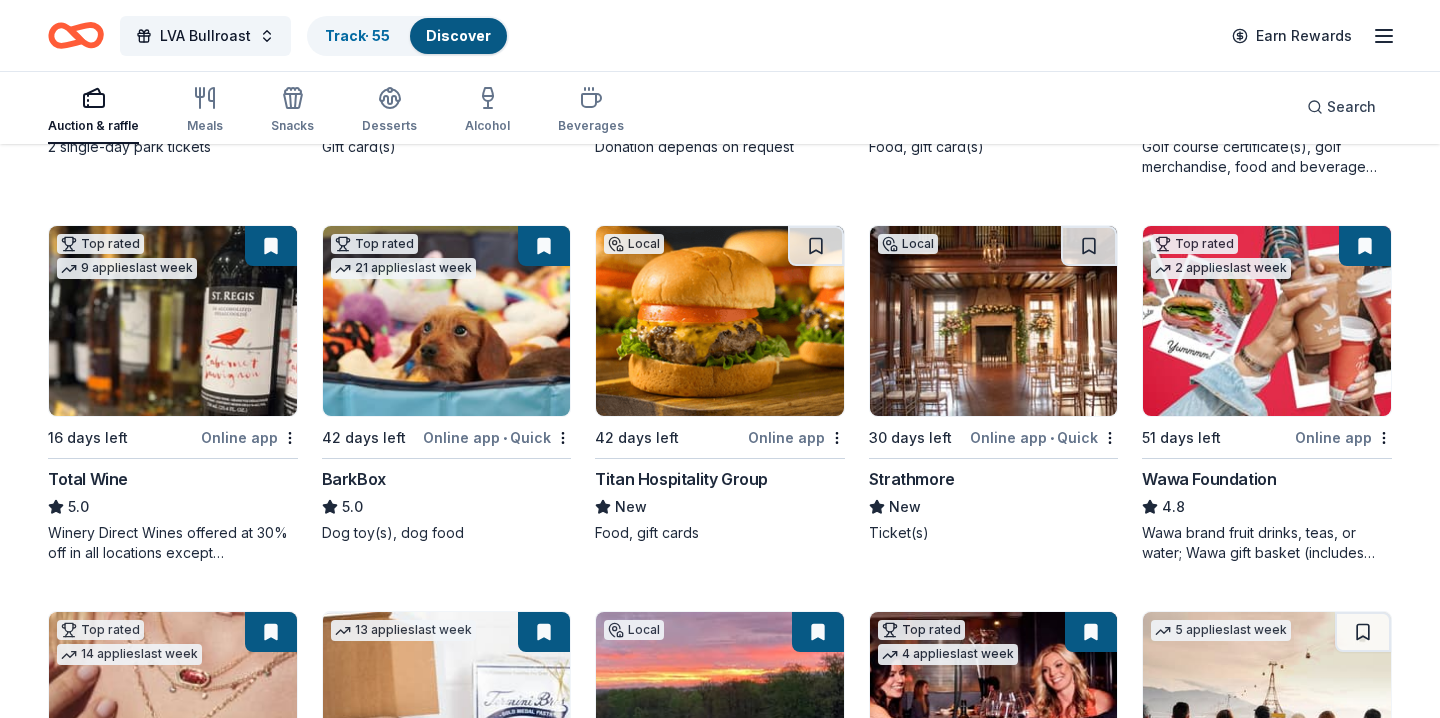 scroll, scrollTop: 531, scrollLeft: 0, axis: vertical 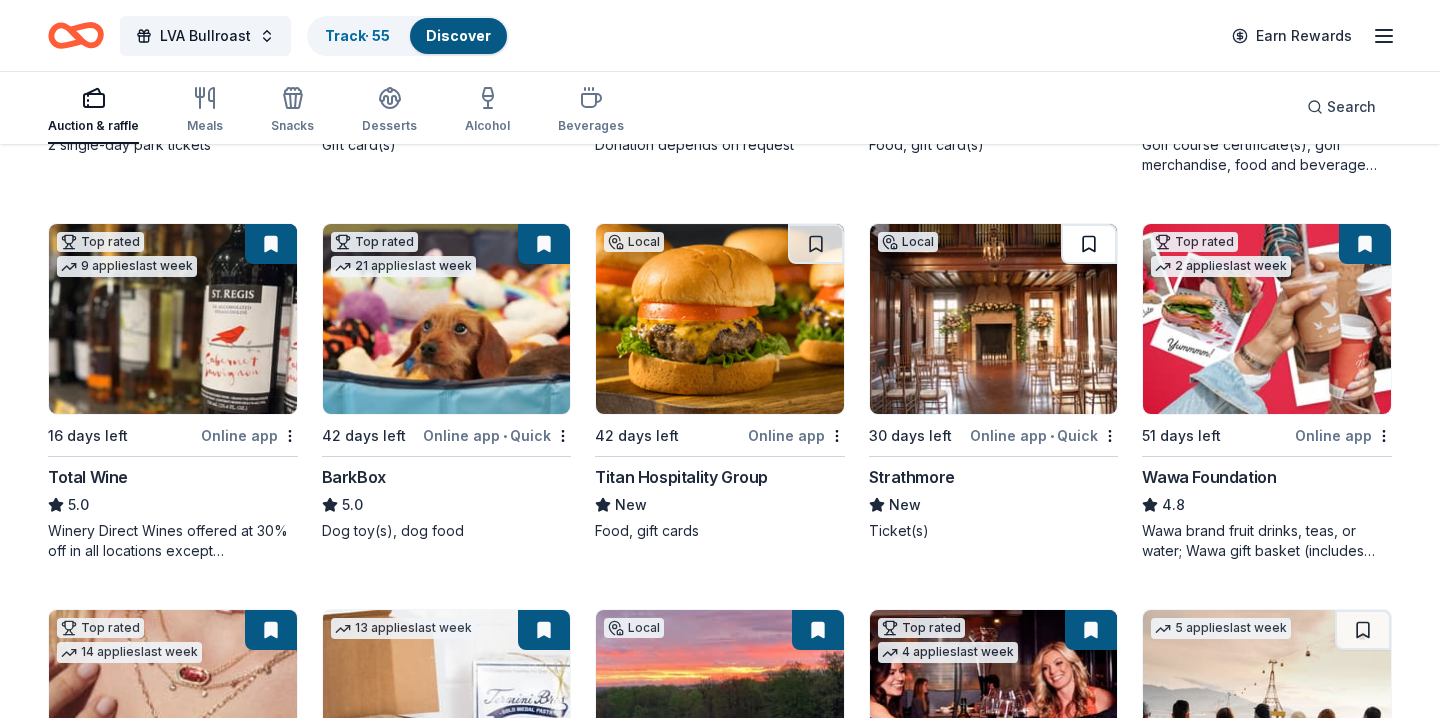 click at bounding box center (1089, 244) 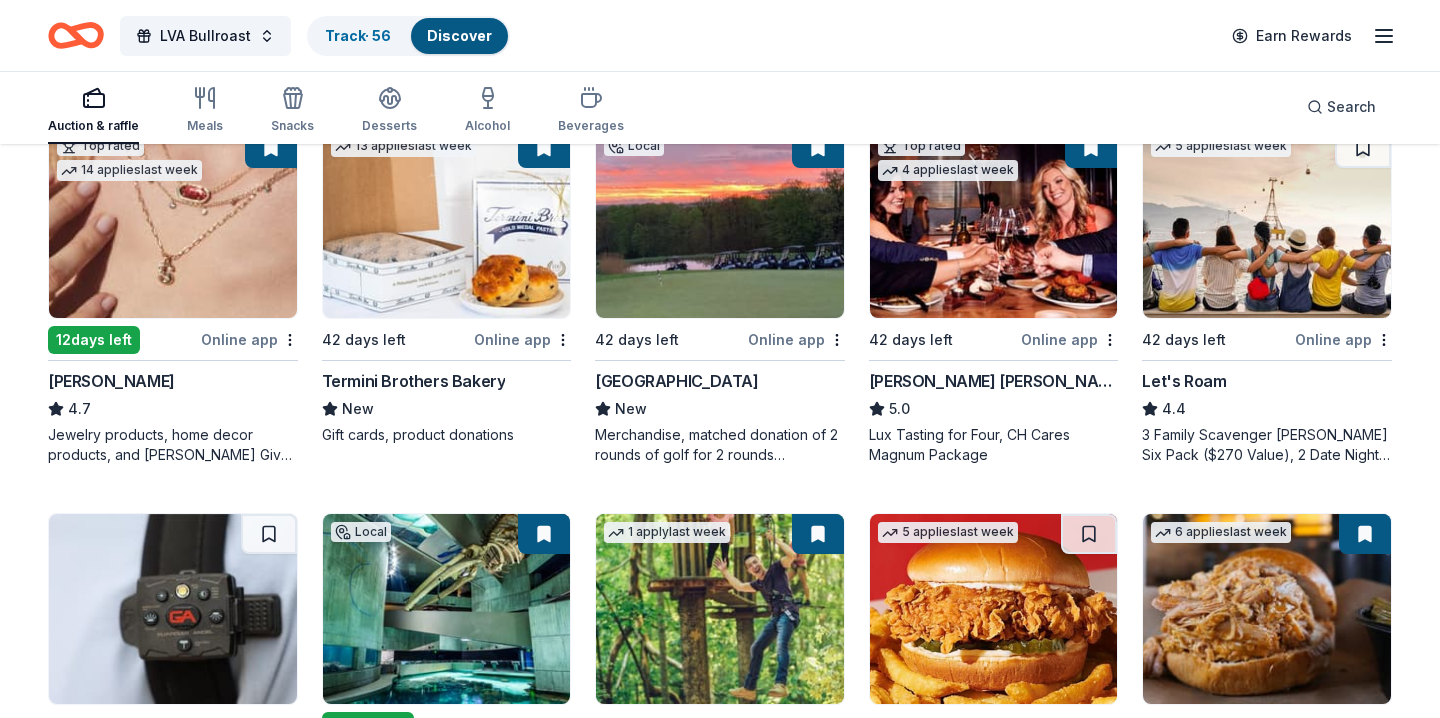 scroll, scrollTop: 1014, scrollLeft: 0, axis: vertical 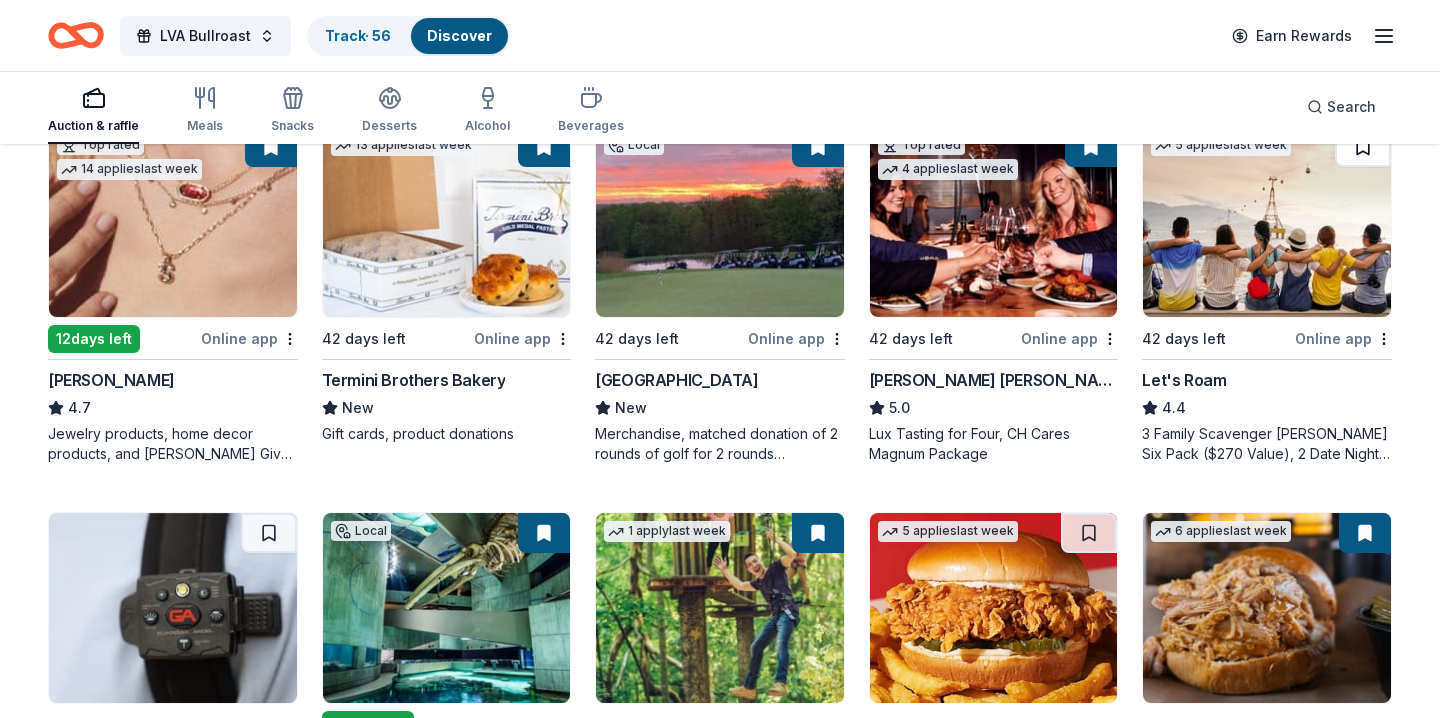 click at bounding box center [1363, 147] 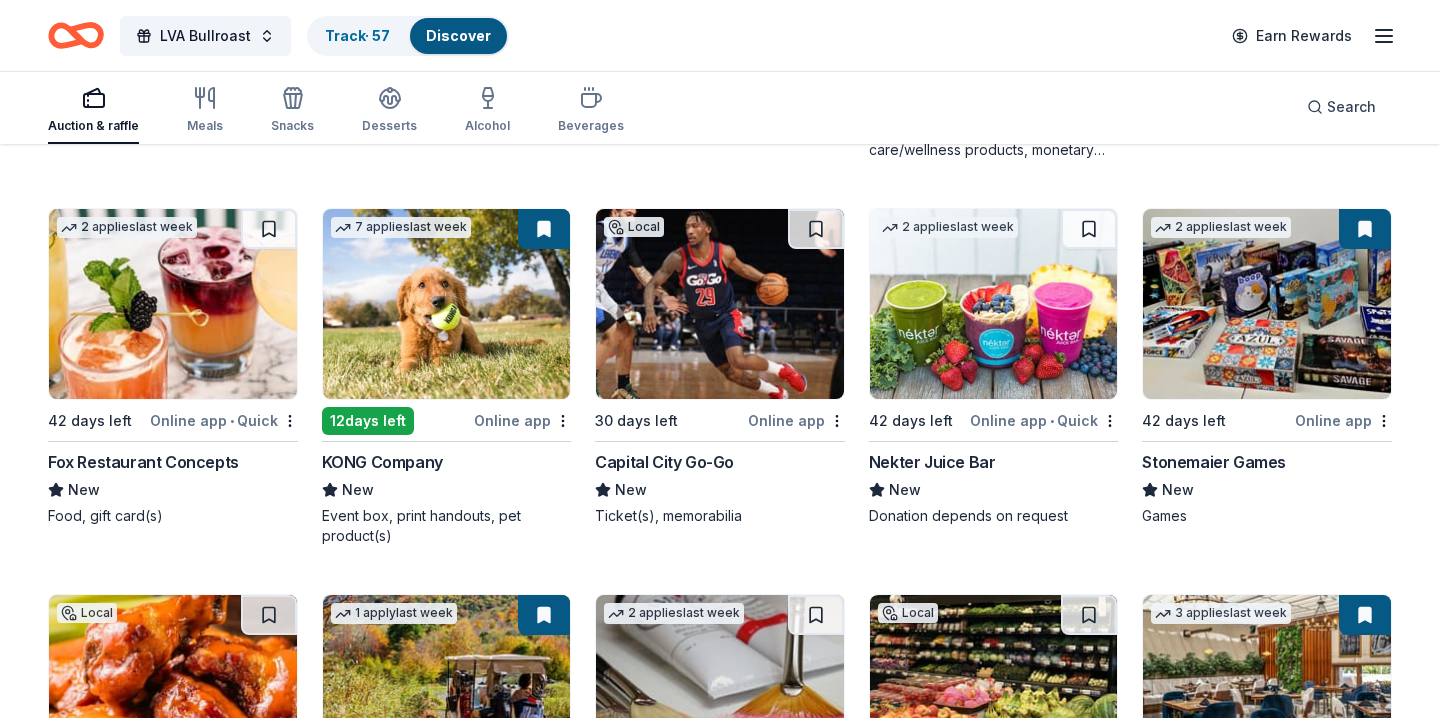 scroll, scrollTop: 4753, scrollLeft: 0, axis: vertical 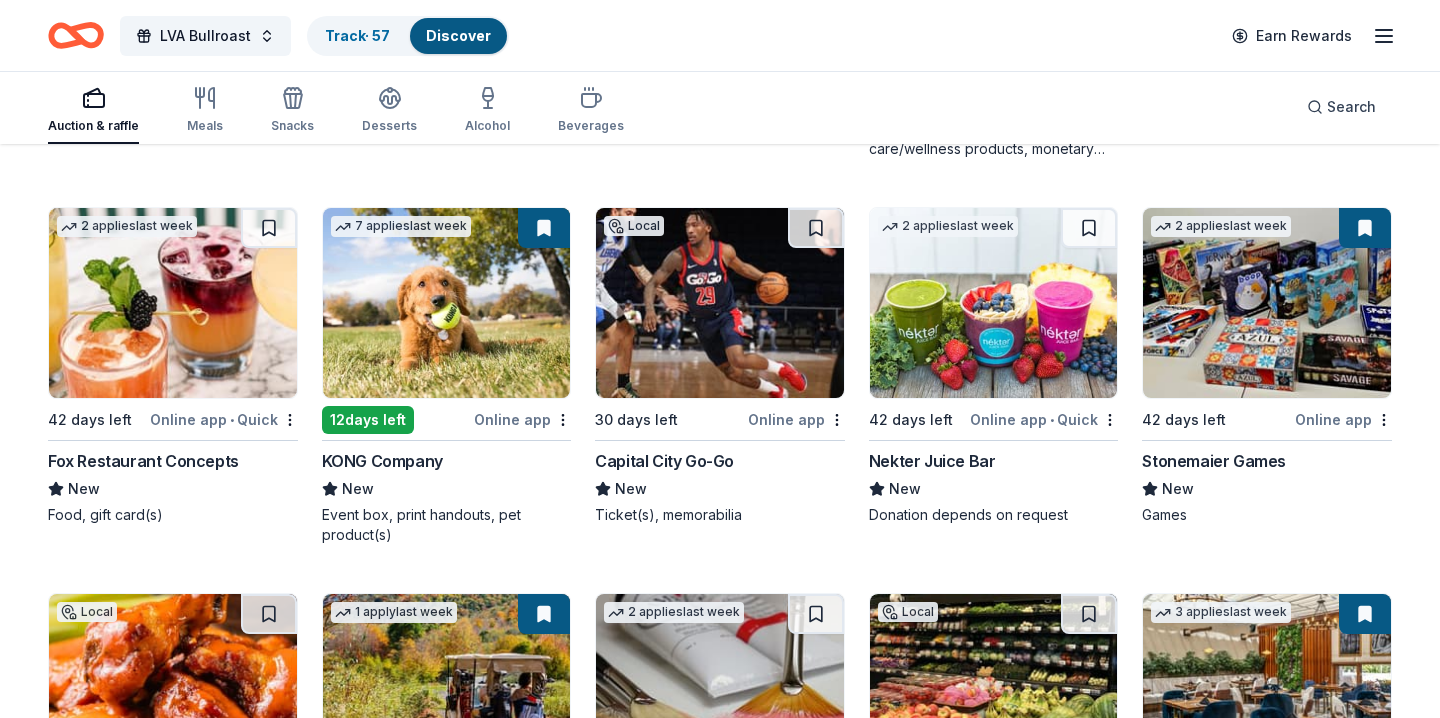 click at bounding box center (447, 303) 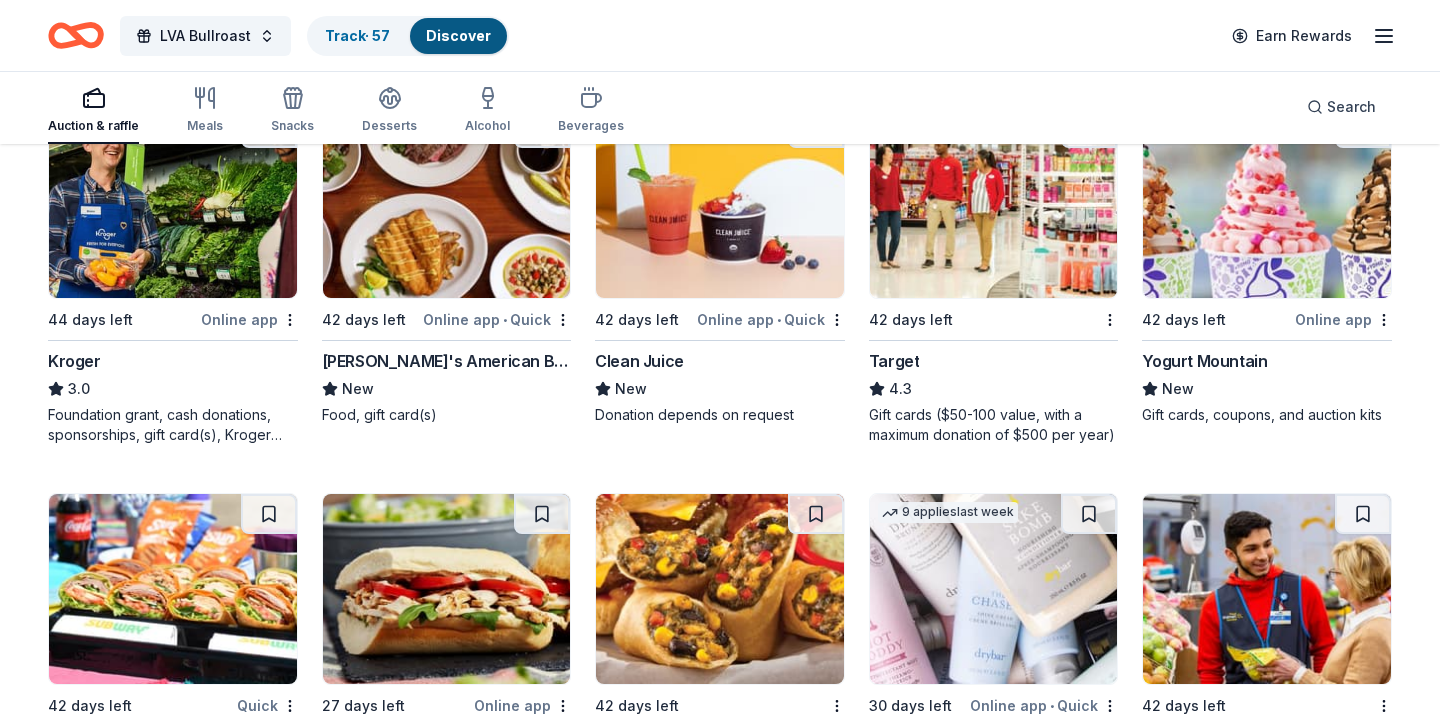 scroll, scrollTop: 9054, scrollLeft: 0, axis: vertical 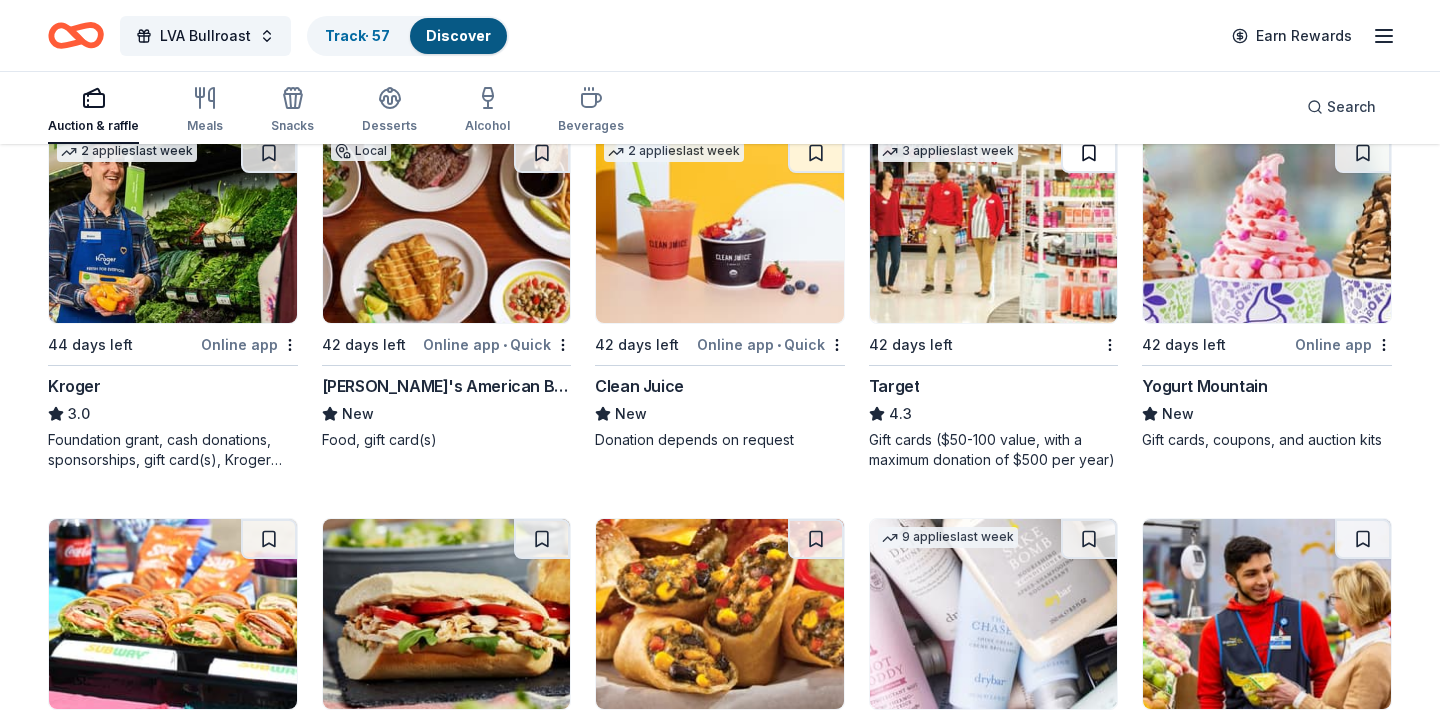 click at bounding box center [1089, 153] 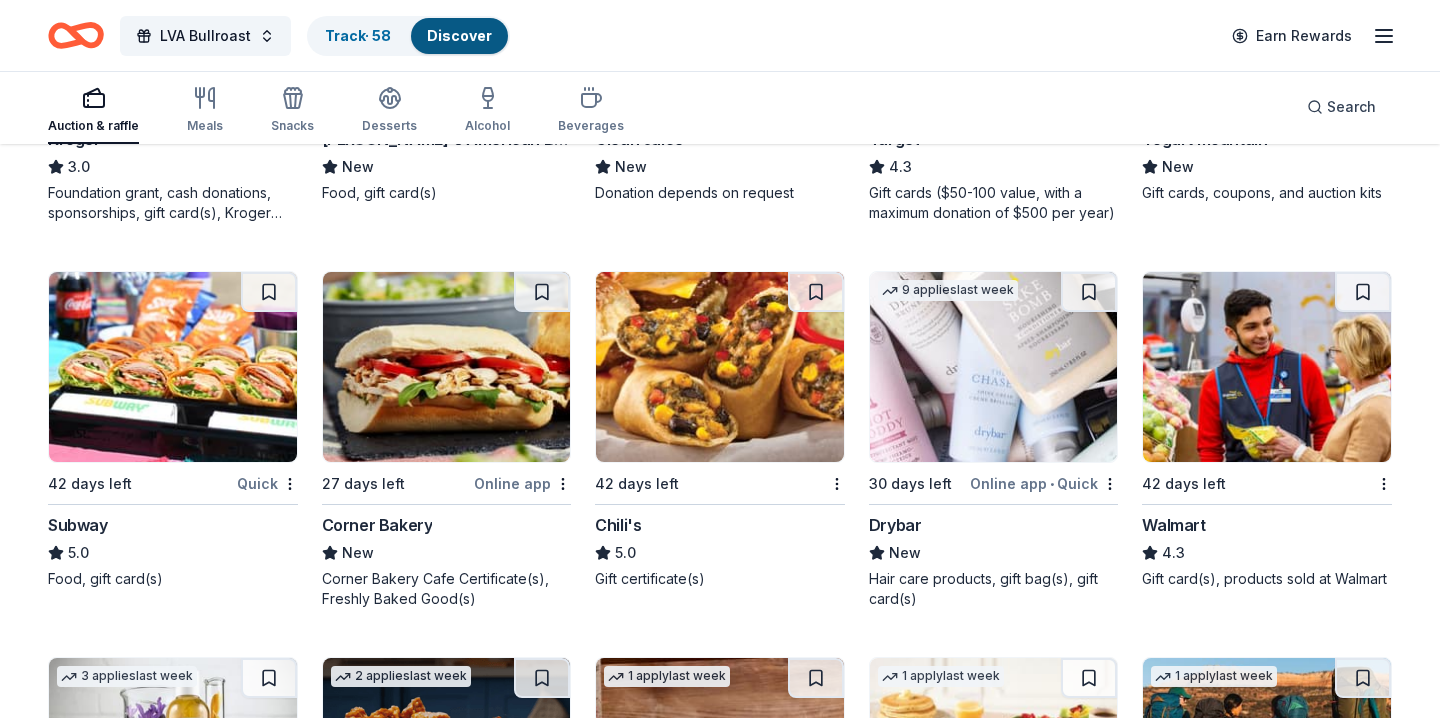 scroll, scrollTop: 9309, scrollLeft: 0, axis: vertical 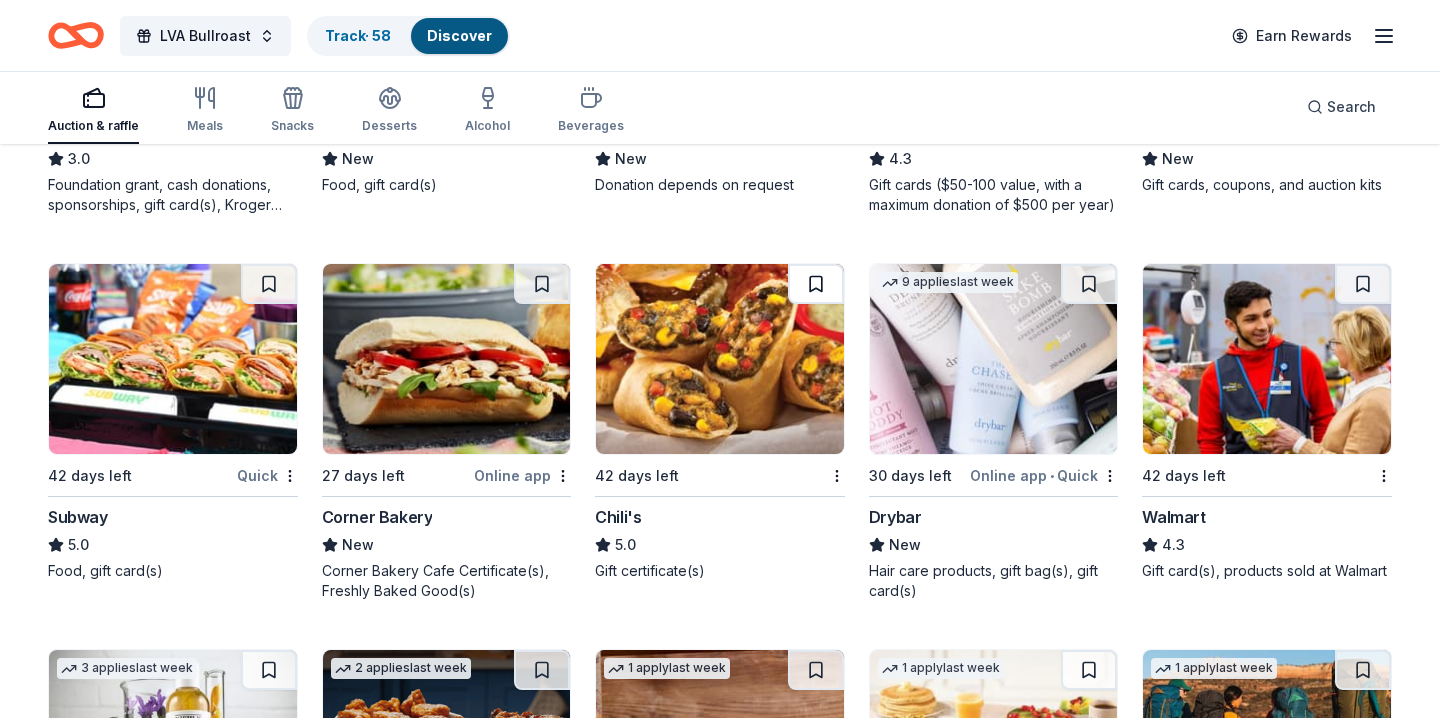click at bounding box center (816, 284) 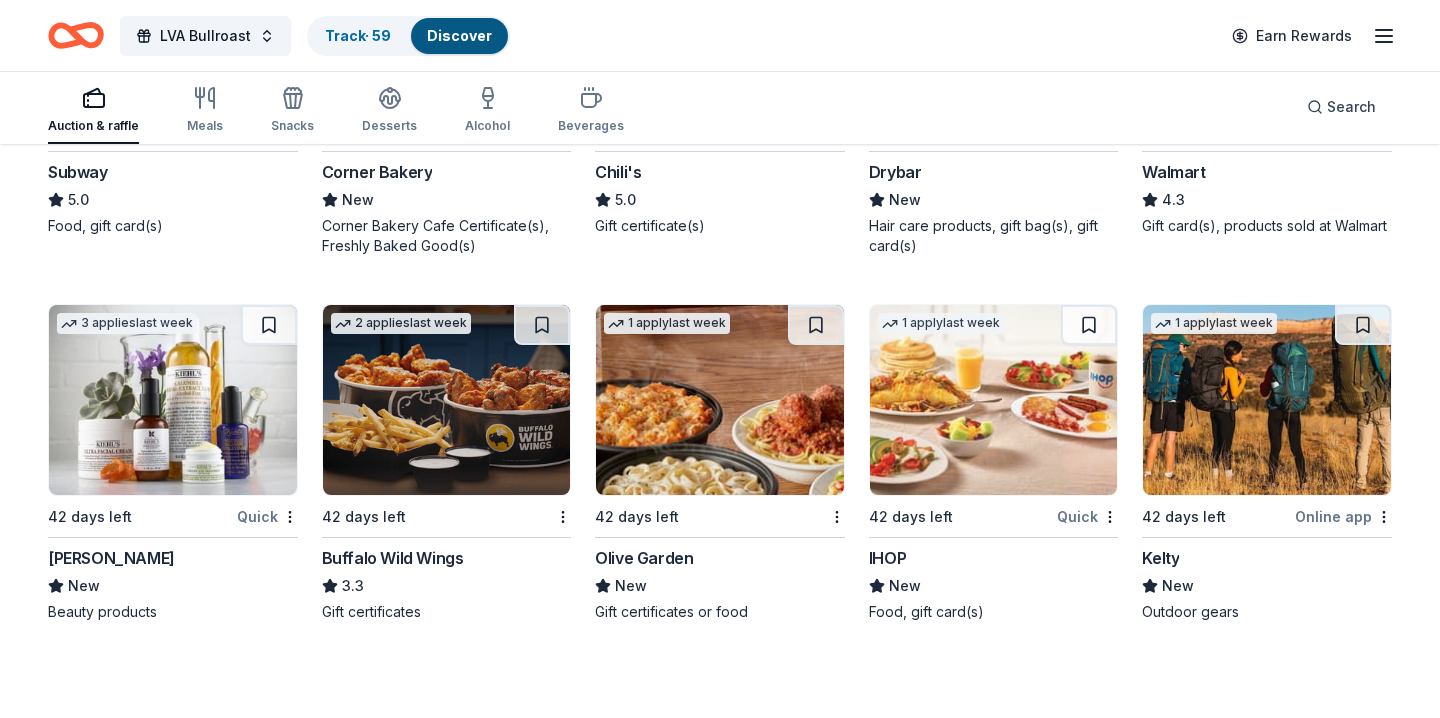 scroll, scrollTop: 9659, scrollLeft: 0, axis: vertical 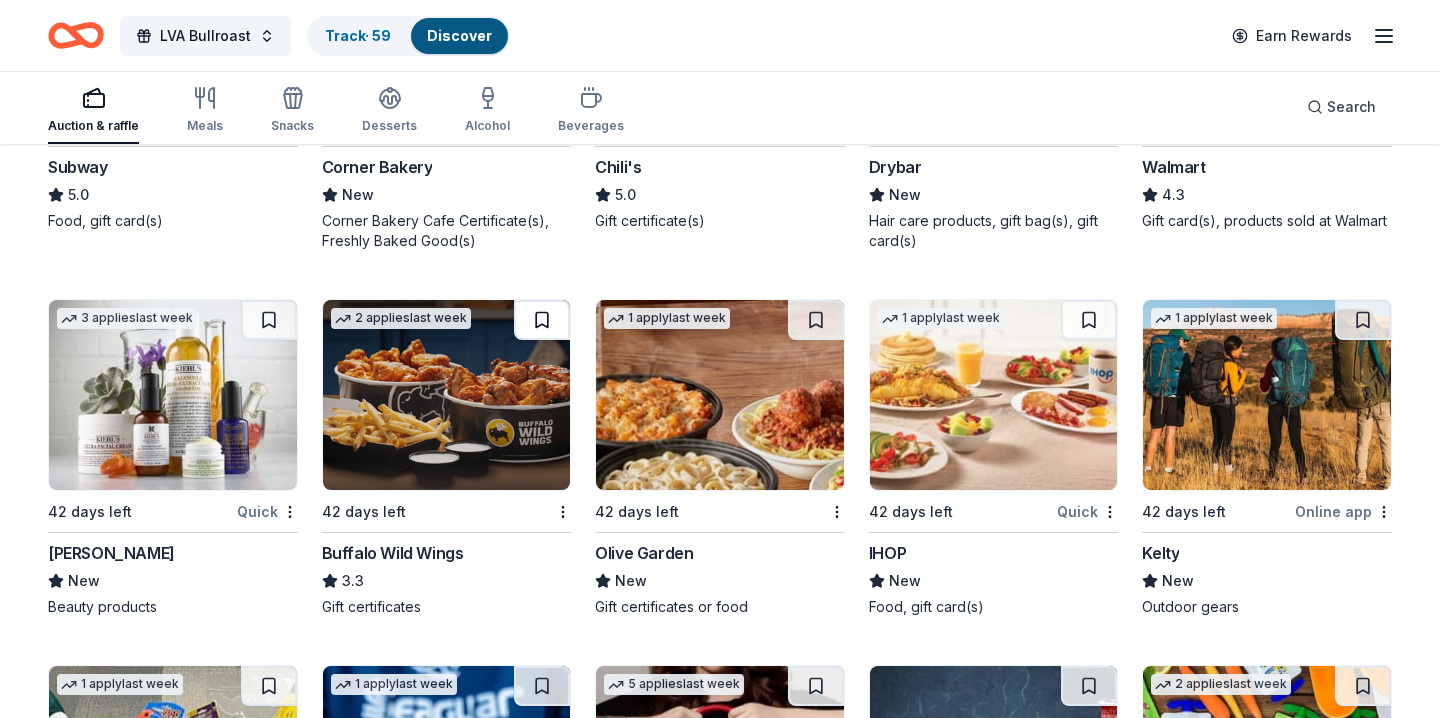 click at bounding box center [542, 320] 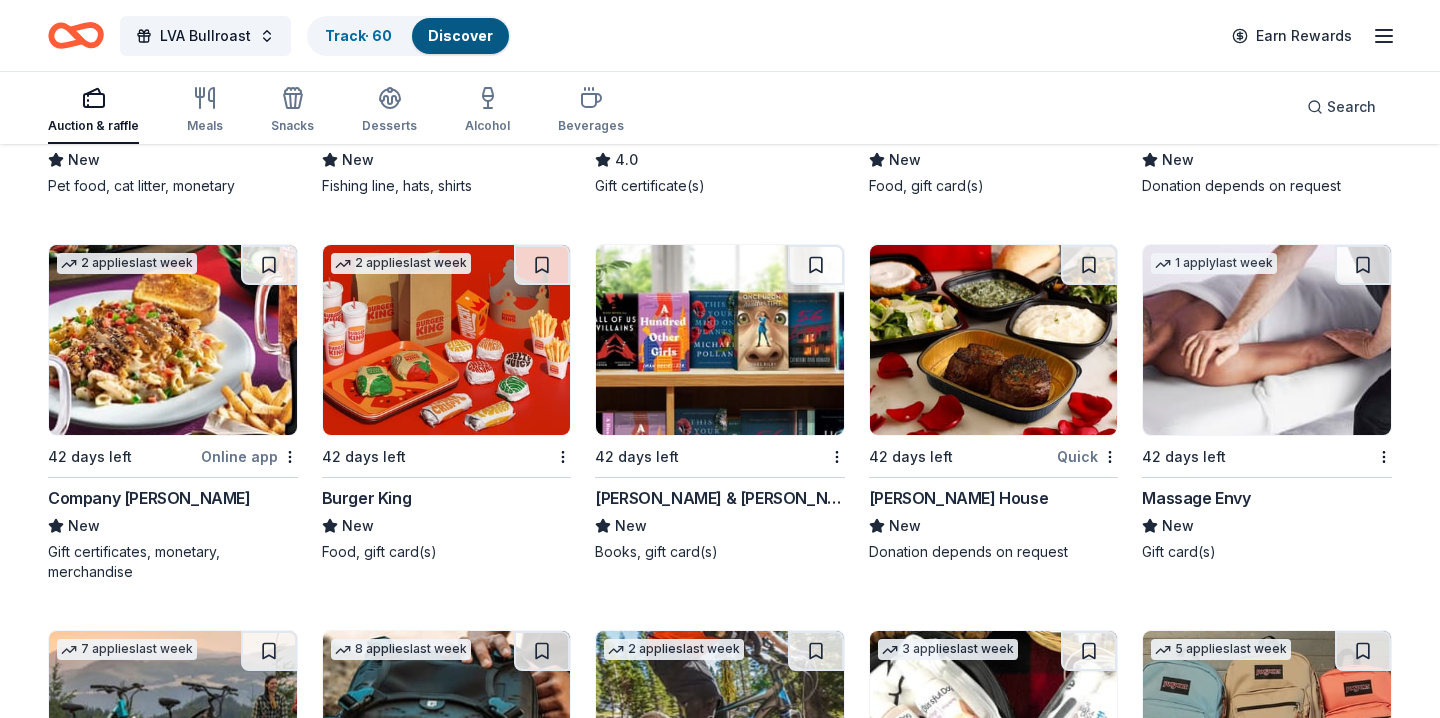 scroll, scrollTop: 10445, scrollLeft: 0, axis: vertical 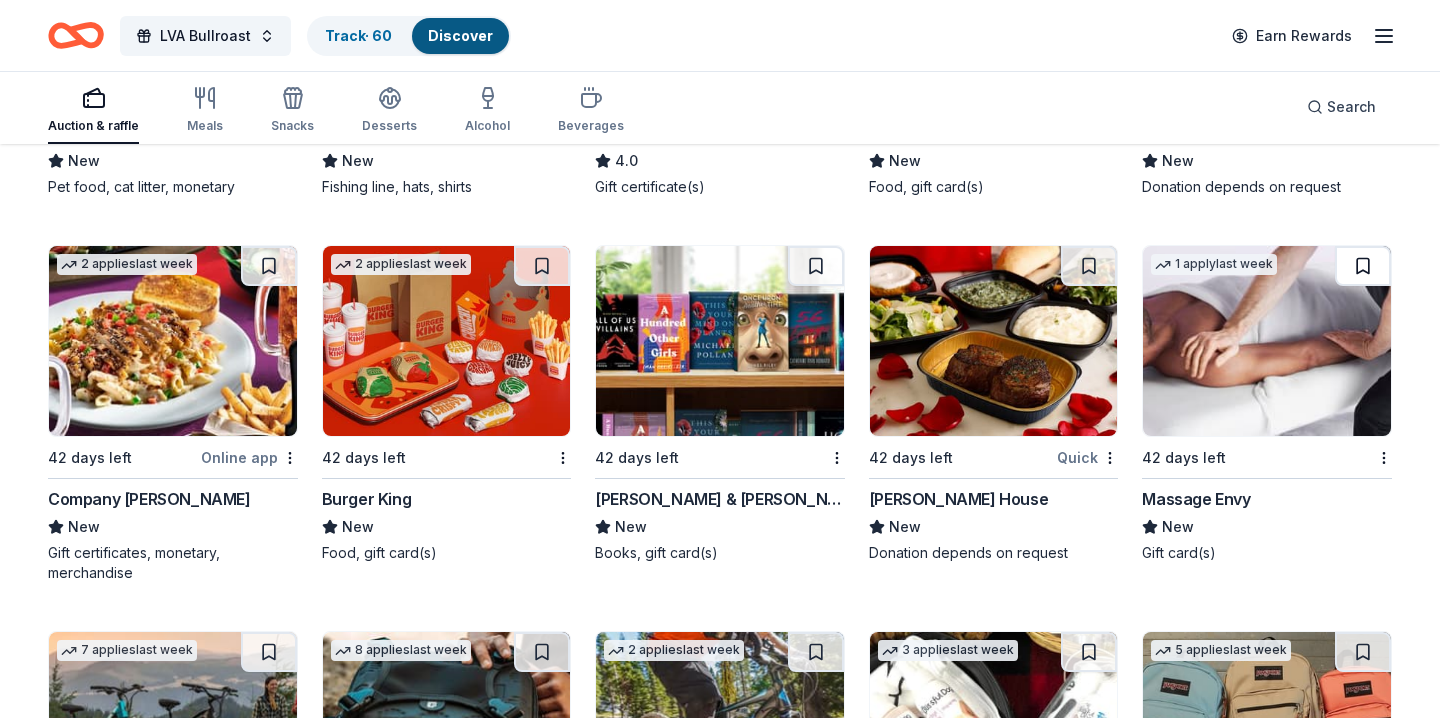 click at bounding box center [1363, 266] 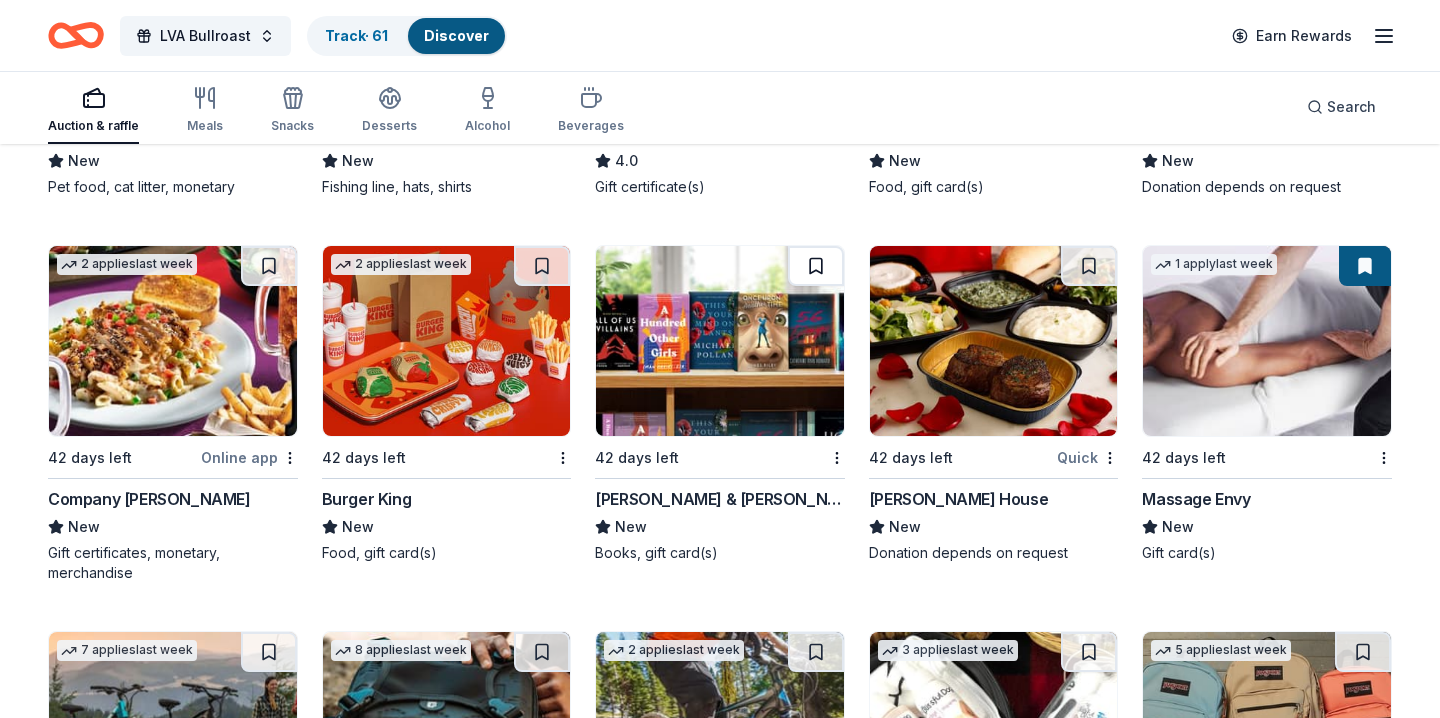 click at bounding box center [816, 266] 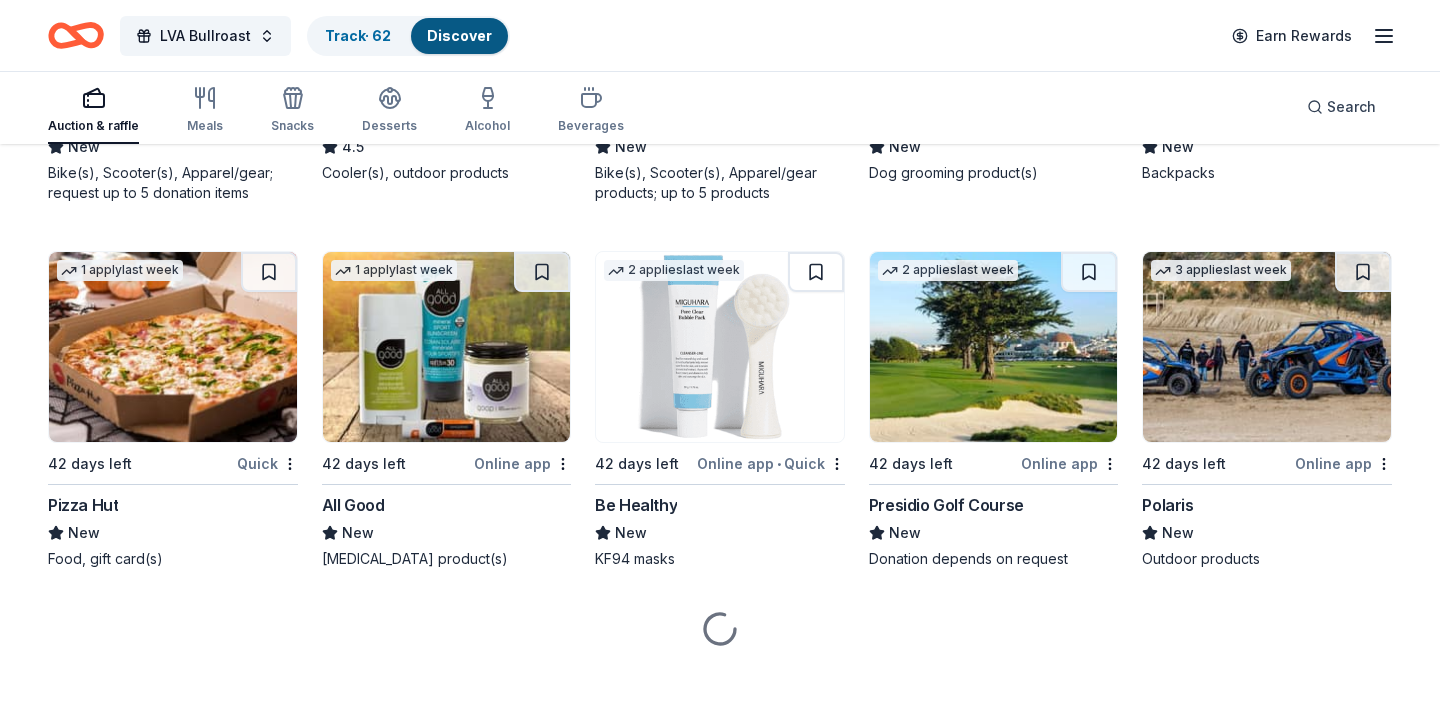 scroll, scrollTop: 11214, scrollLeft: 0, axis: vertical 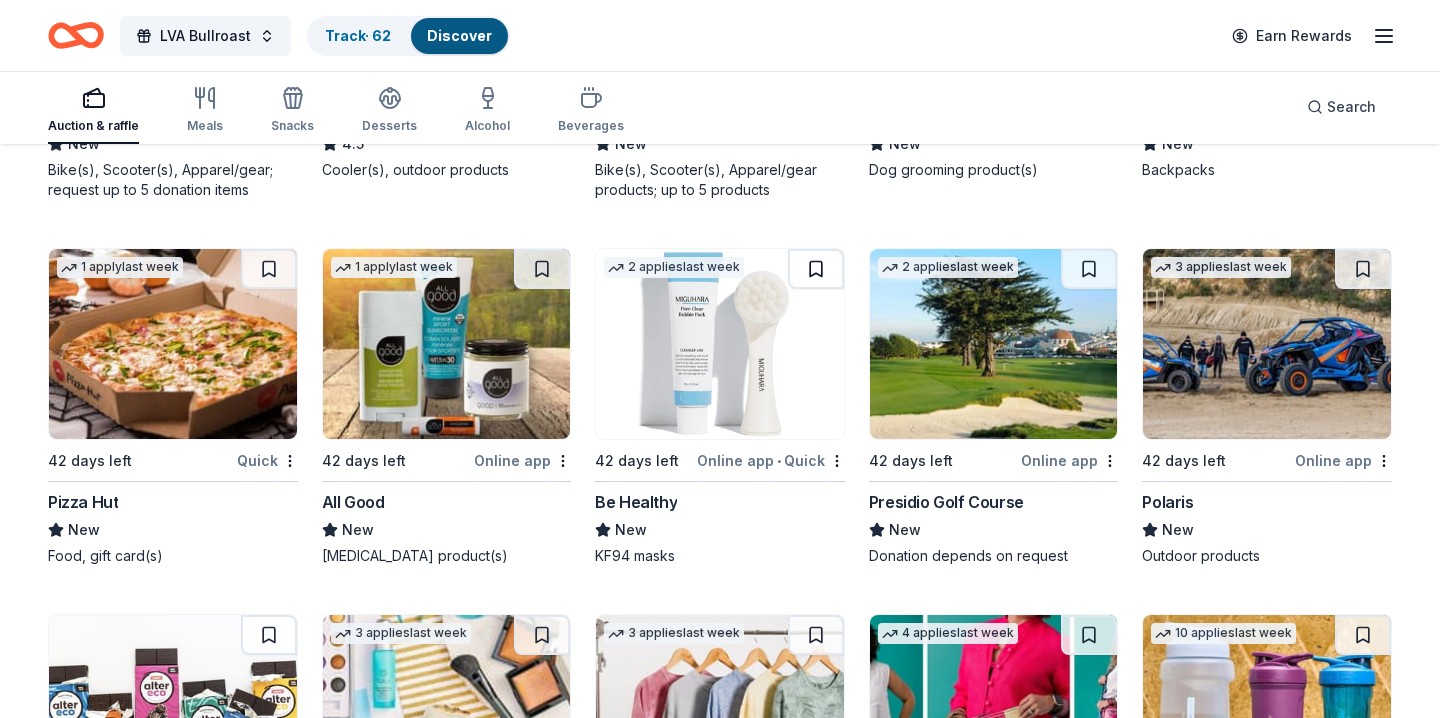 click at bounding box center [816, 269] 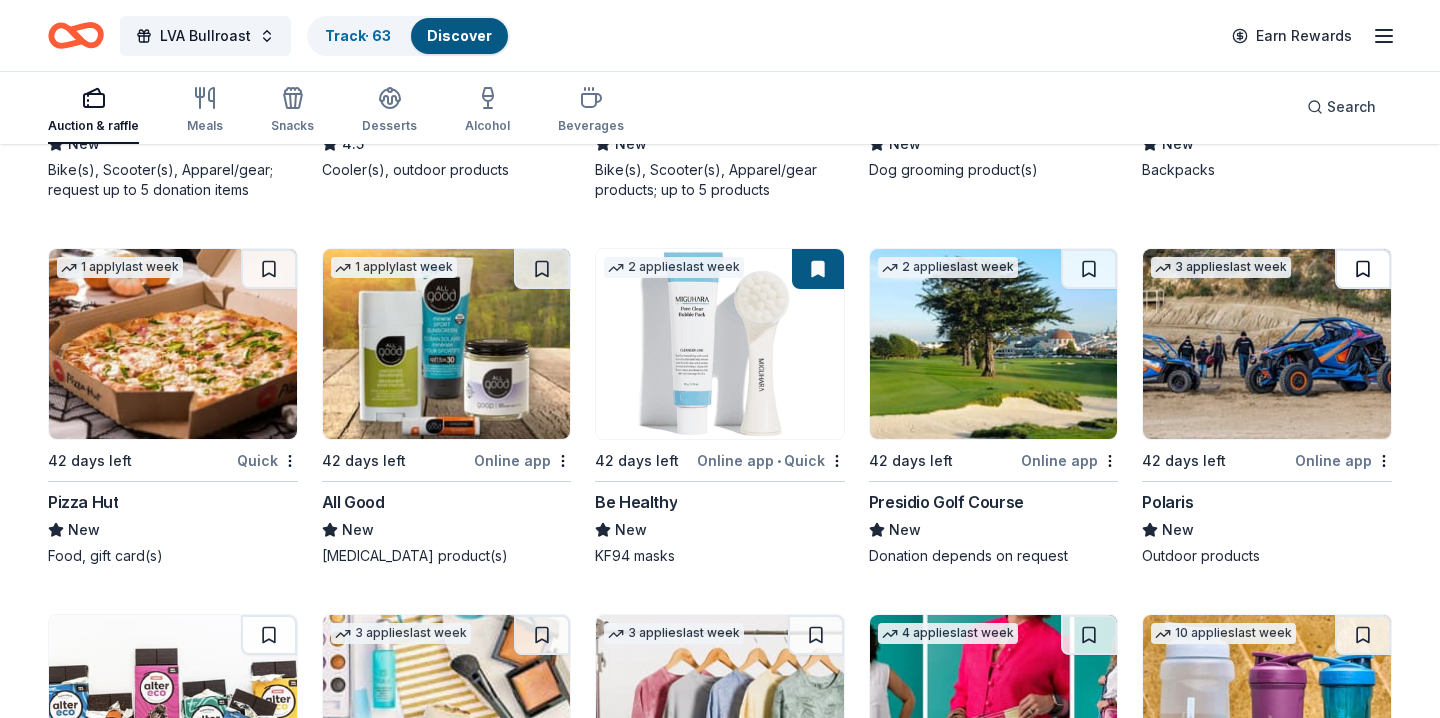 click at bounding box center (1363, 269) 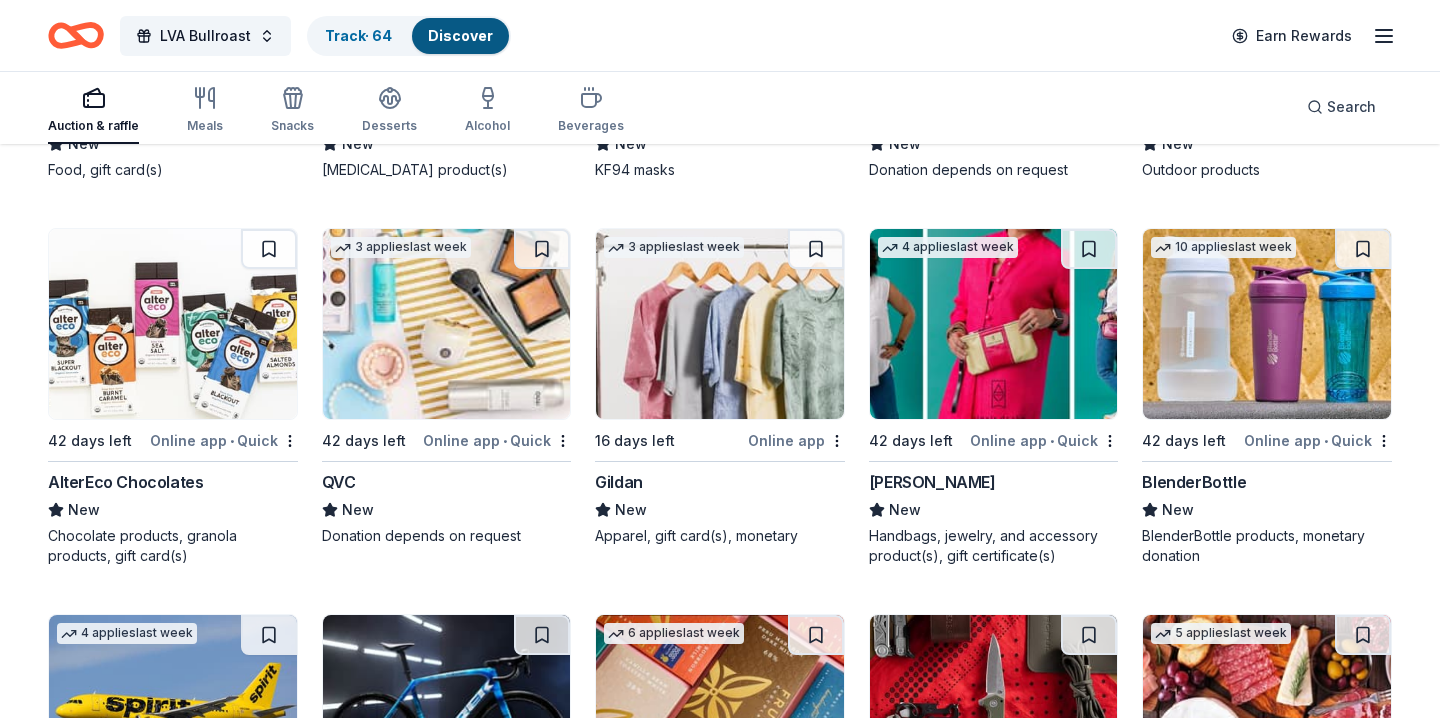 scroll, scrollTop: 11602, scrollLeft: 0, axis: vertical 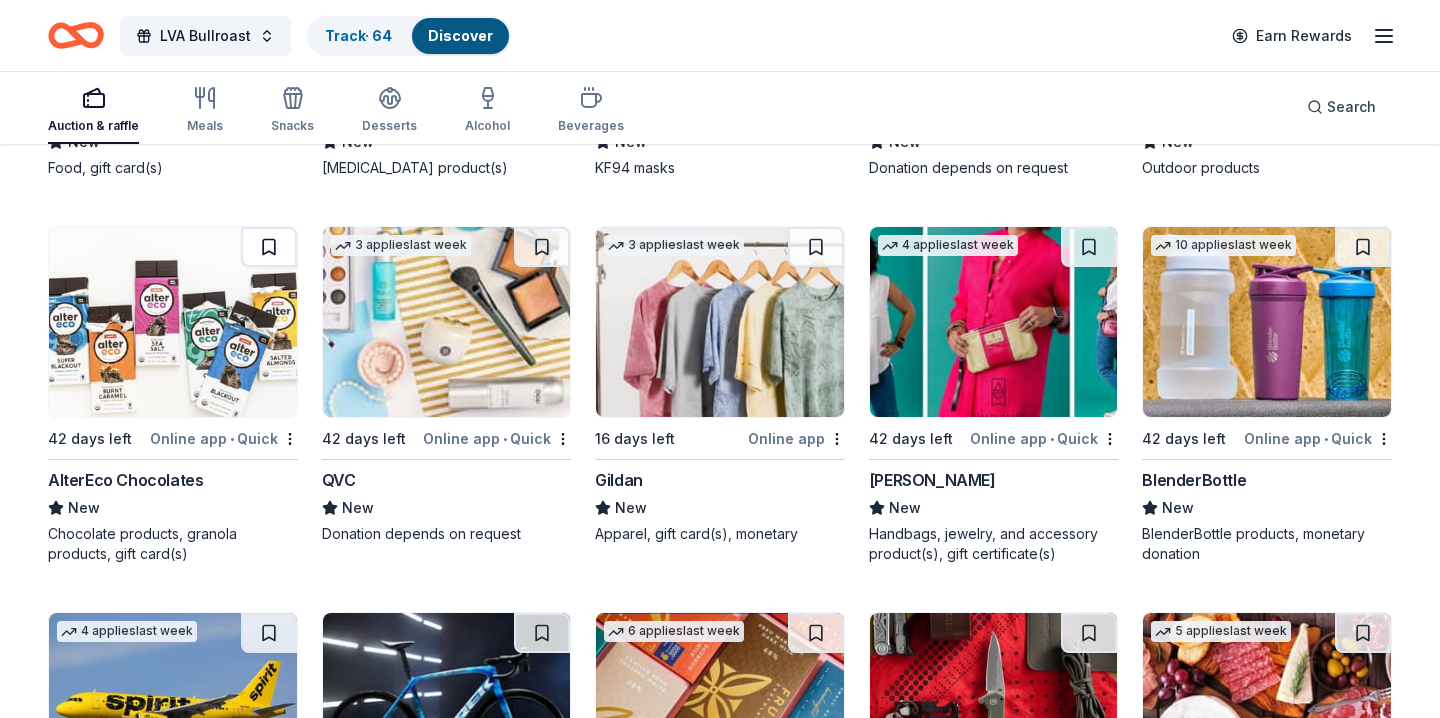 click at bounding box center (269, 247) 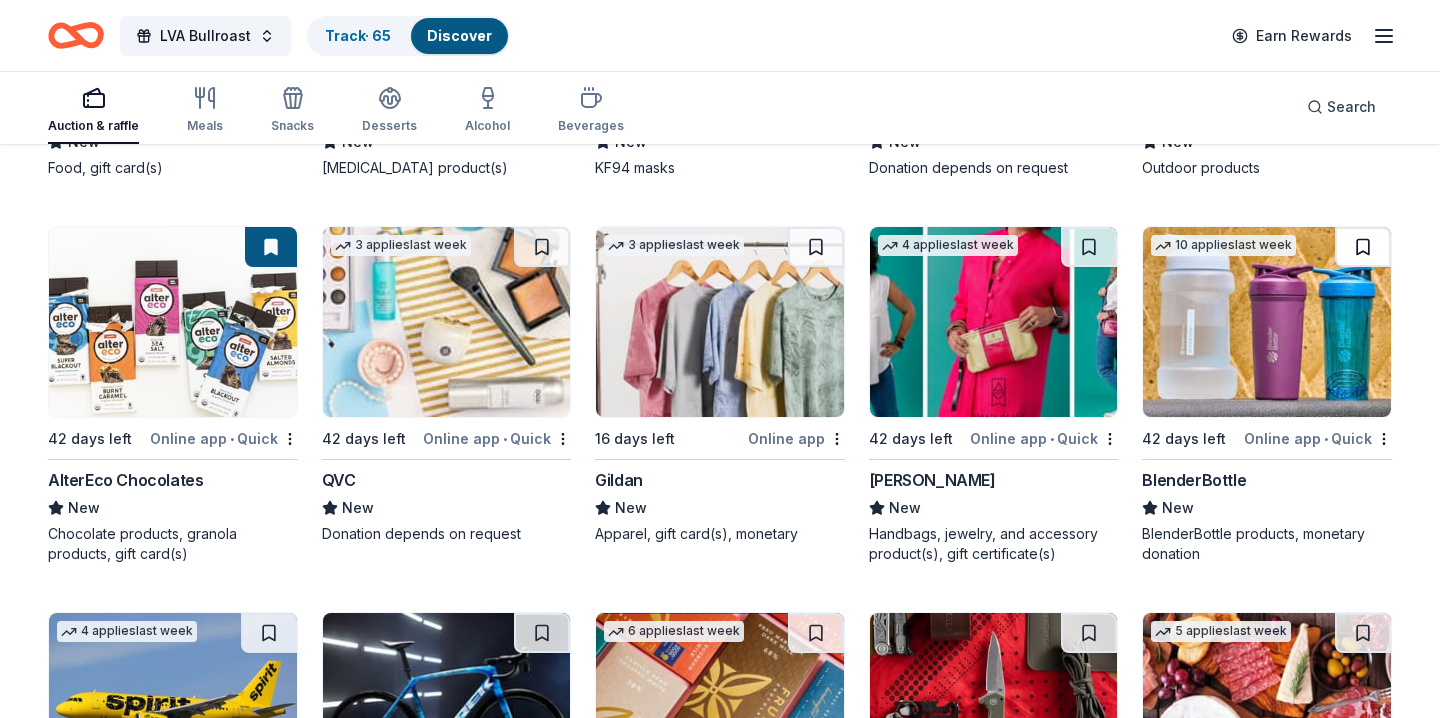 click at bounding box center [1363, 247] 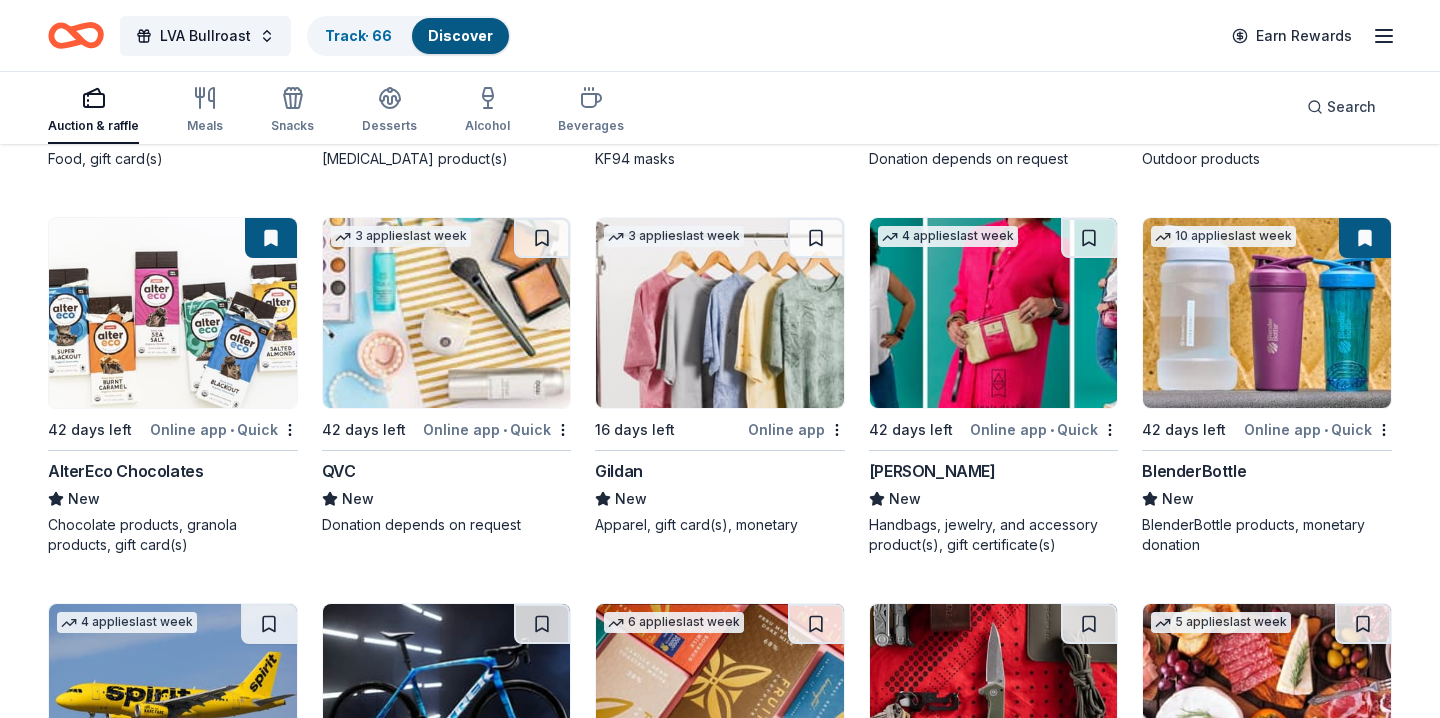 scroll, scrollTop: 11606, scrollLeft: 0, axis: vertical 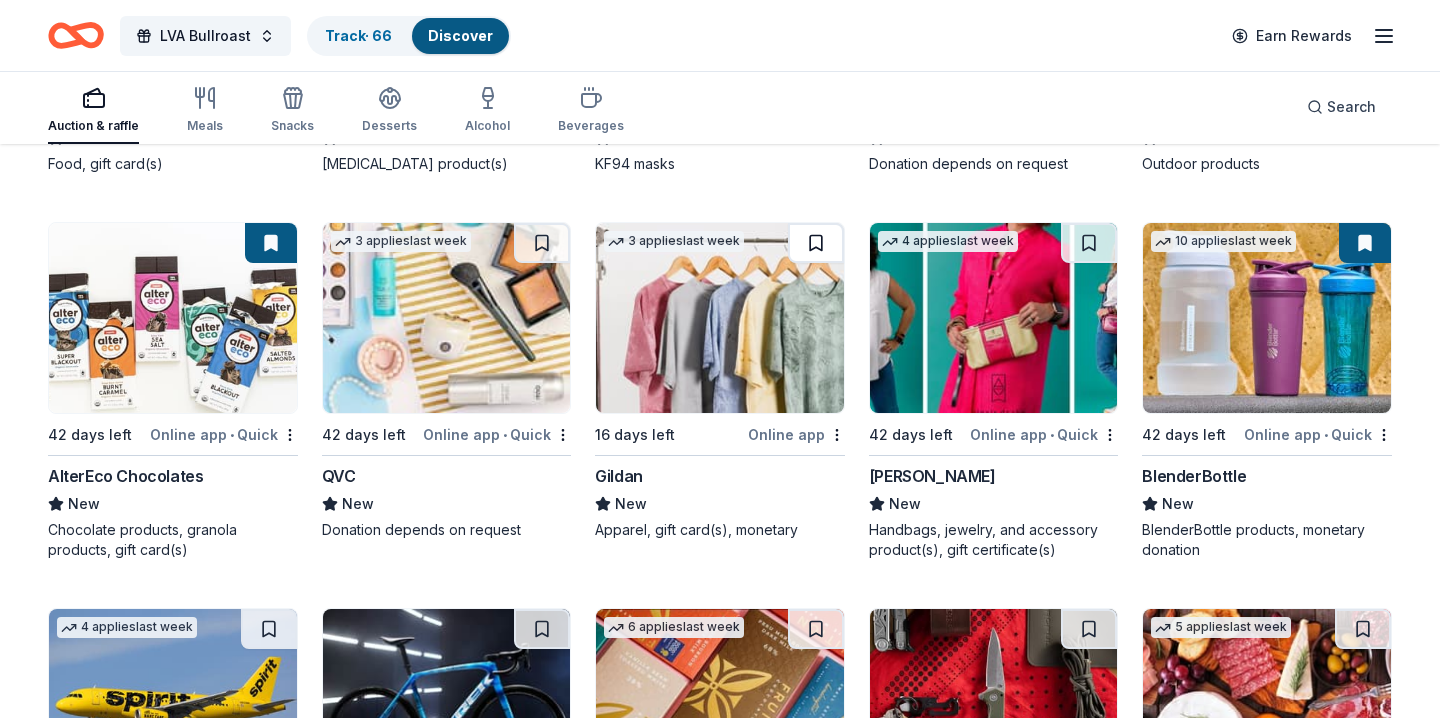 click at bounding box center [816, 243] 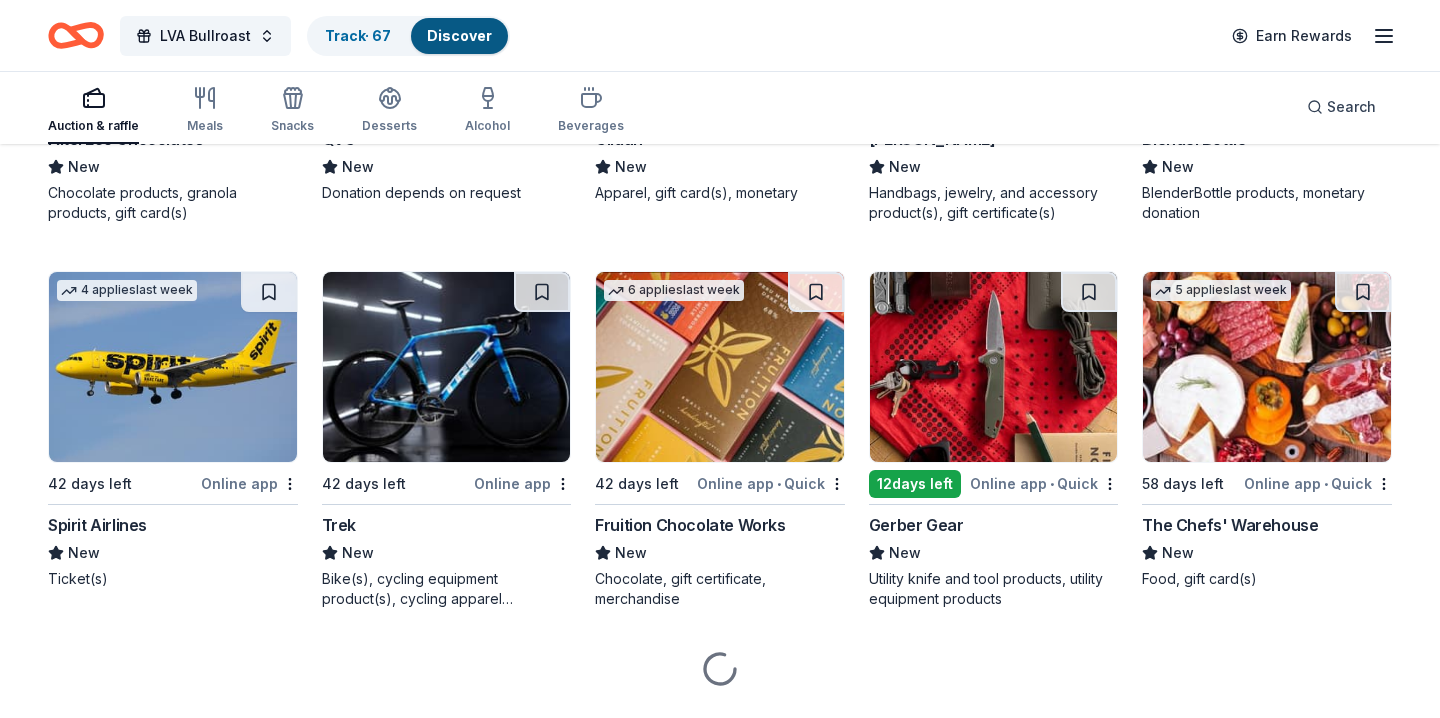 scroll, scrollTop: 11947, scrollLeft: 0, axis: vertical 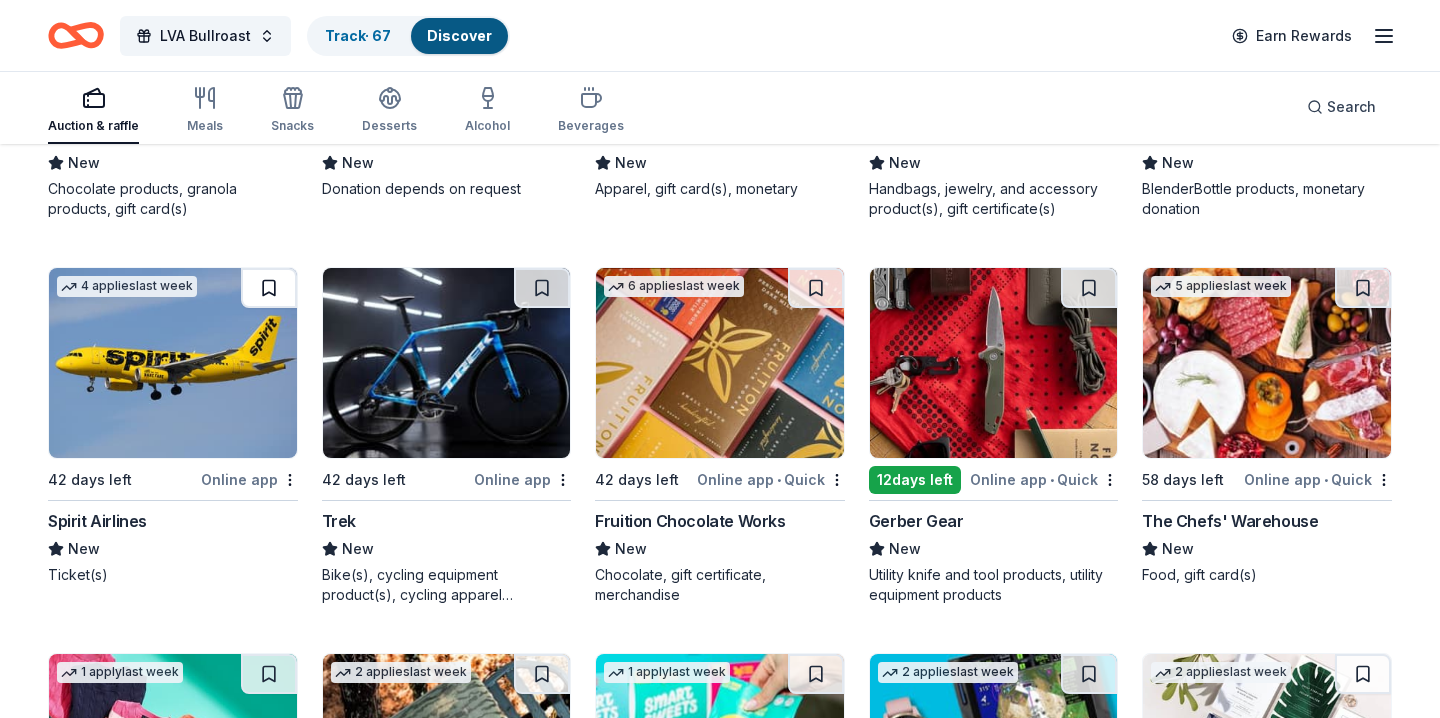 click at bounding box center [269, 288] 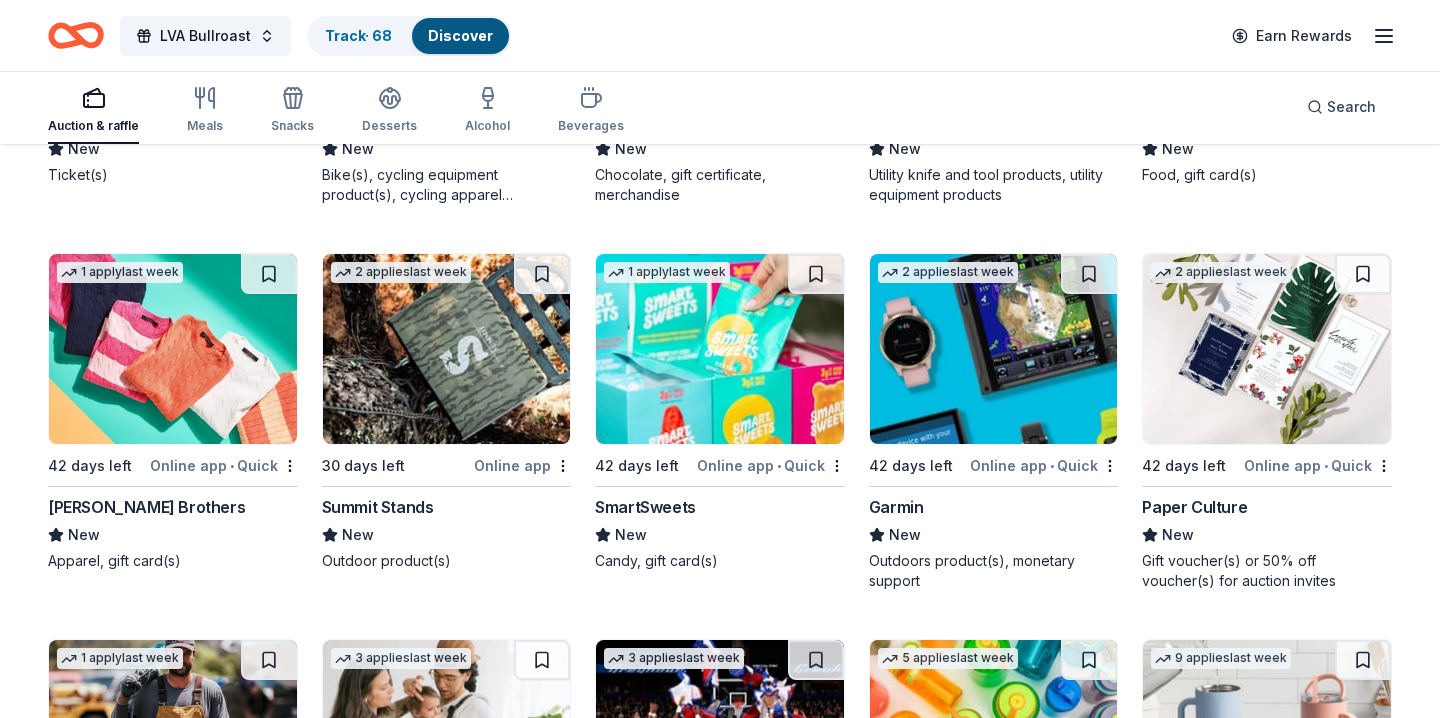 scroll, scrollTop: 12352, scrollLeft: 0, axis: vertical 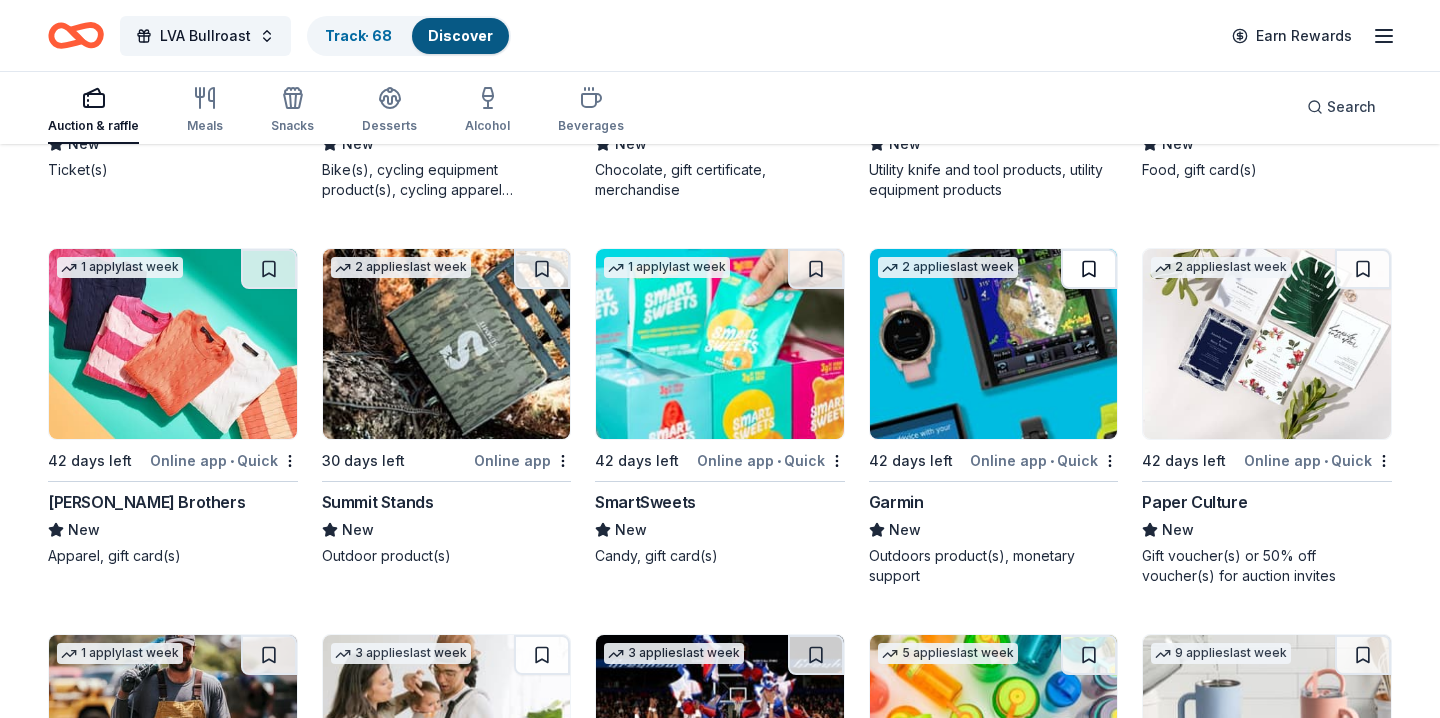 click at bounding box center [1089, 269] 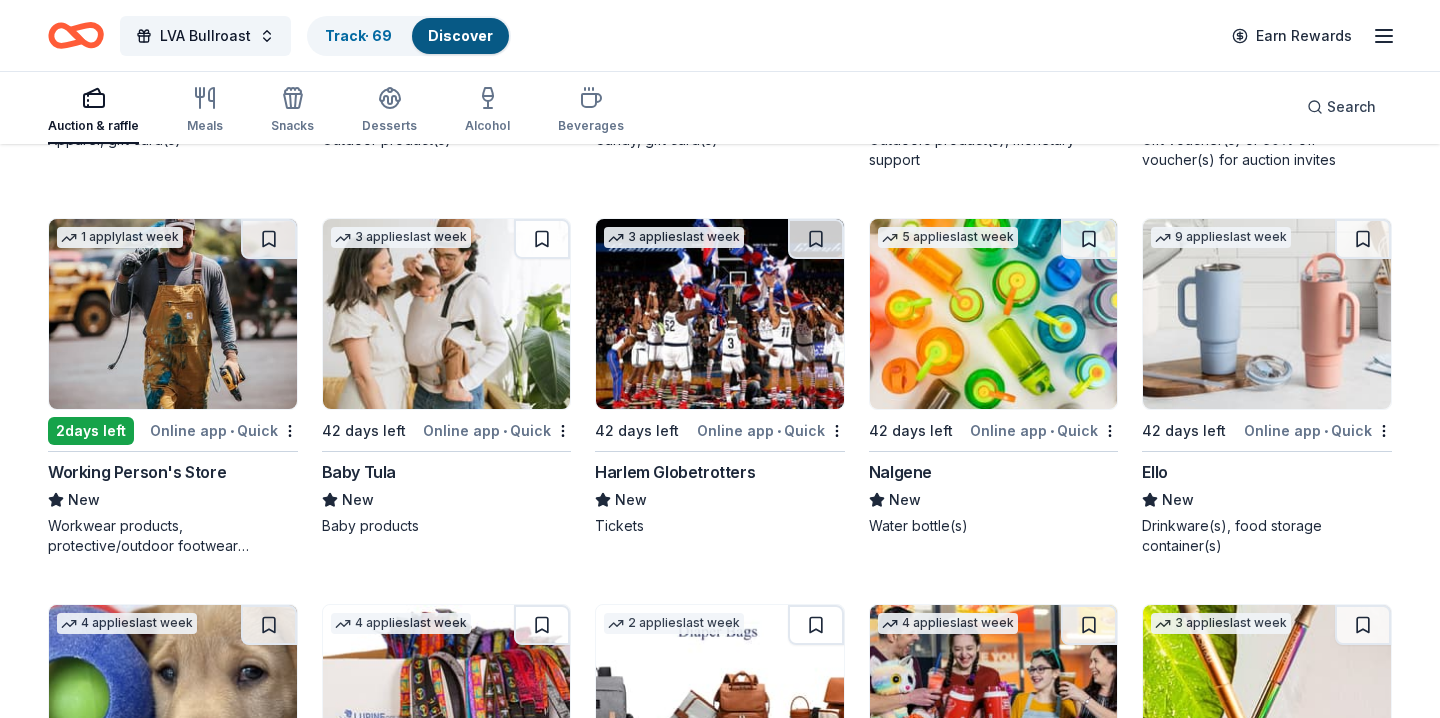 scroll, scrollTop: 12775, scrollLeft: 0, axis: vertical 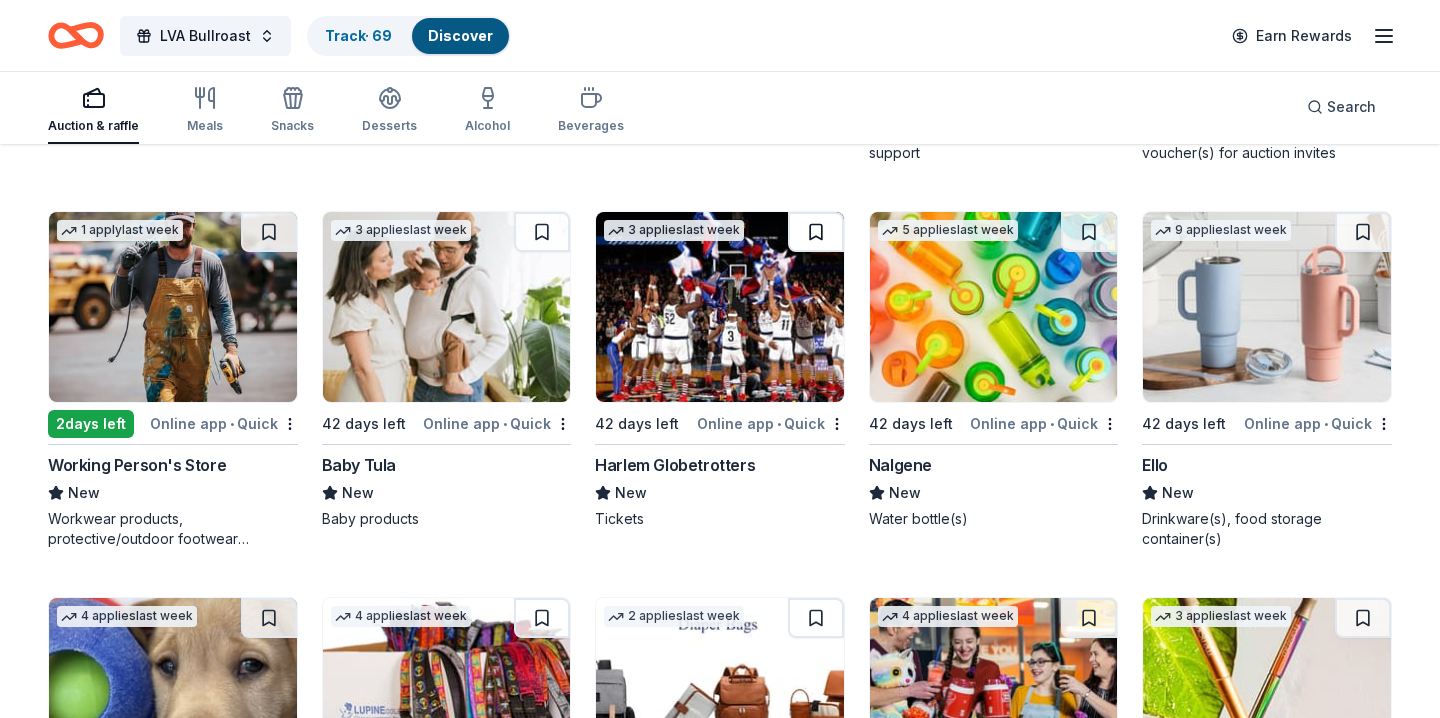 click at bounding box center [816, 232] 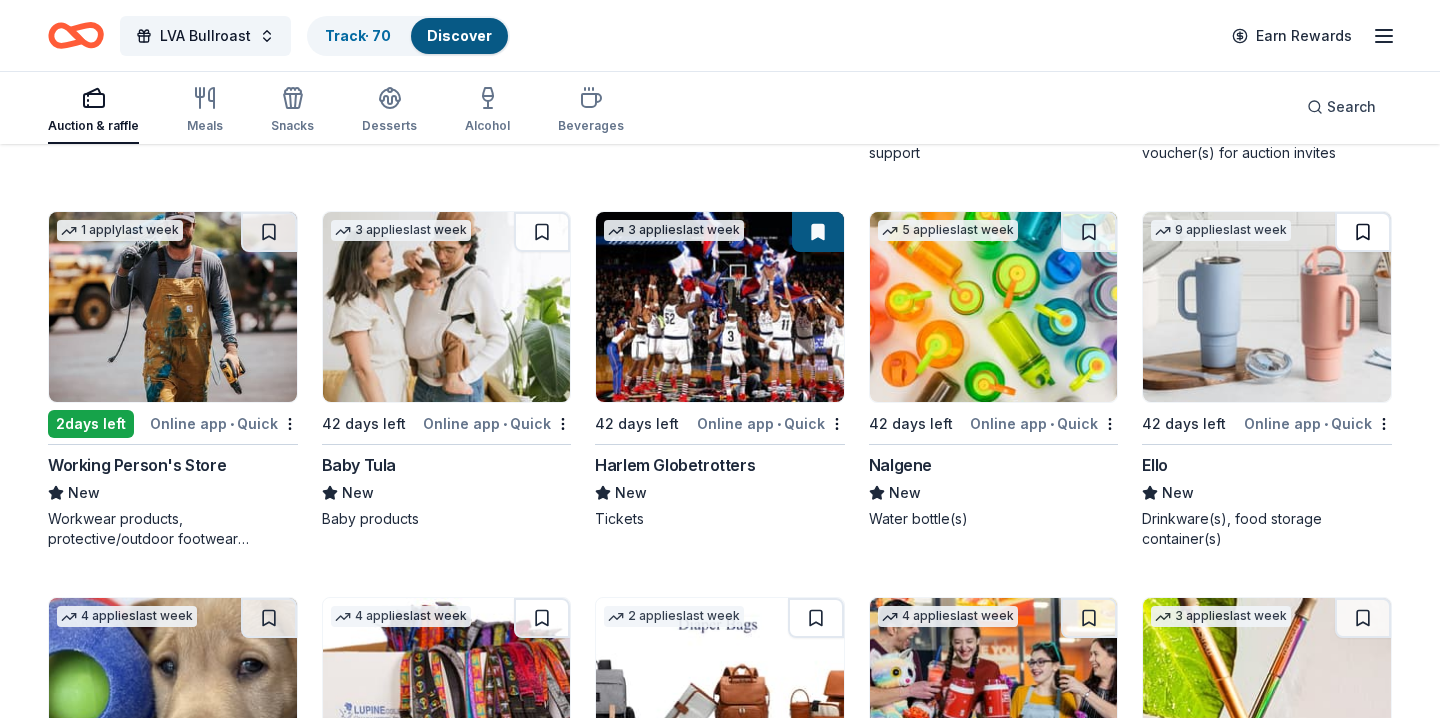 click at bounding box center (1363, 232) 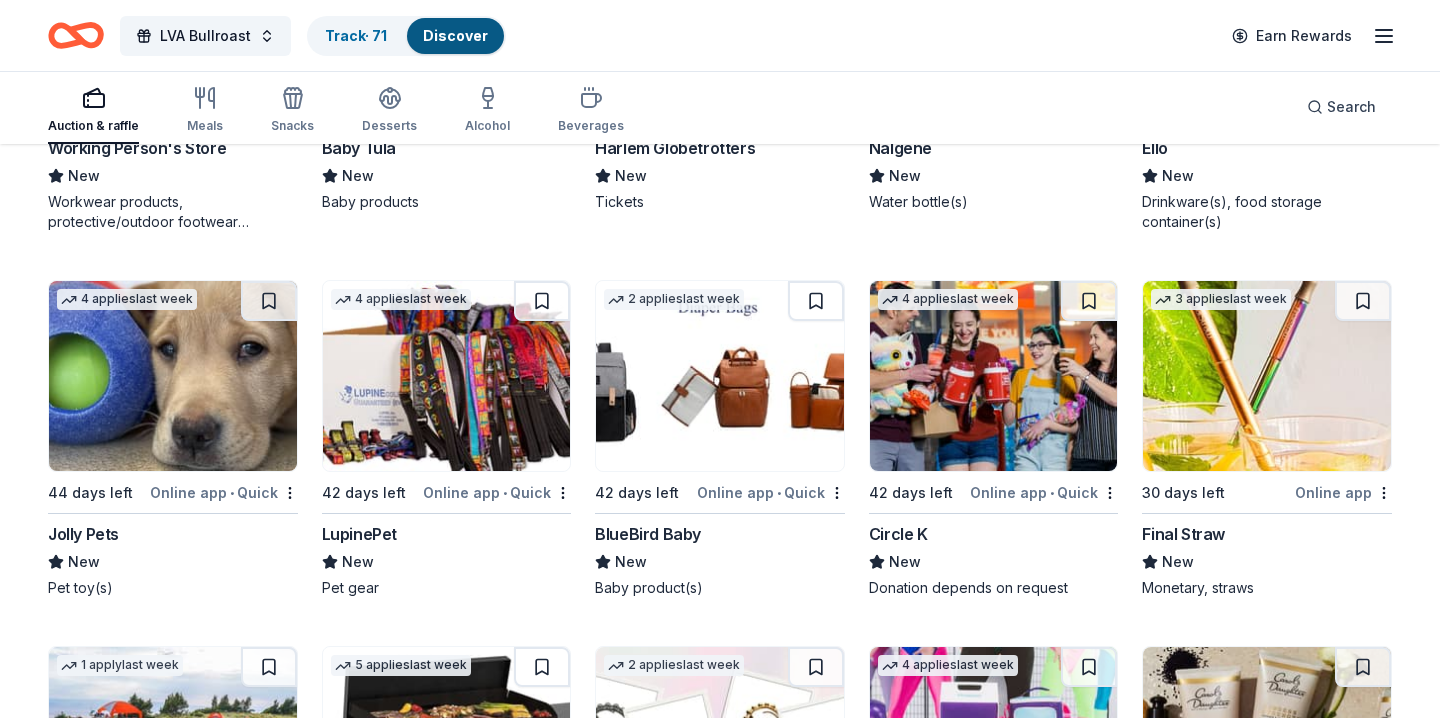 scroll, scrollTop: 13099, scrollLeft: 0, axis: vertical 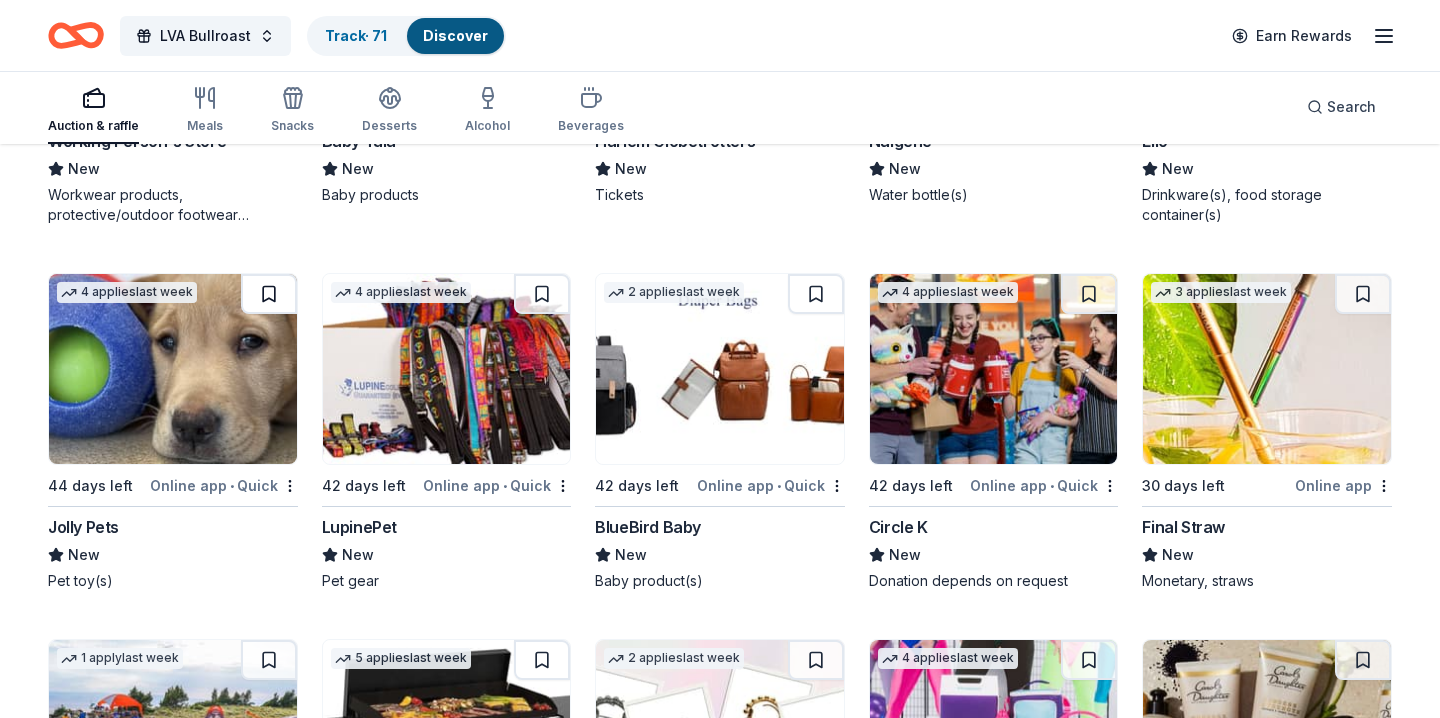 click at bounding box center (269, 294) 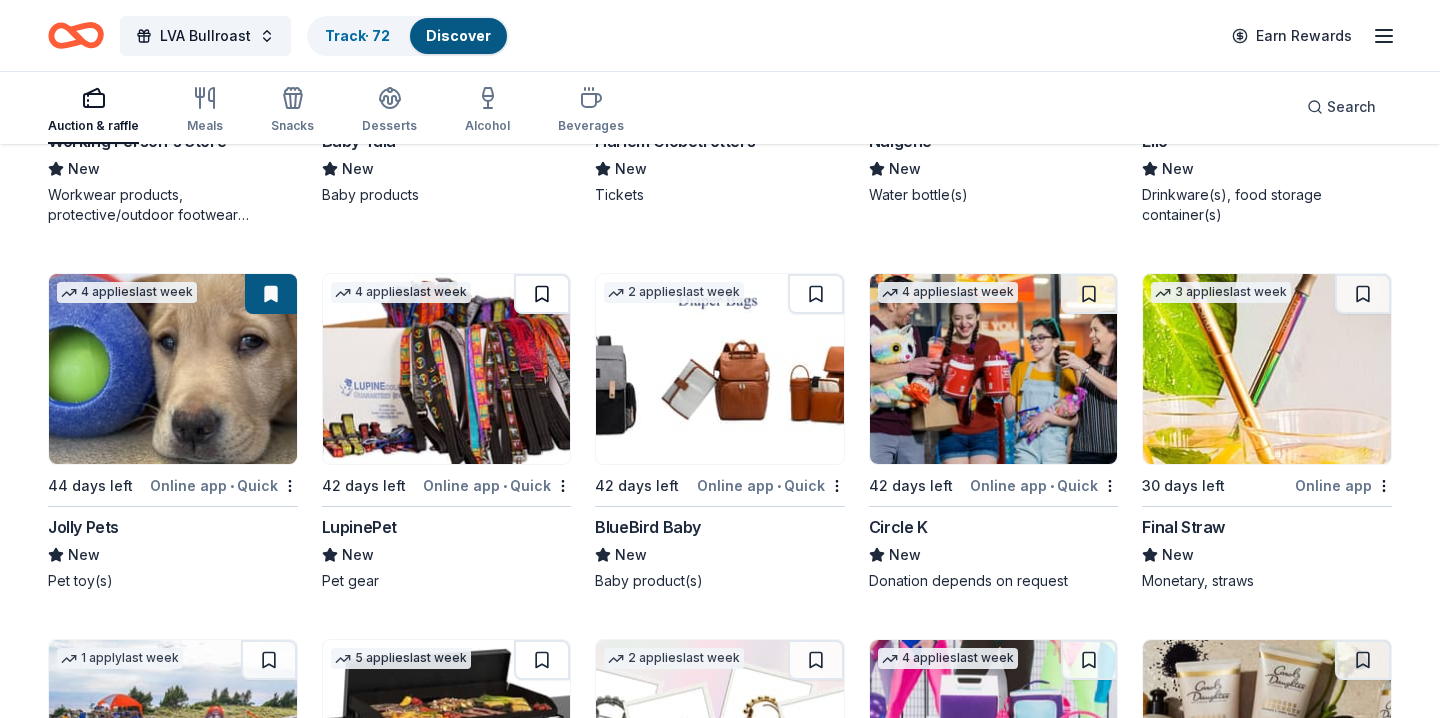 click at bounding box center (542, 294) 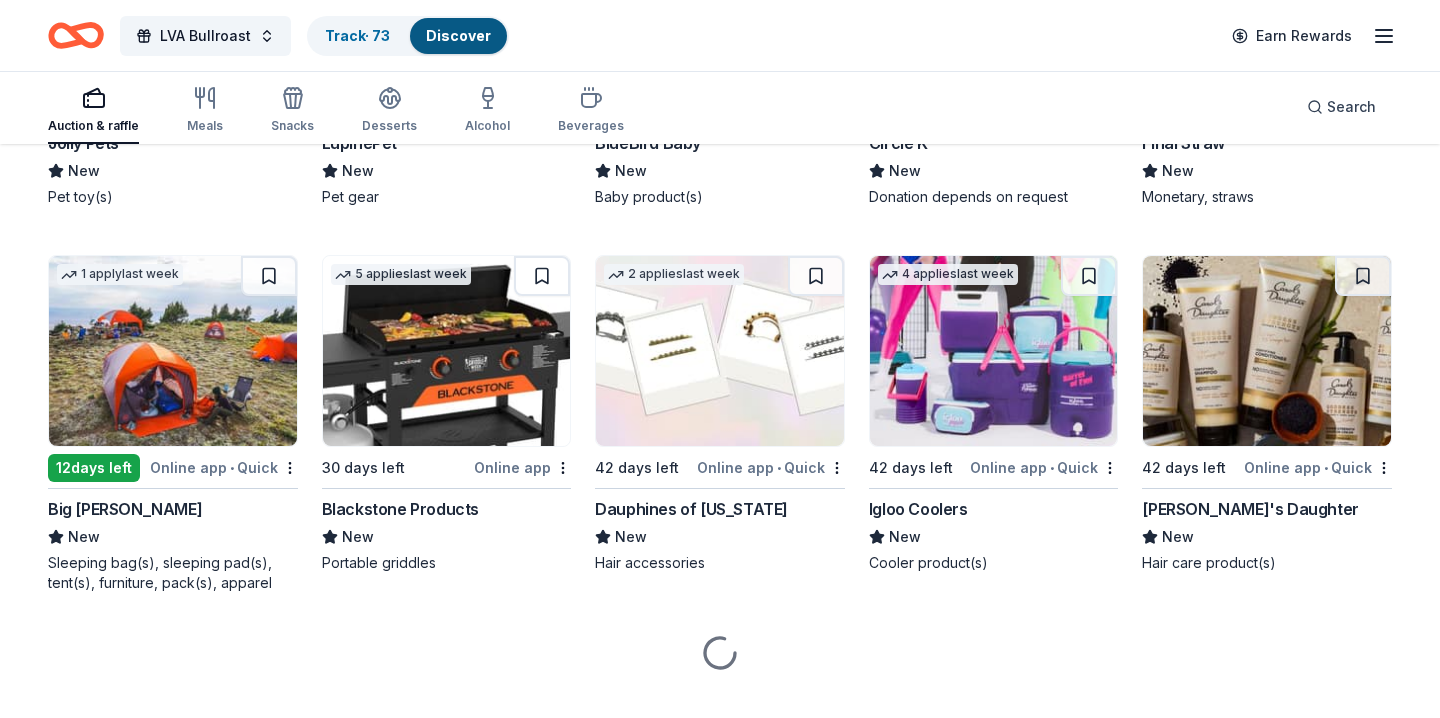 scroll, scrollTop: 13518, scrollLeft: 0, axis: vertical 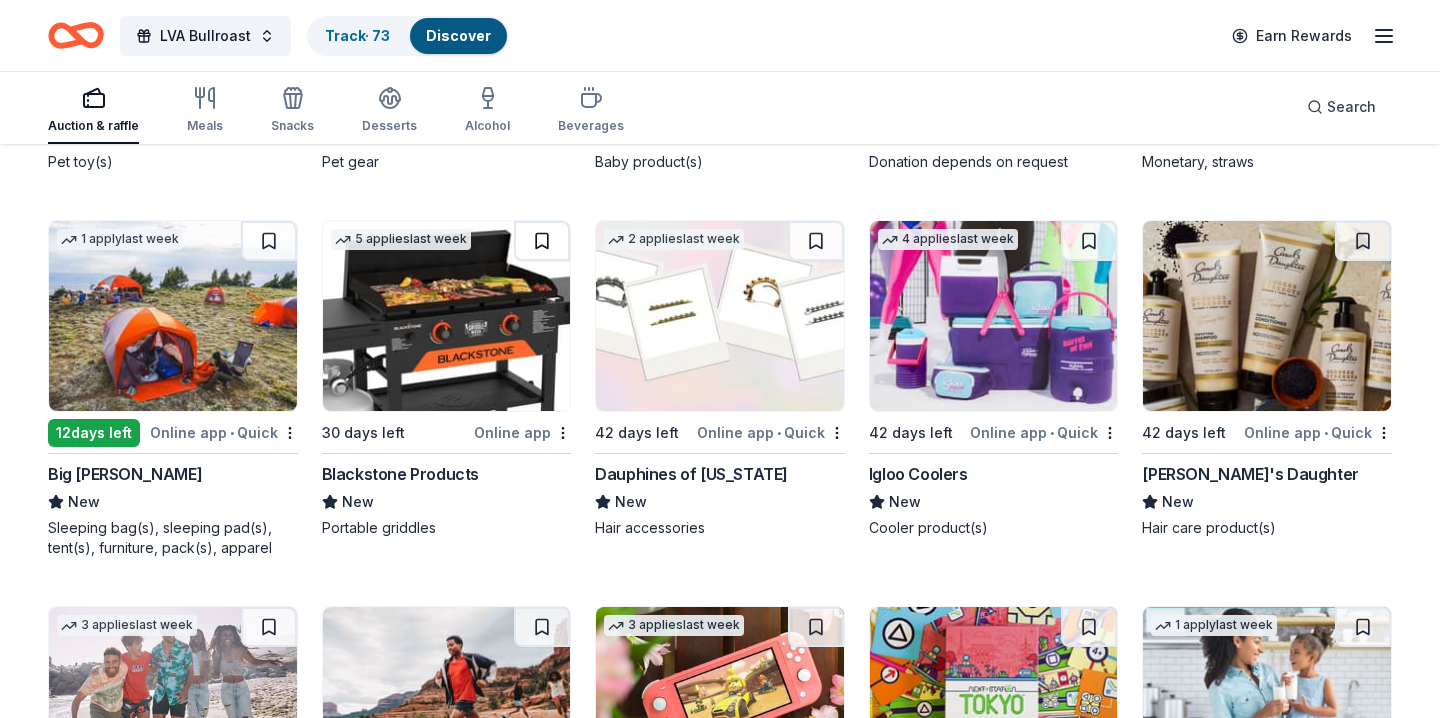 click at bounding box center (542, 241) 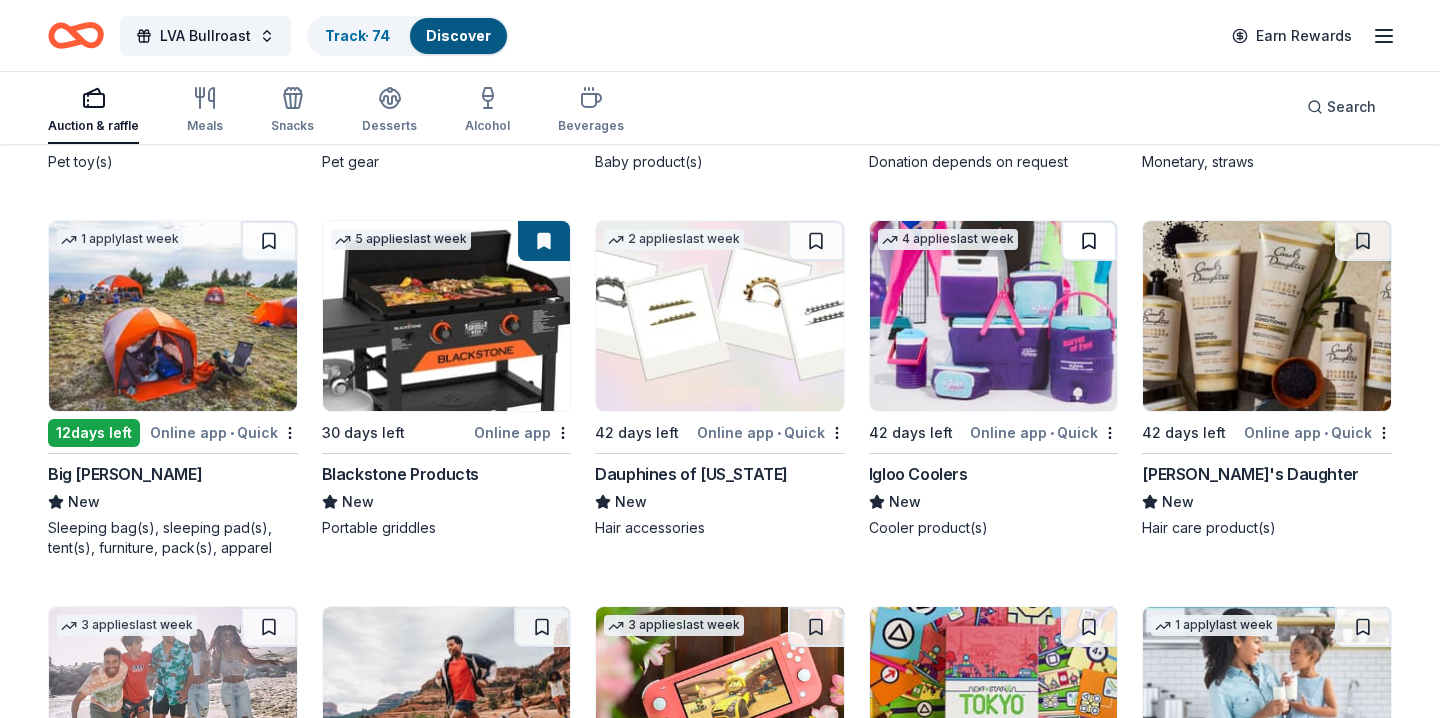 click at bounding box center (1089, 241) 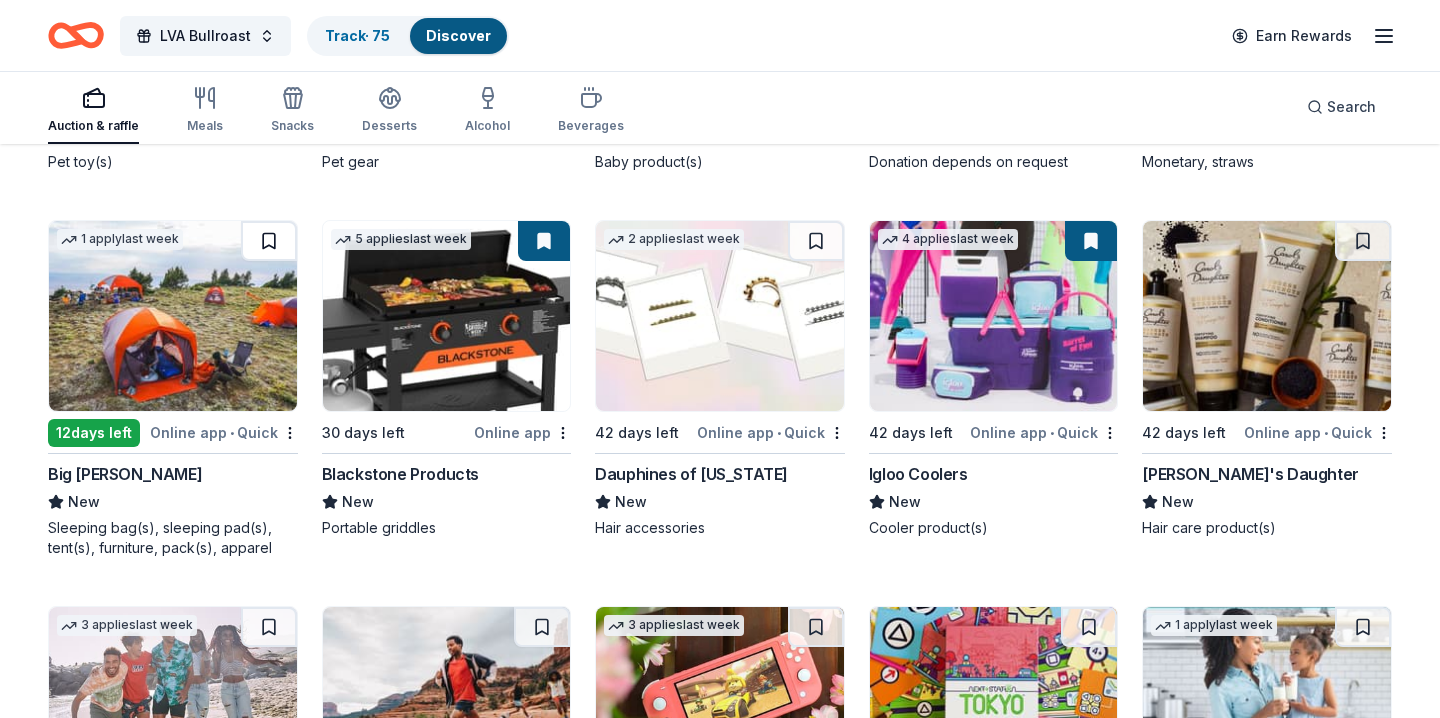 click at bounding box center [269, 241] 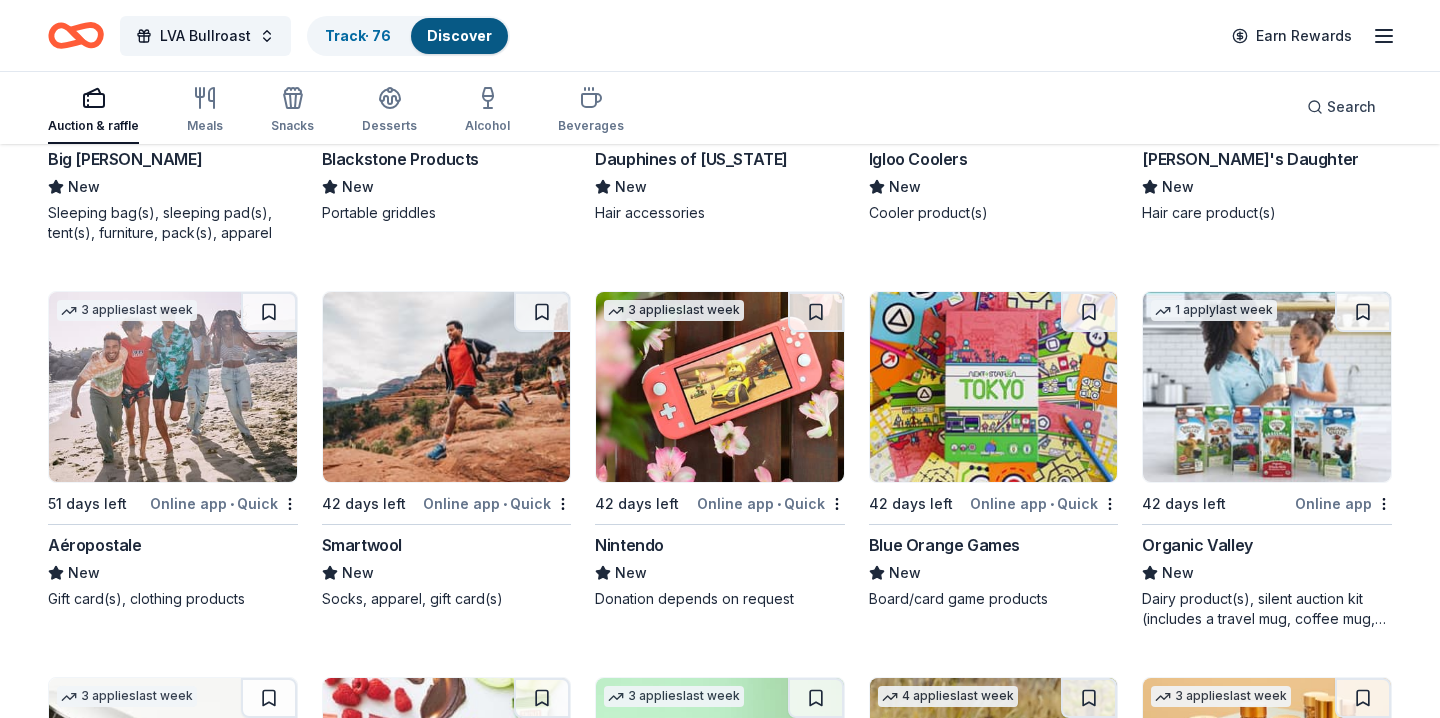 scroll, scrollTop: 13837, scrollLeft: 0, axis: vertical 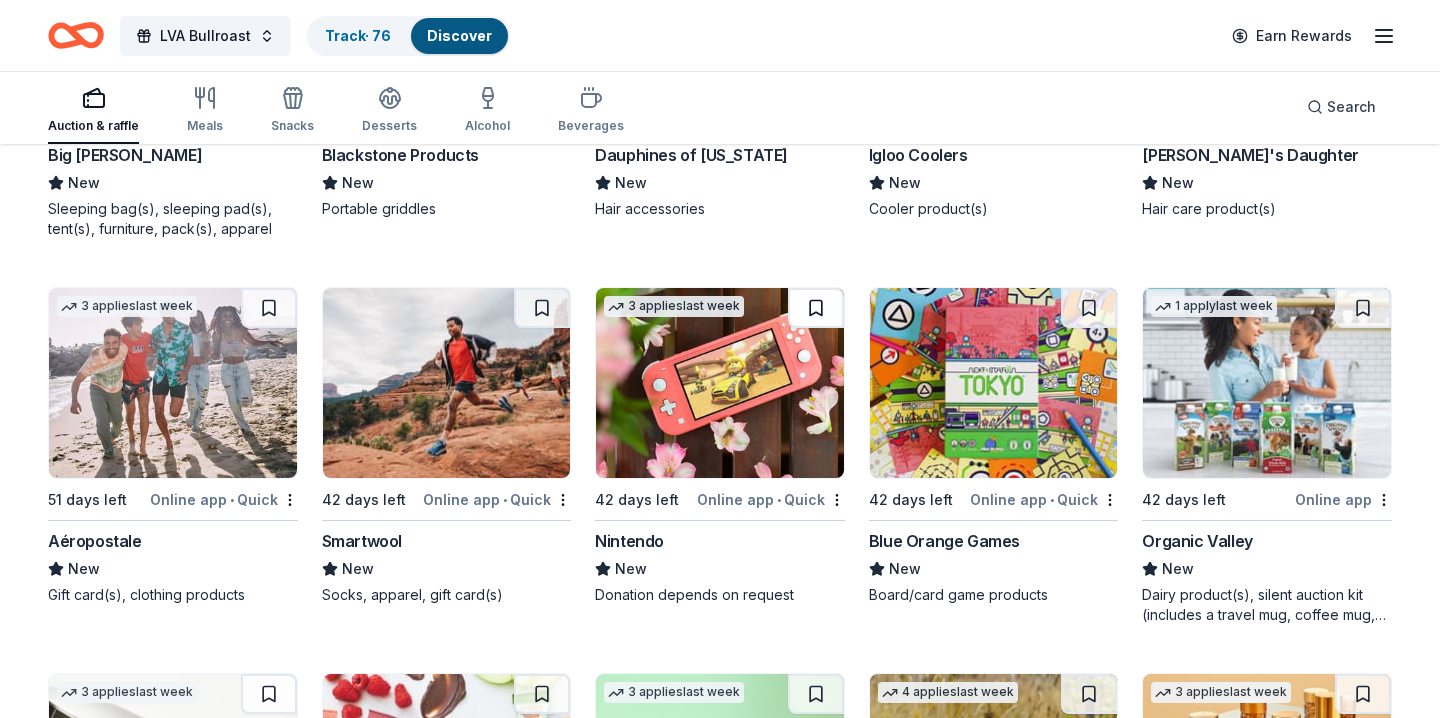 click at bounding box center (816, 308) 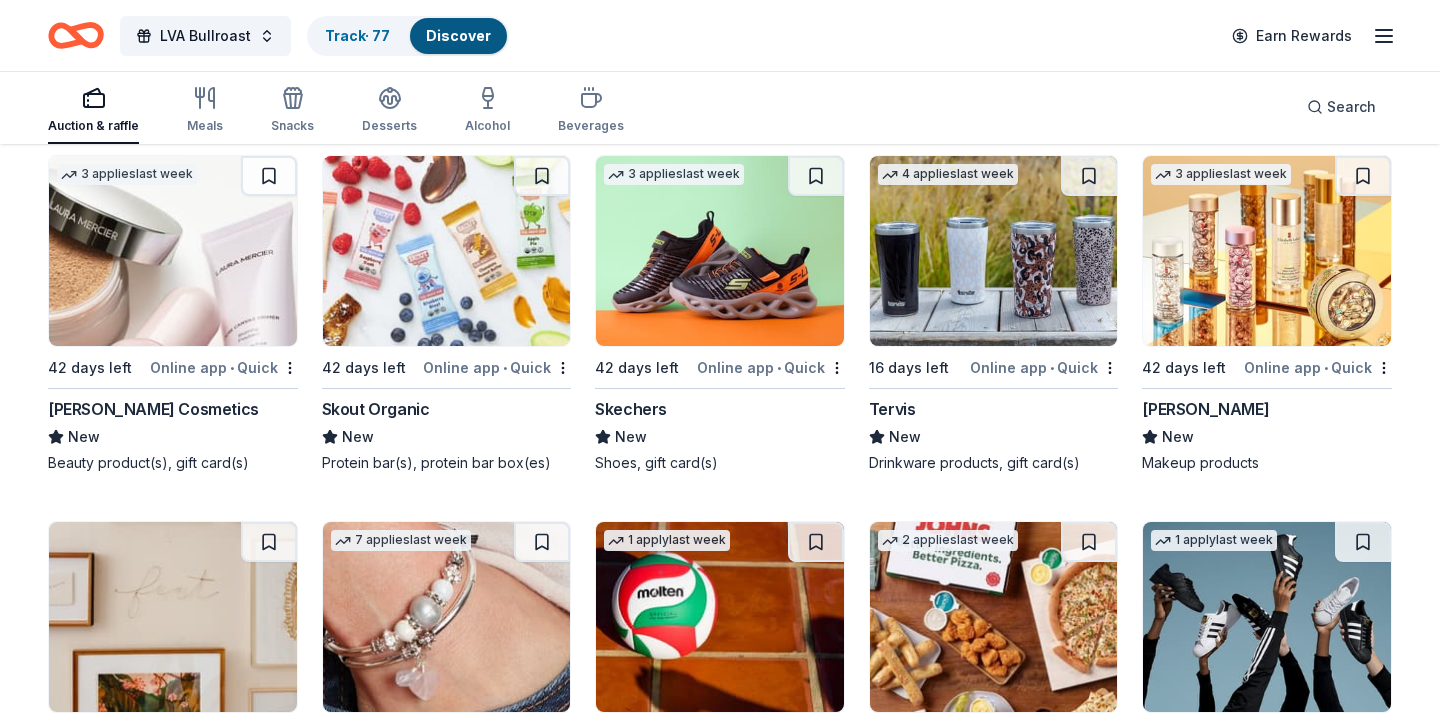 scroll, scrollTop: 14306, scrollLeft: 0, axis: vertical 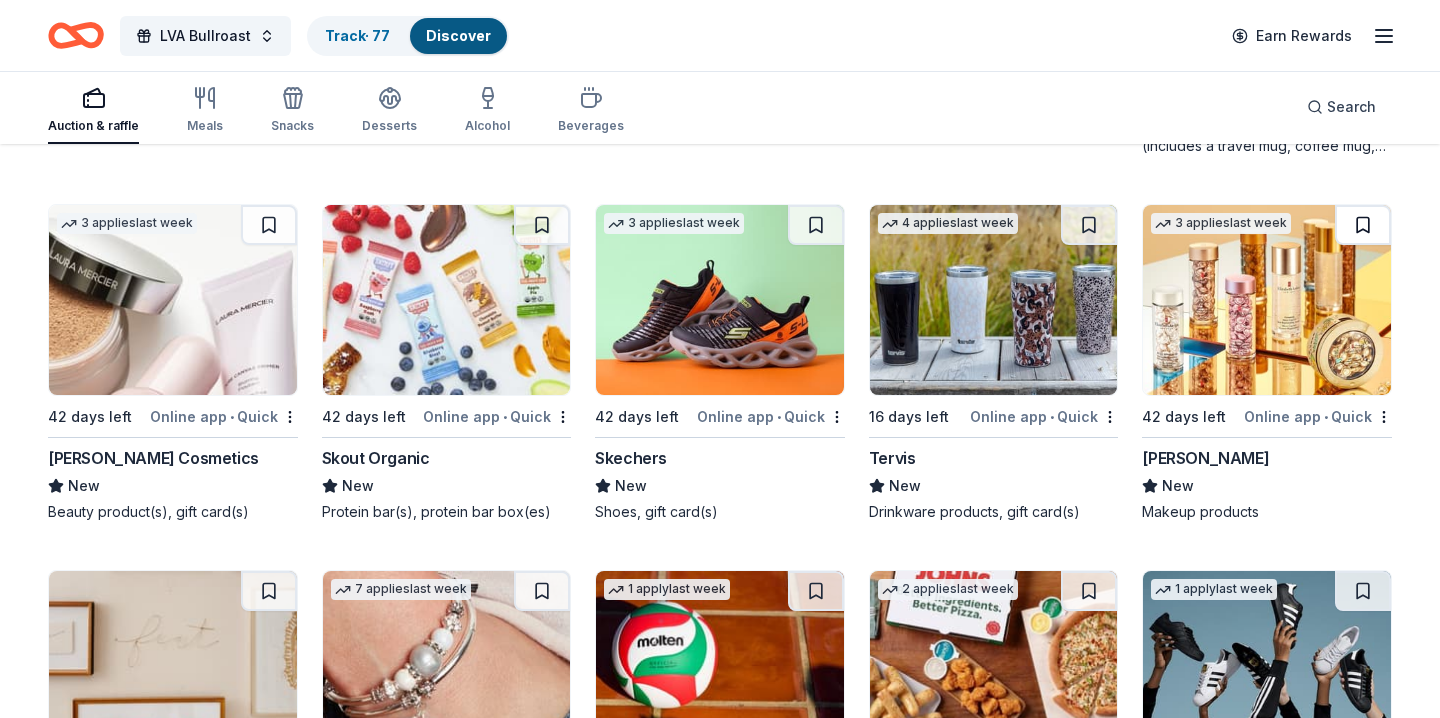 click at bounding box center [1363, 225] 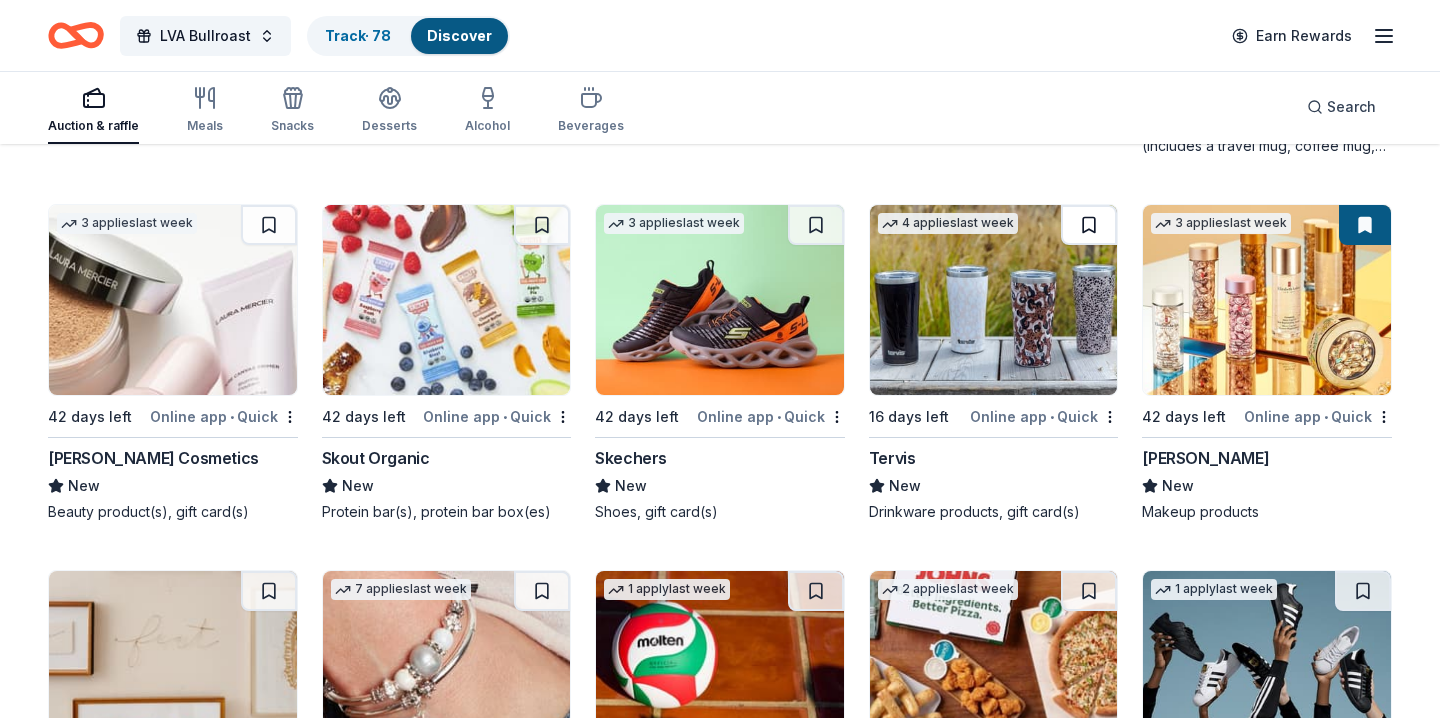 click at bounding box center (1089, 225) 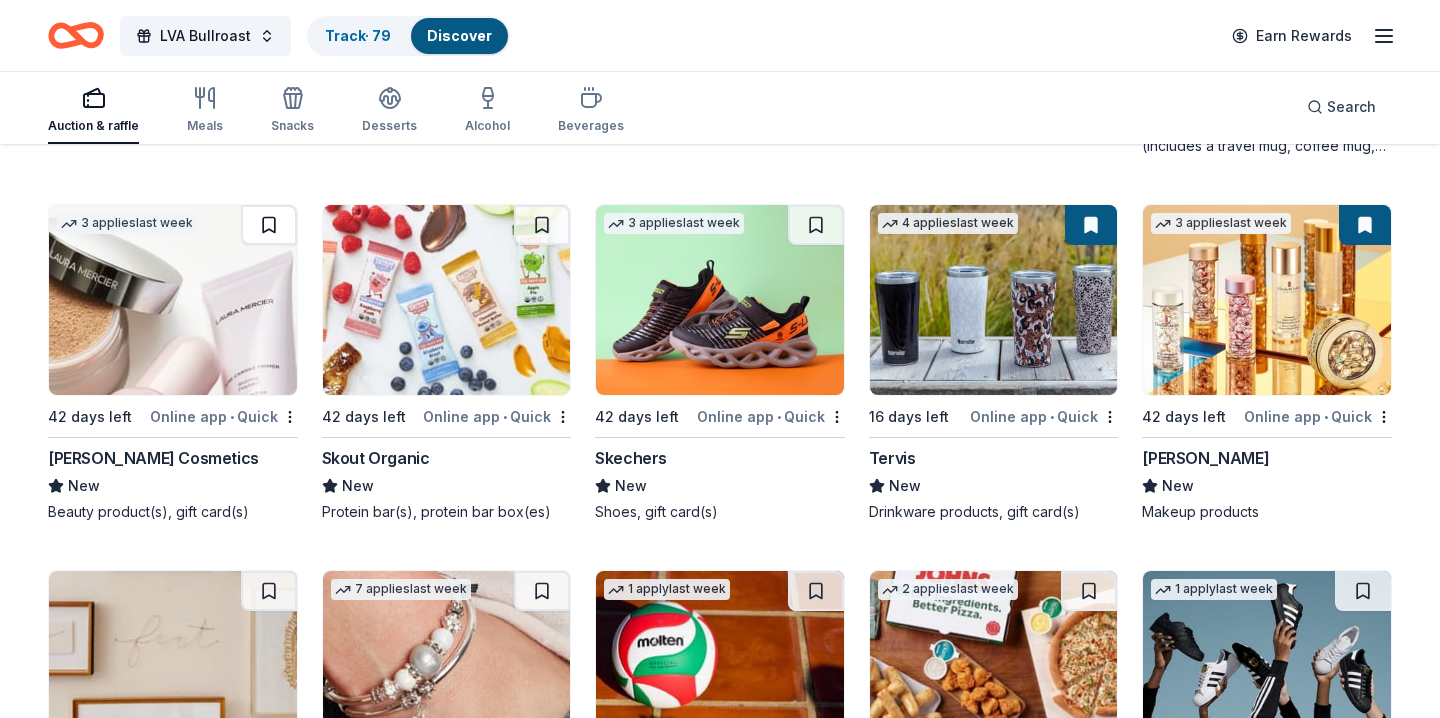 click at bounding box center [269, 225] 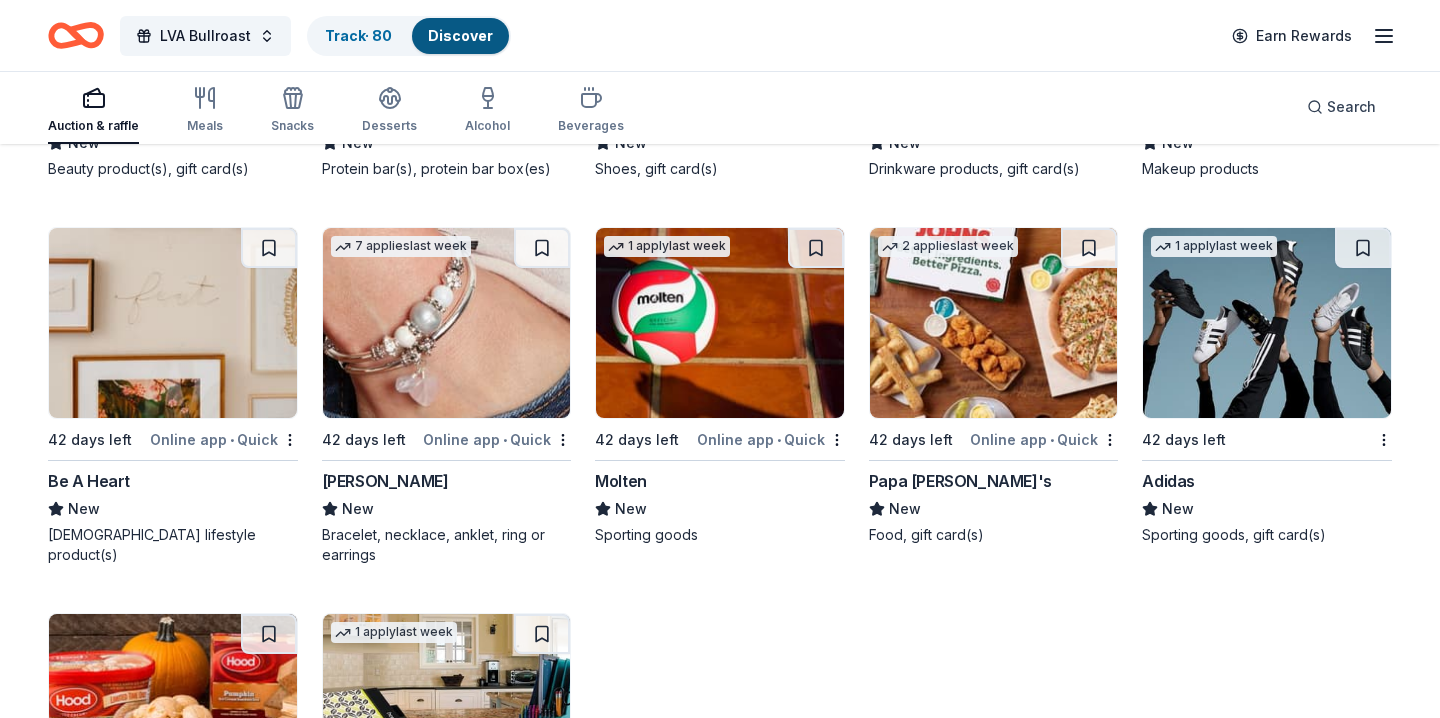 scroll, scrollTop: 14655, scrollLeft: 0, axis: vertical 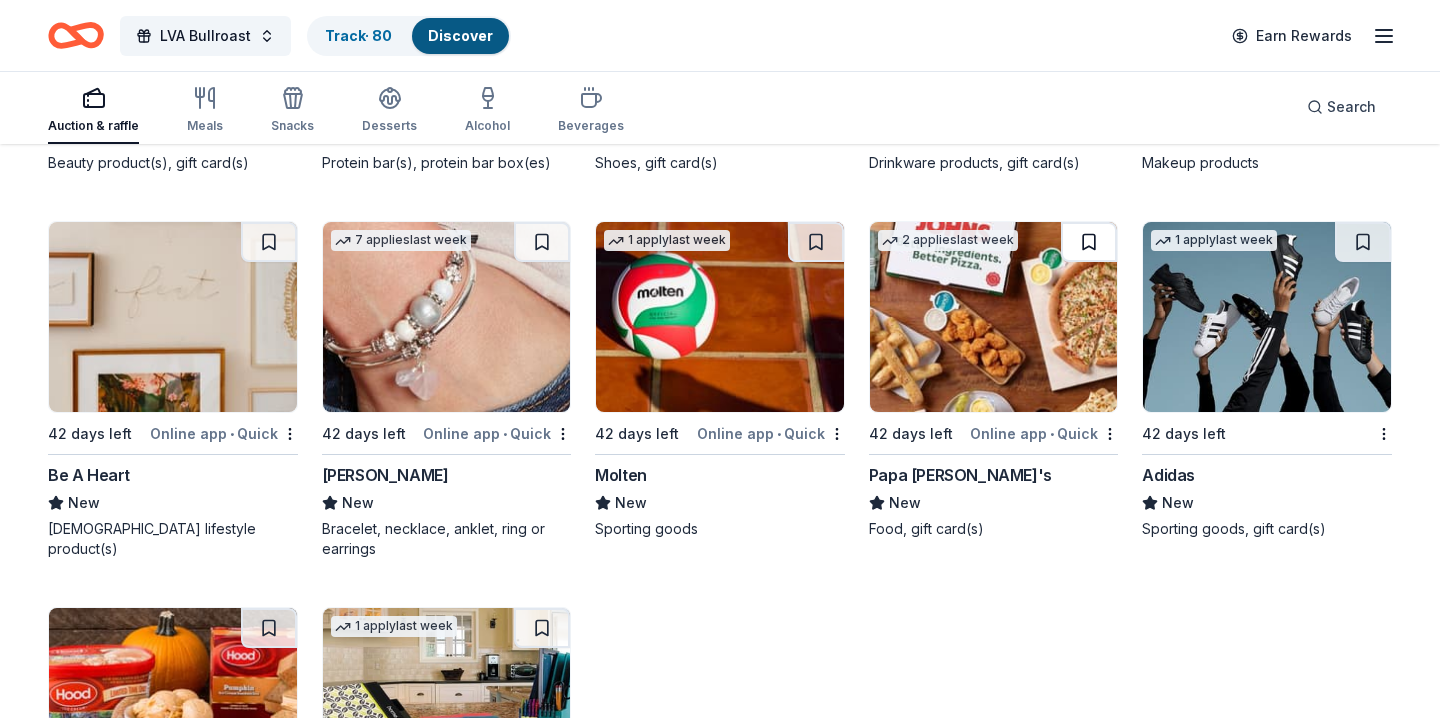 click at bounding box center (1089, 242) 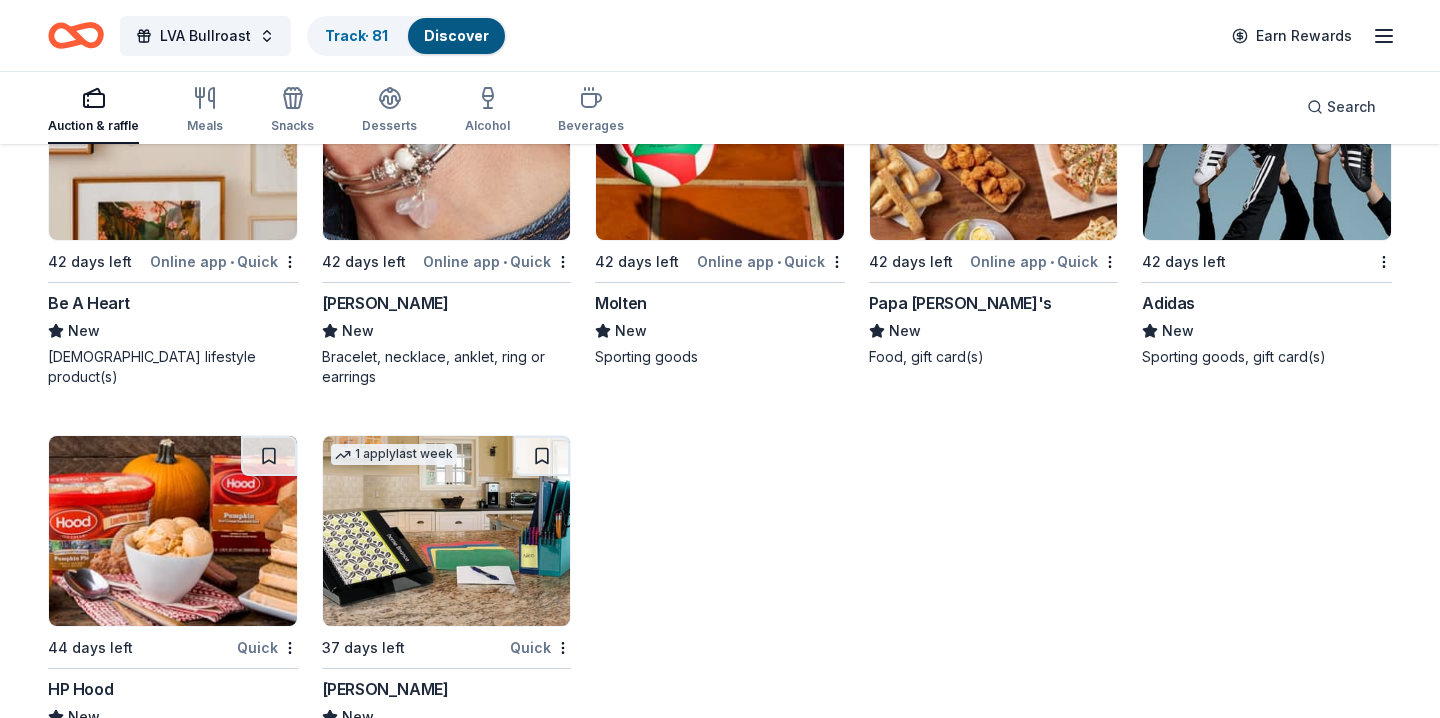 scroll, scrollTop: 14902, scrollLeft: 0, axis: vertical 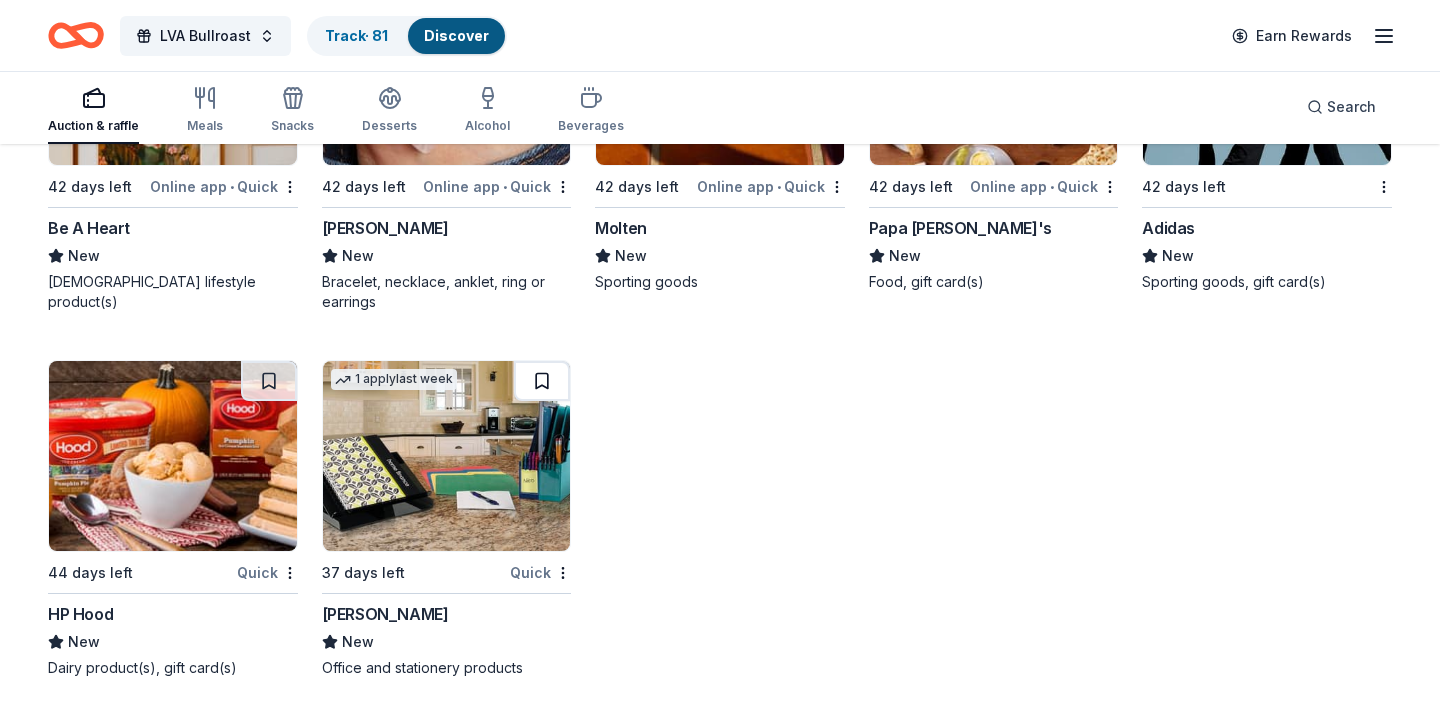 click at bounding box center (542, 381) 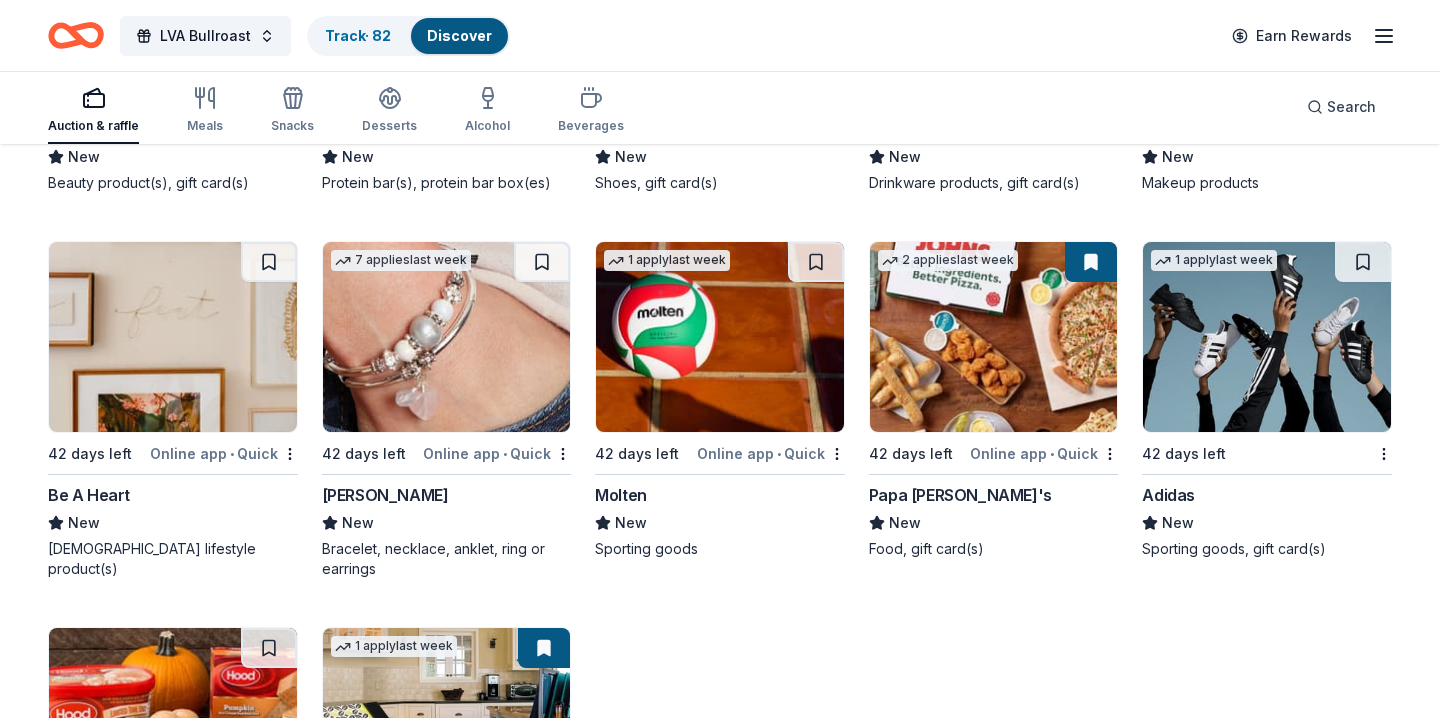 scroll, scrollTop: 14624, scrollLeft: 0, axis: vertical 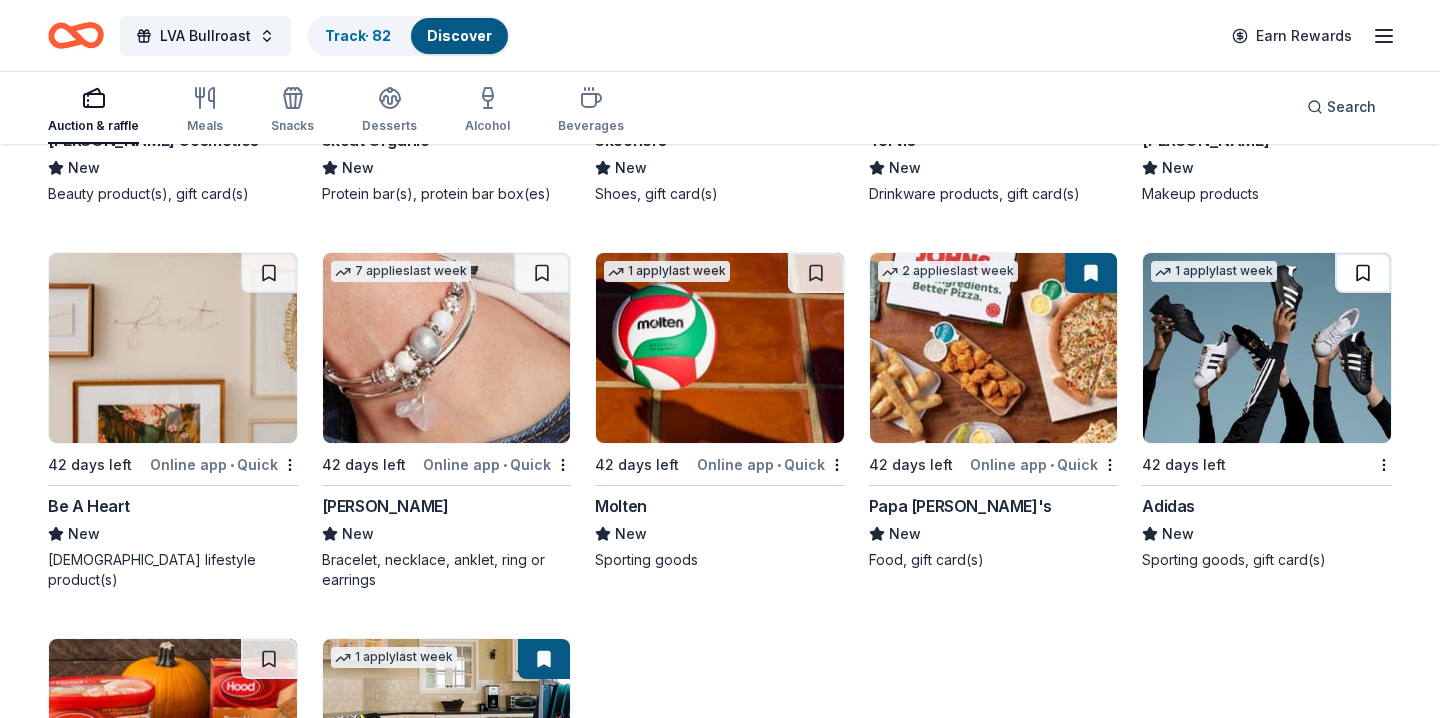 click at bounding box center [1363, 273] 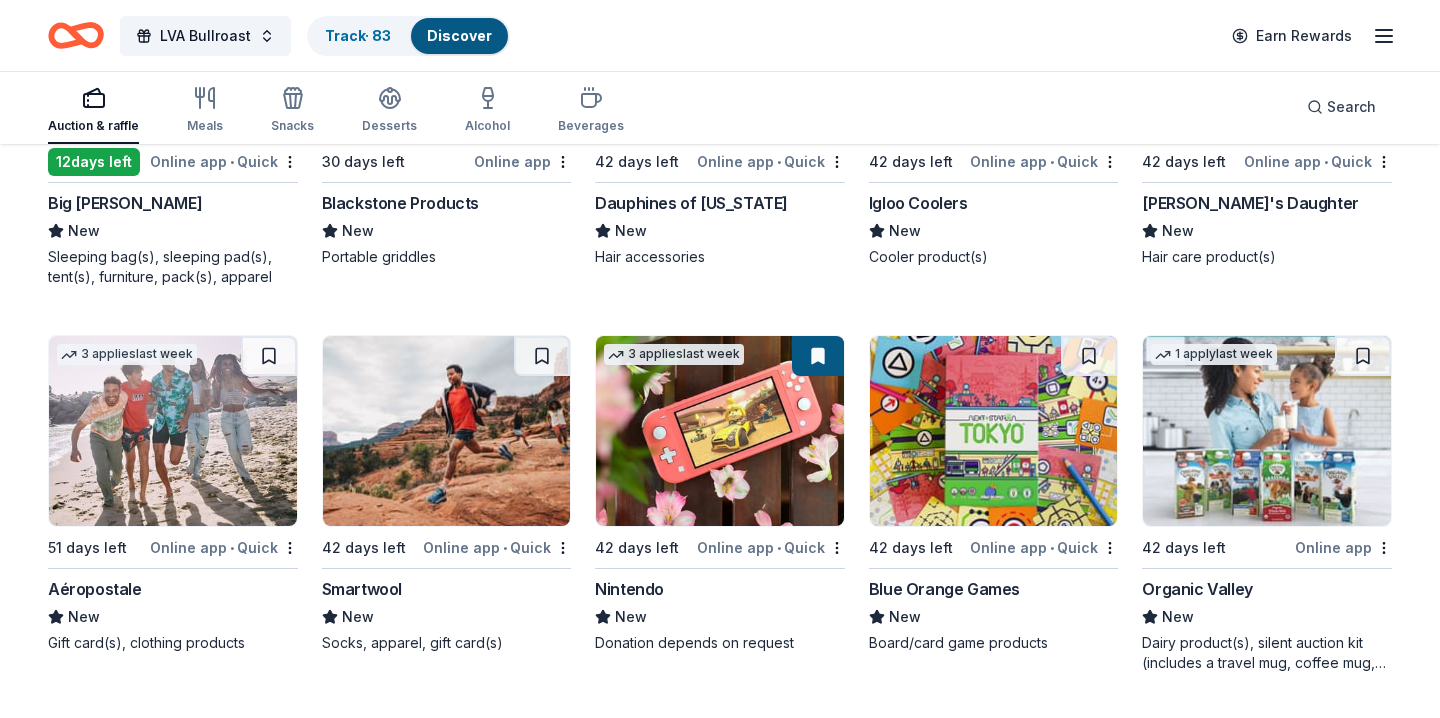 scroll, scrollTop: 13782, scrollLeft: 0, axis: vertical 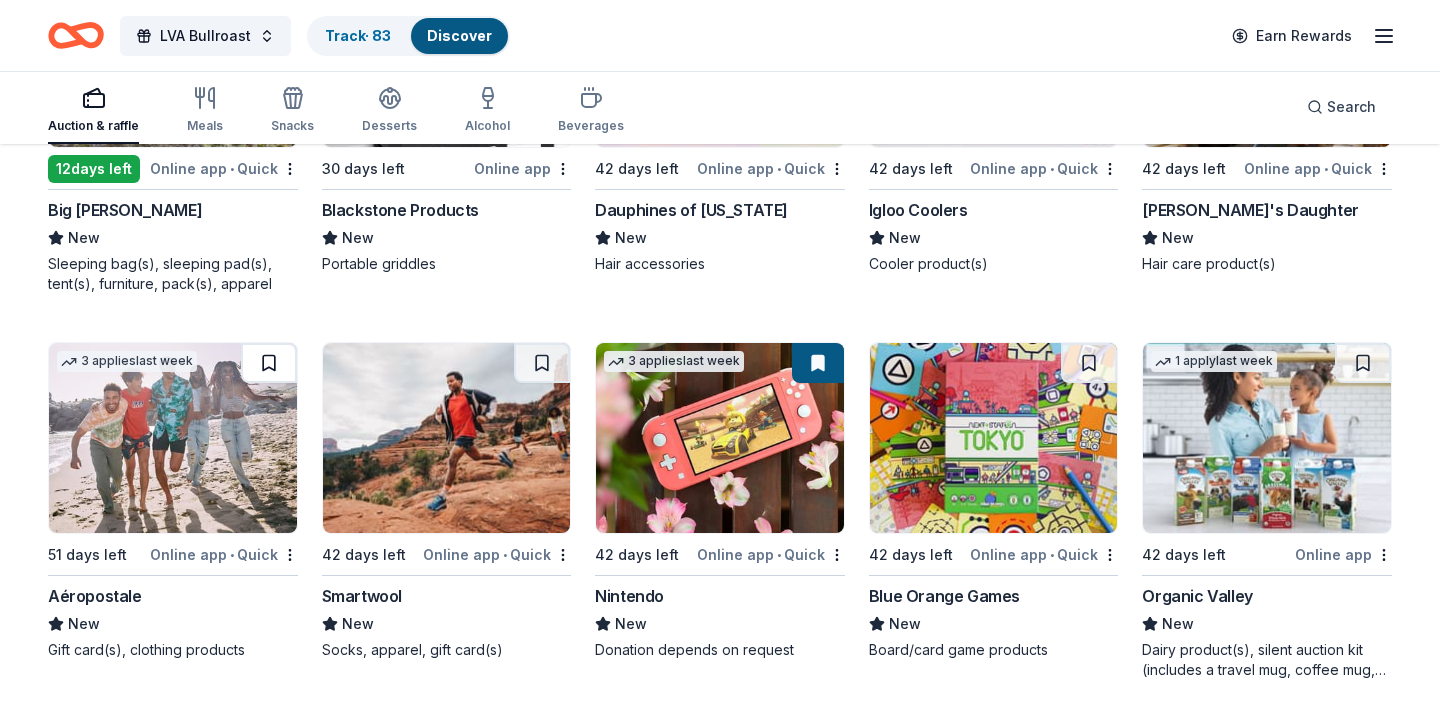 click at bounding box center [269, 363] 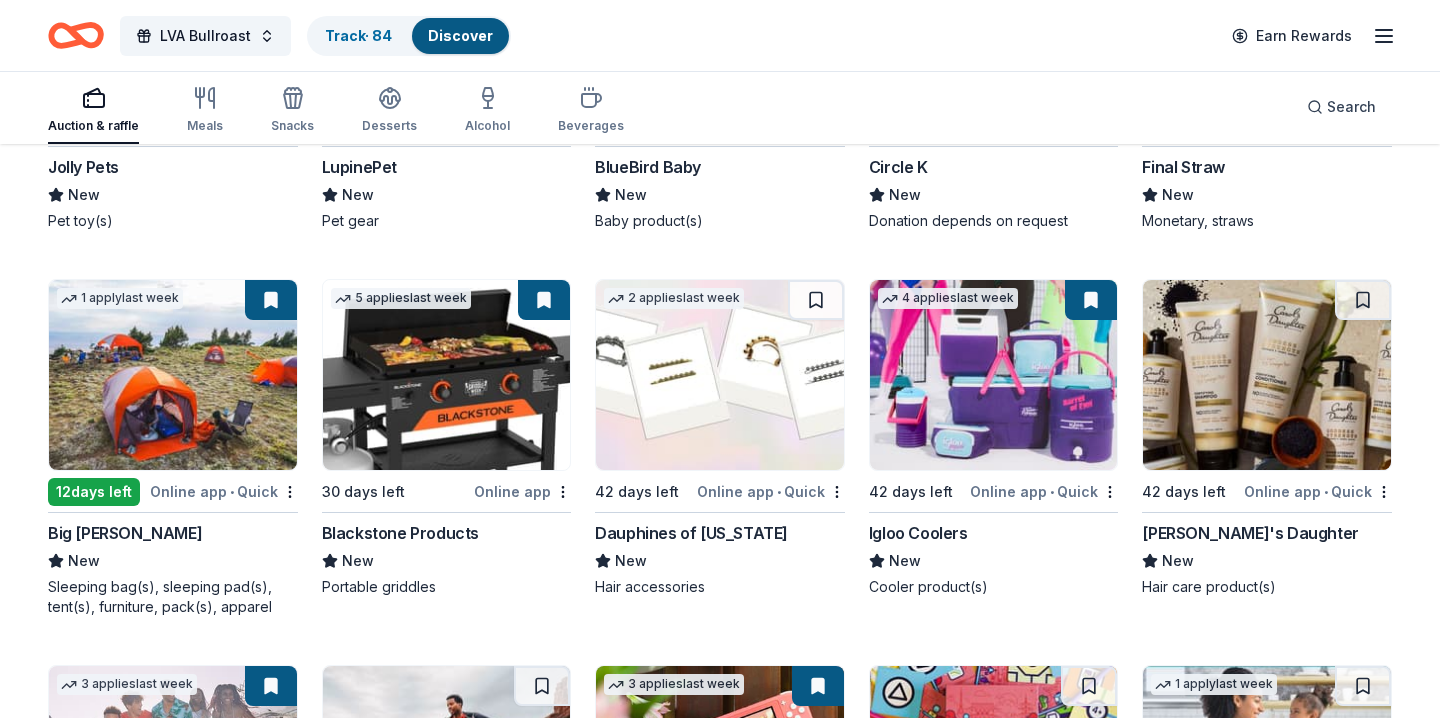 scroll, scrollTop: 13456, scrollLeft: 0, axis: vertical 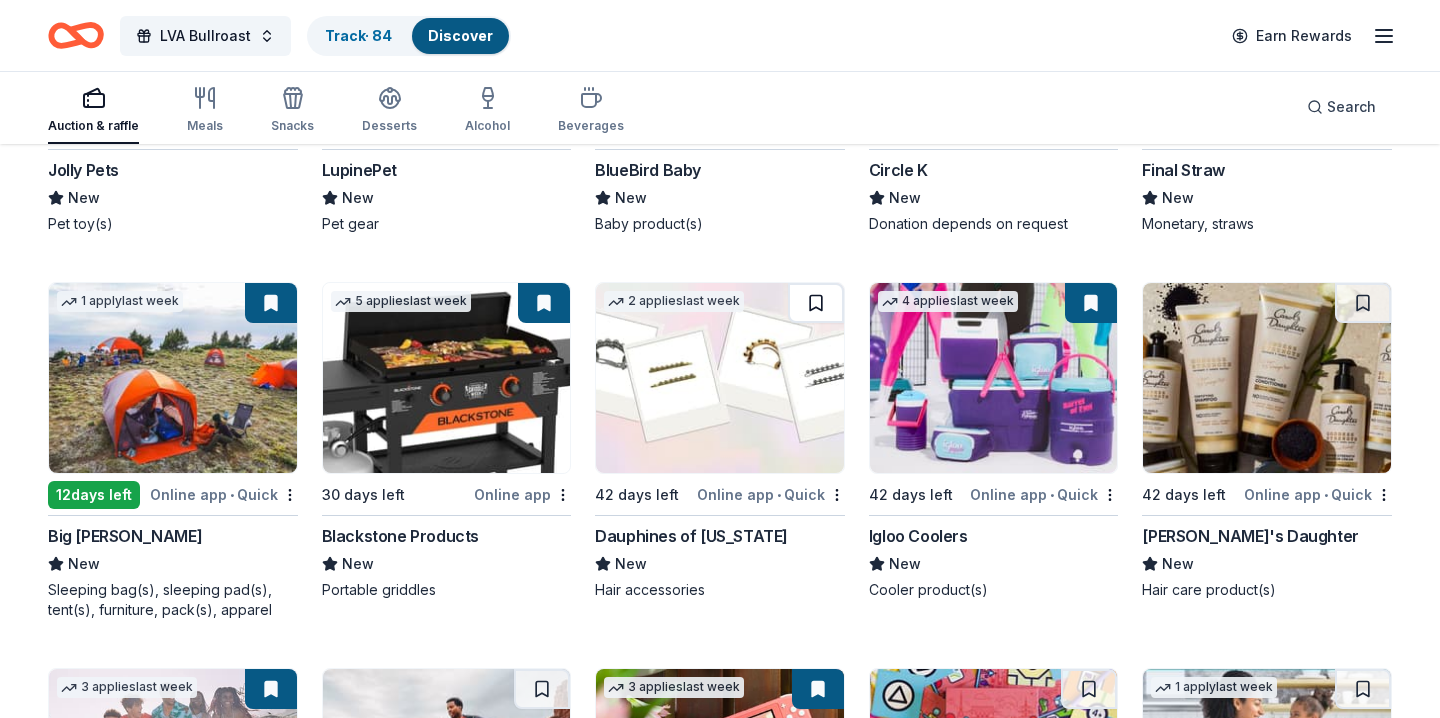 click at bounding box center [816, 303] 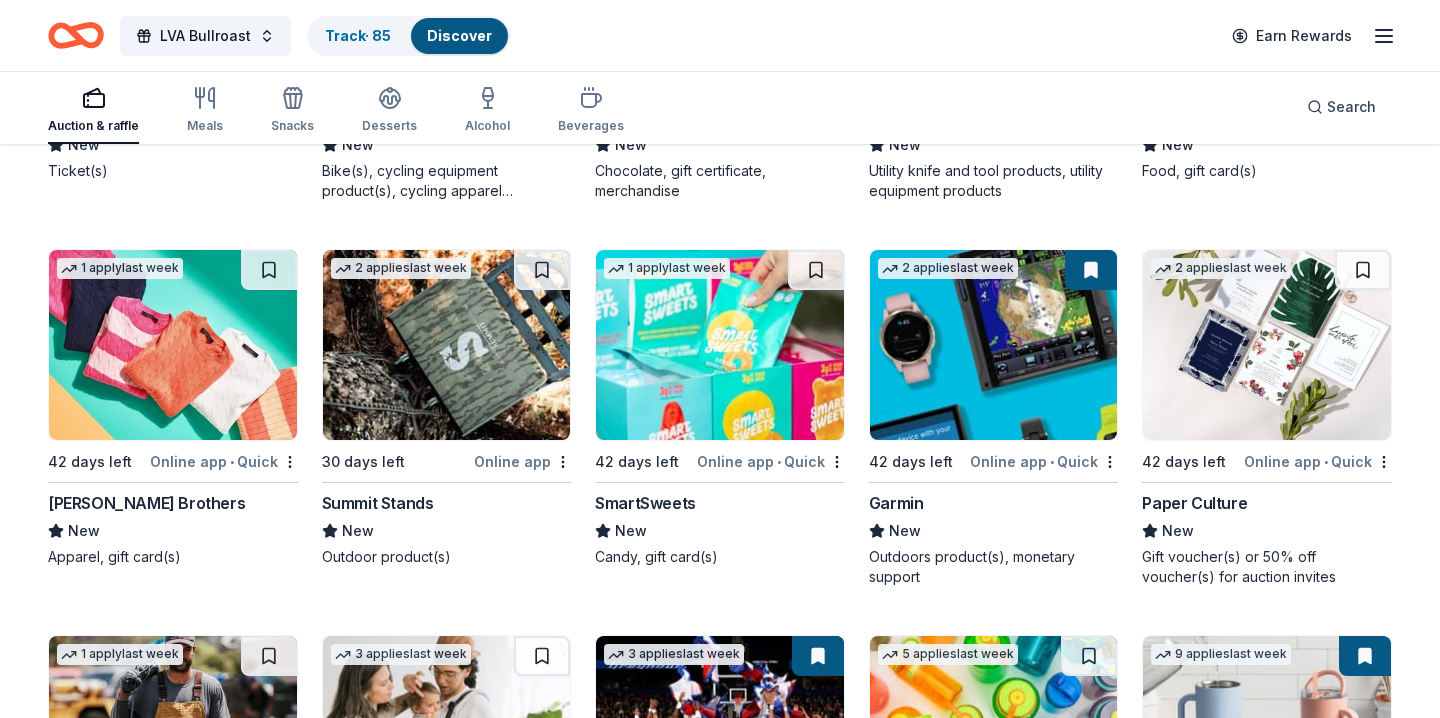 scroll, scrollTop: 12348, scrollLeft: 0, axis: vertical 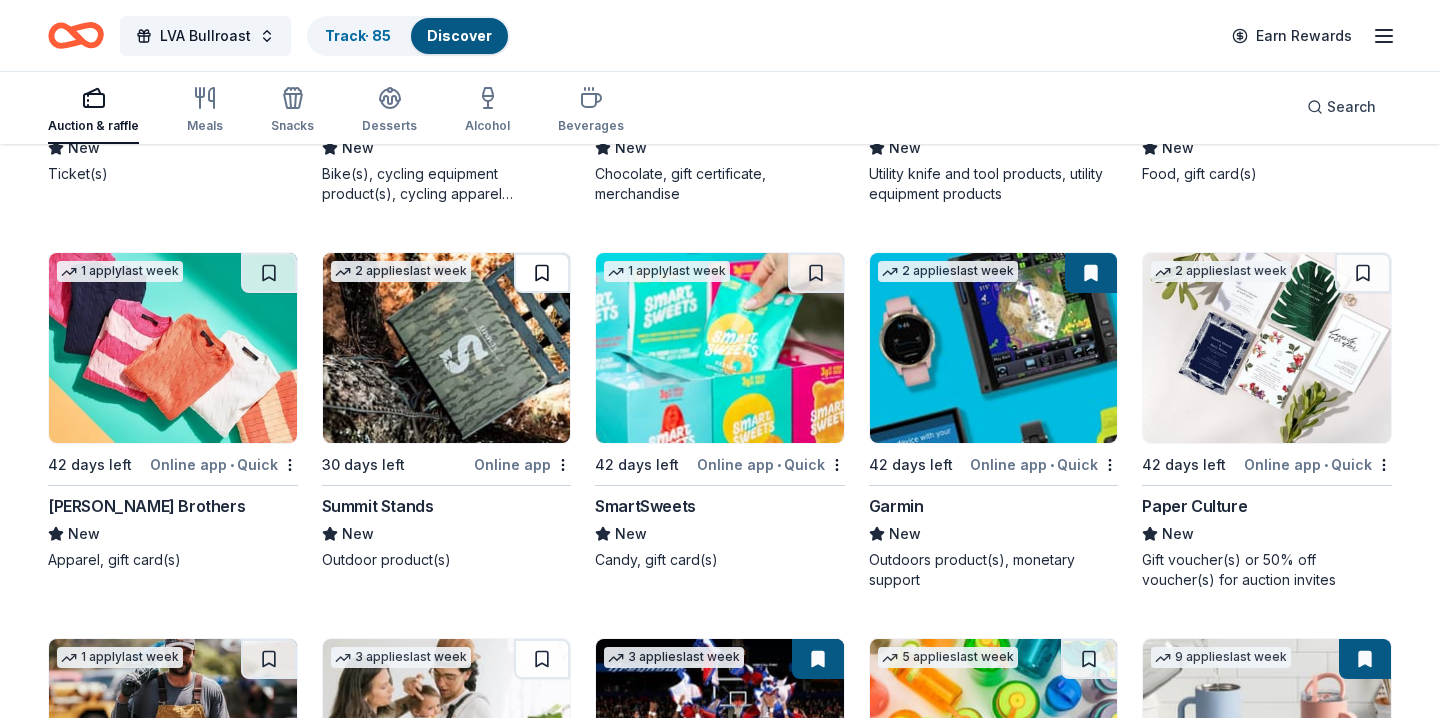 click at bounding box center (542, 273) 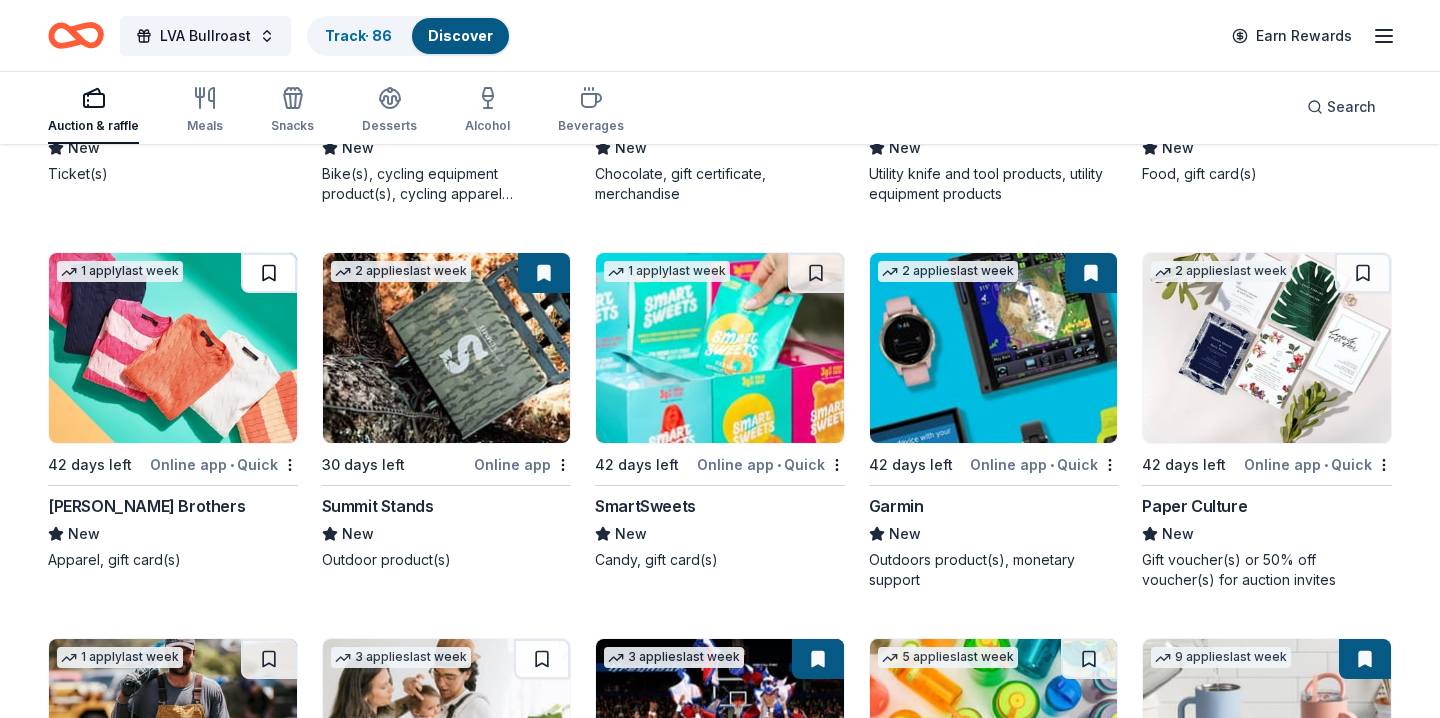 click at bounding box center [269, 273] 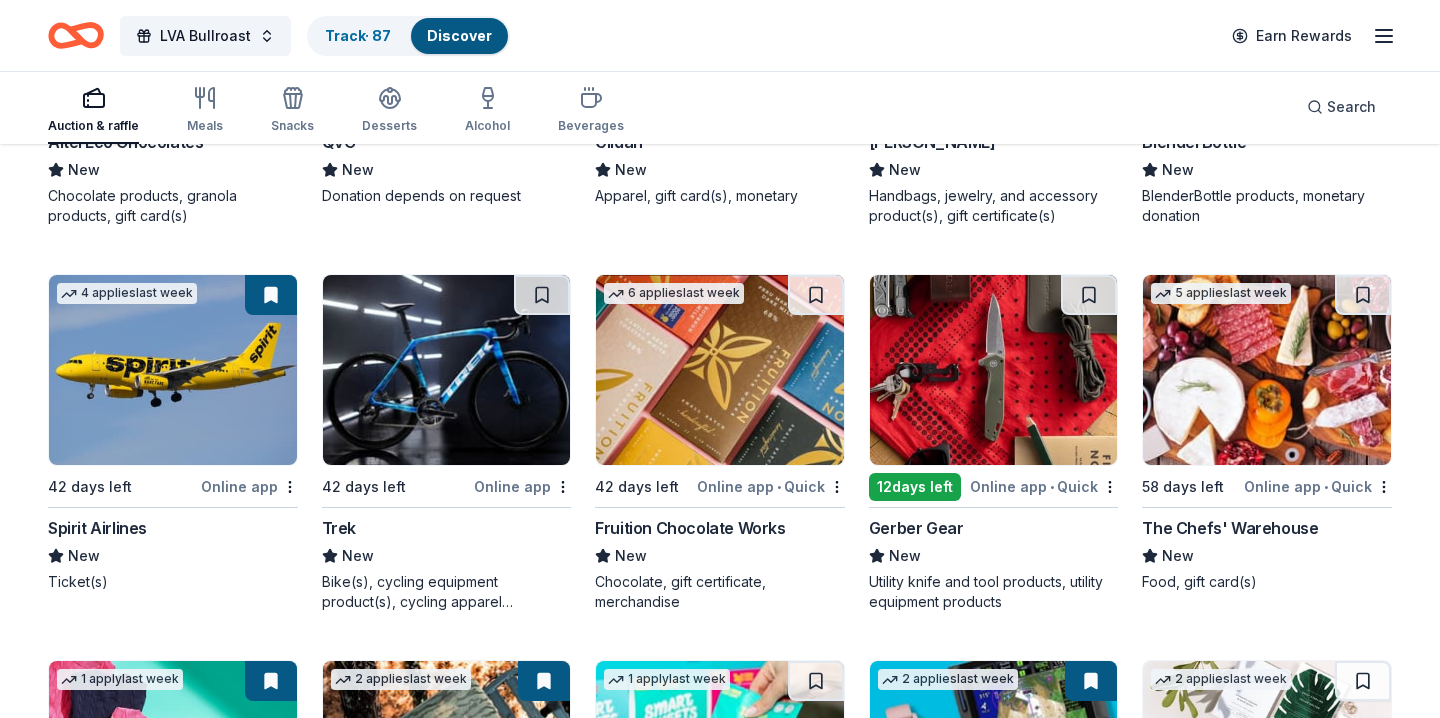 scroll, scrollTop: 11938, scrollLeft: 0, axis: vertical 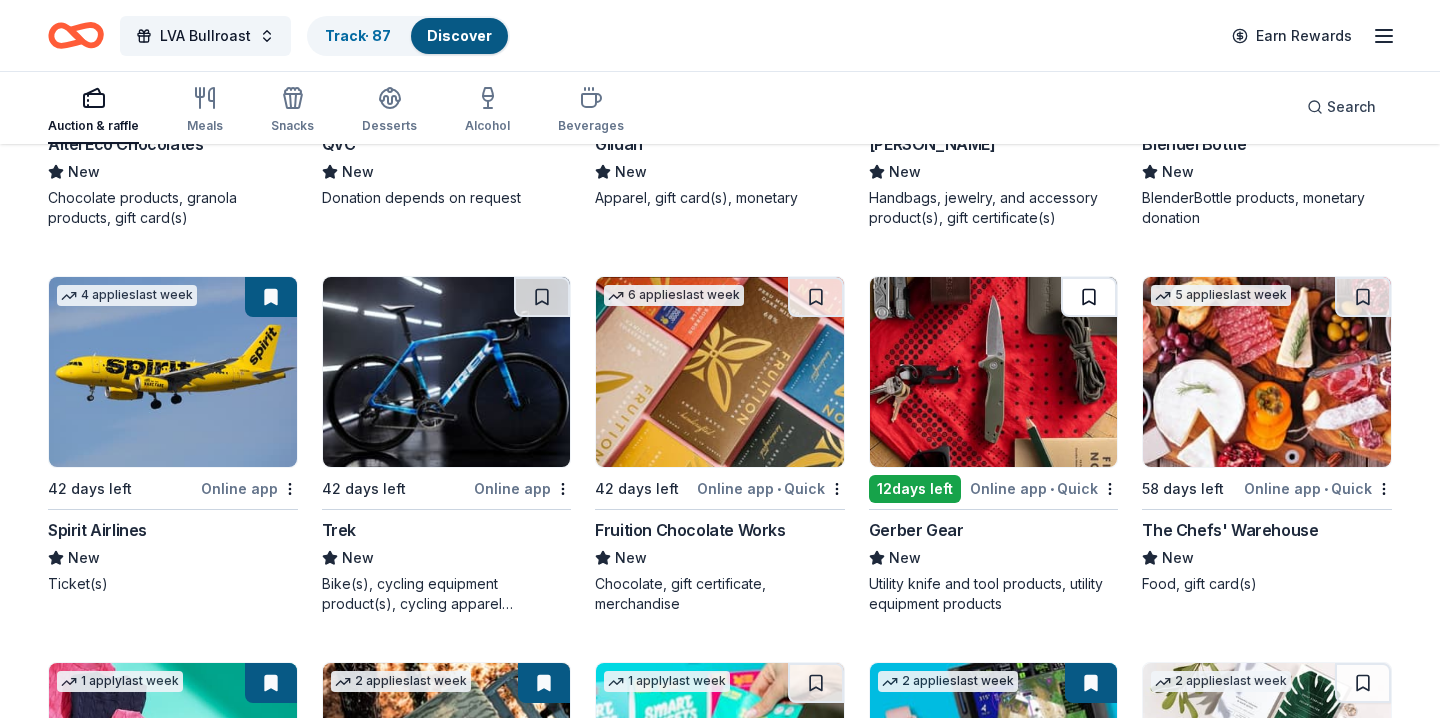 click at bounding box center [1089, 297] 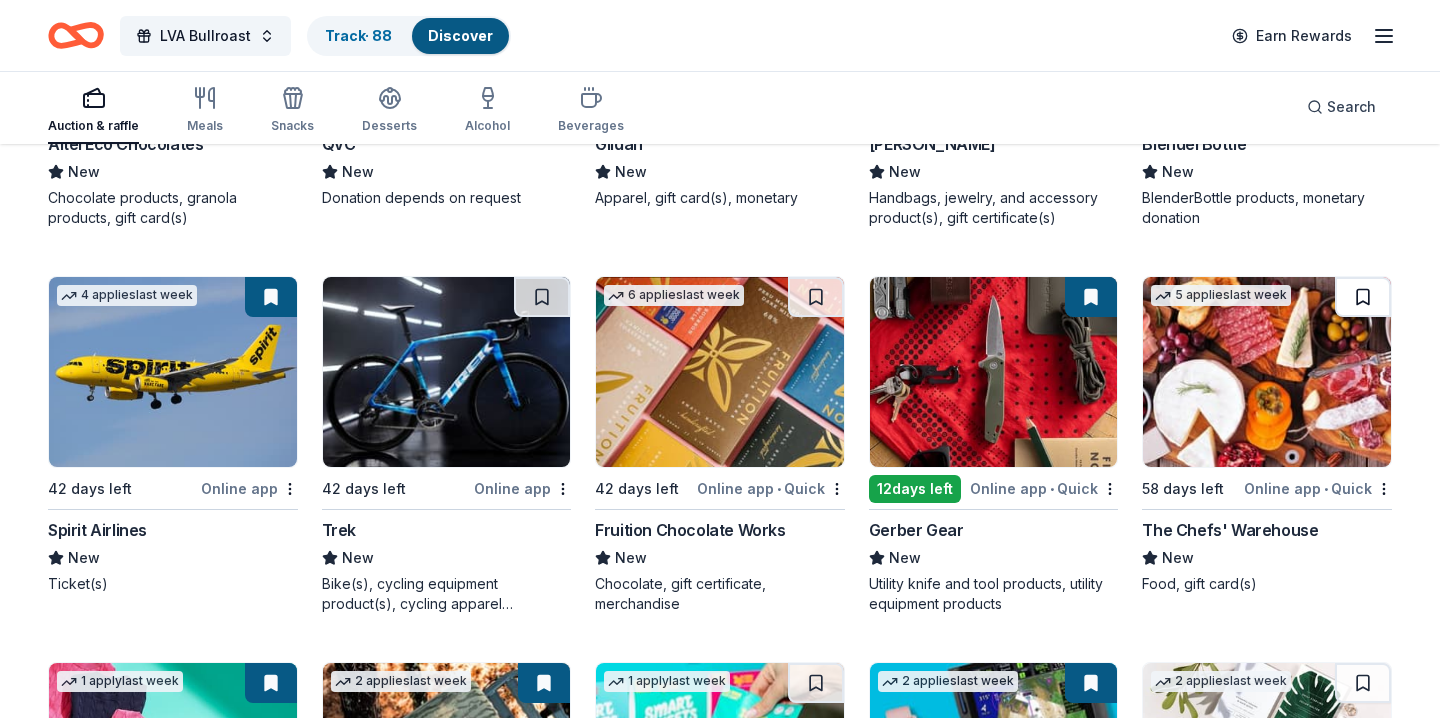 click at bounding box center [1363, 297] 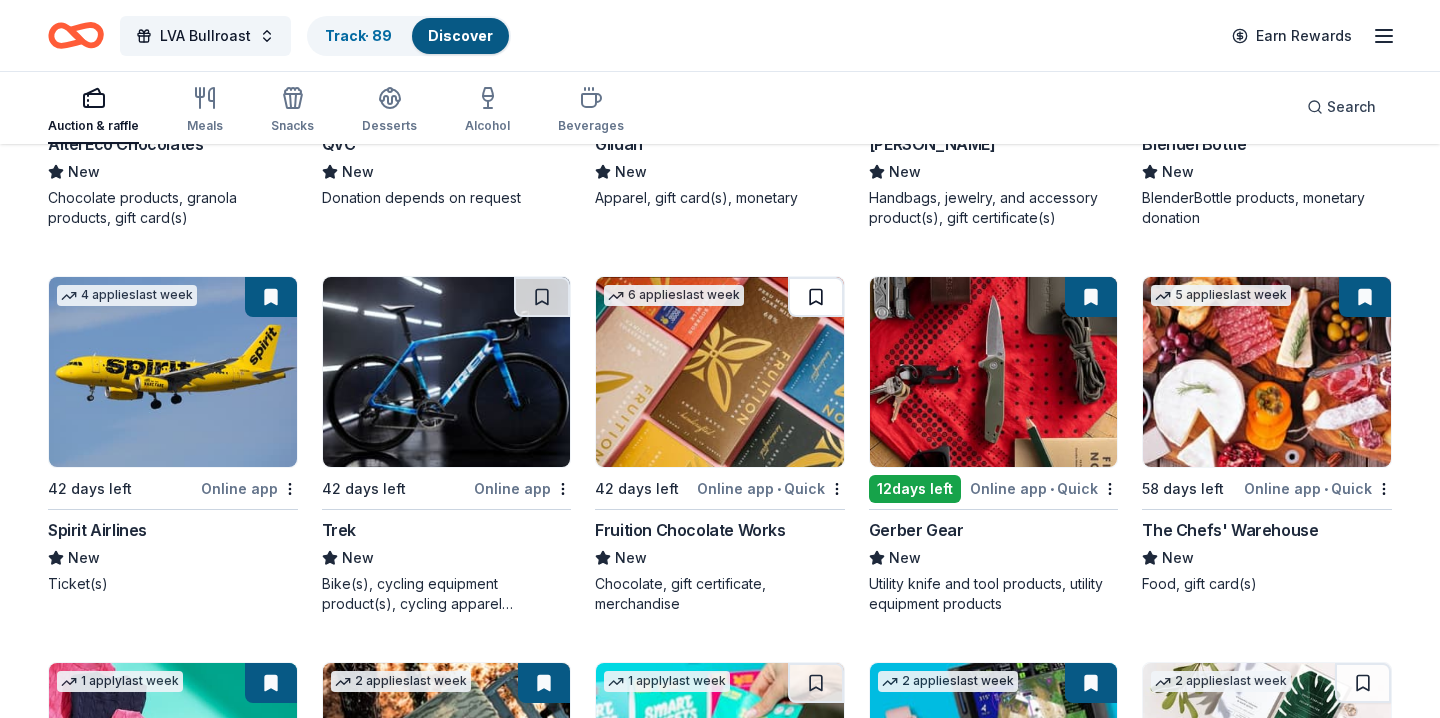 click at bounding box center [816, 297] 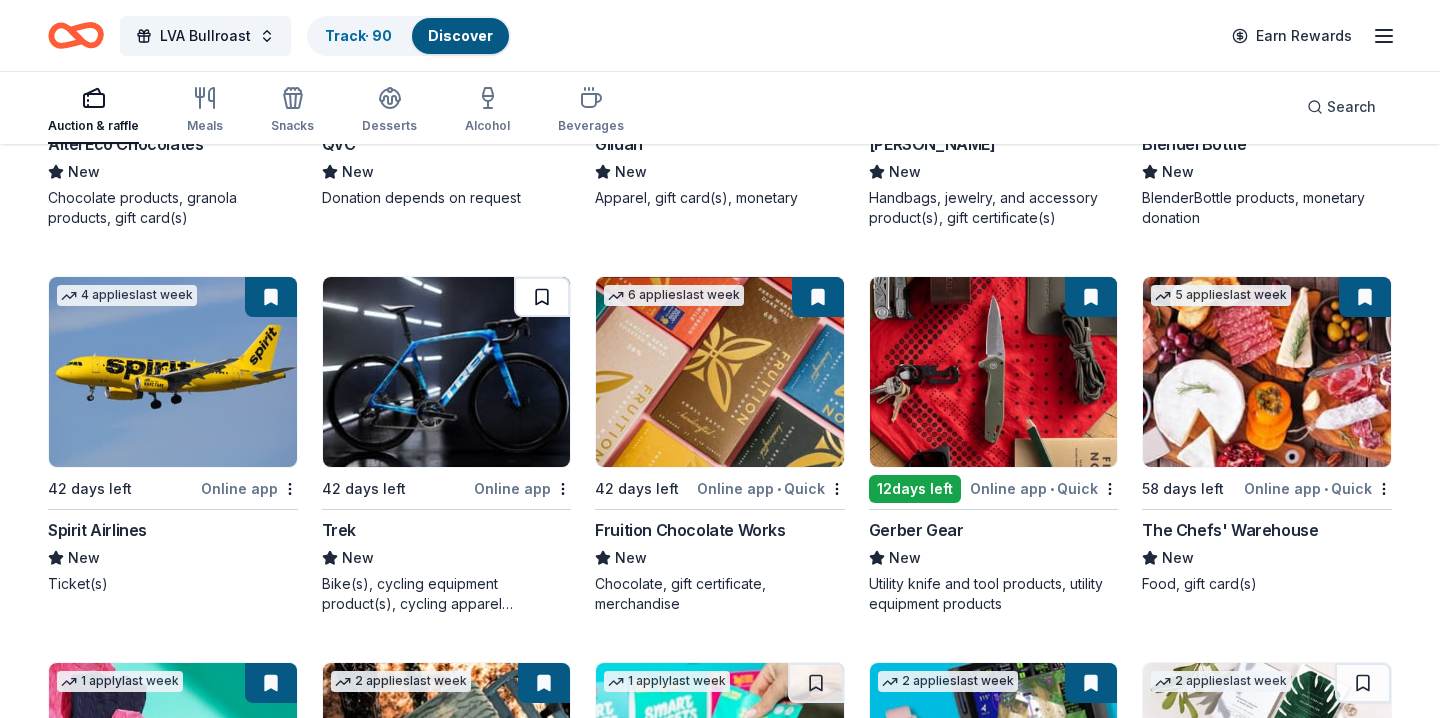 click at bounding box center (542, 297) 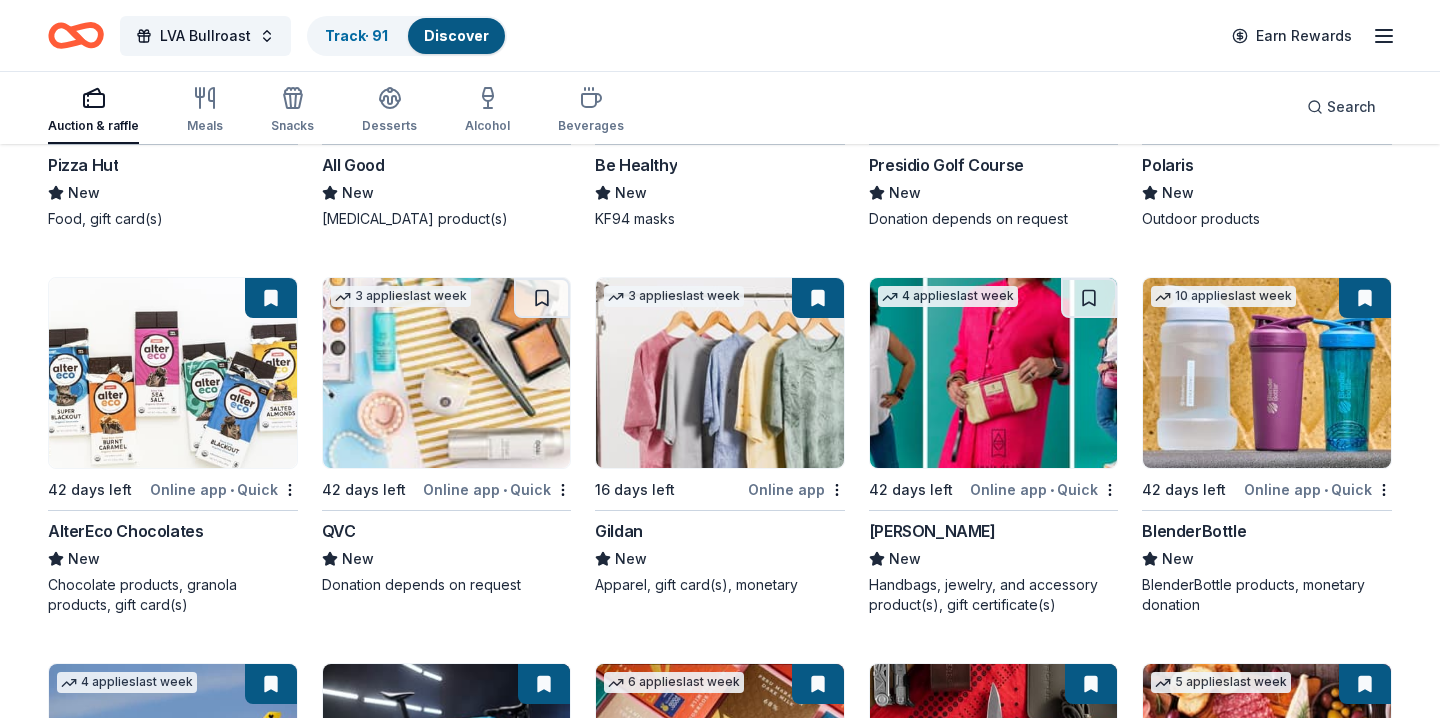 scroll, scrollTop: 11541, scrollLeft: 0, axis: vertical 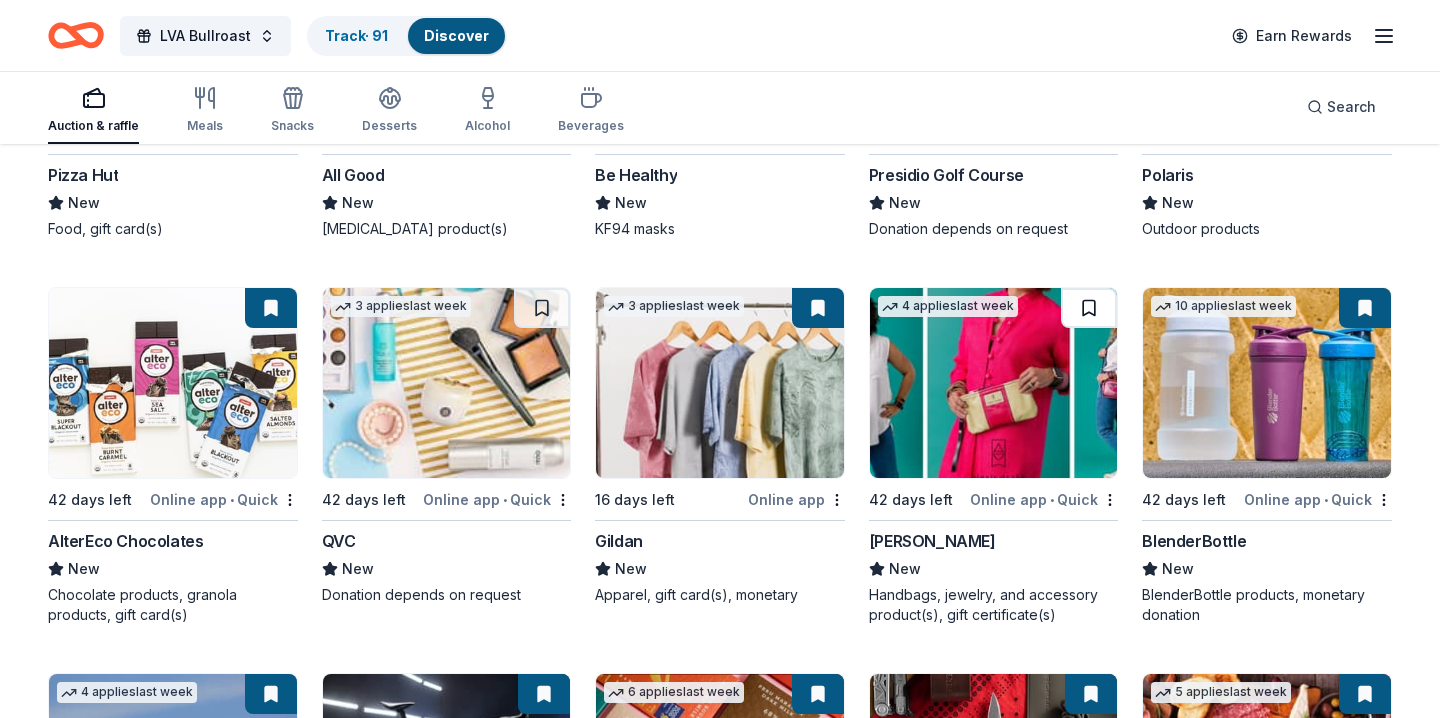click at bounding box center [1089, 308] 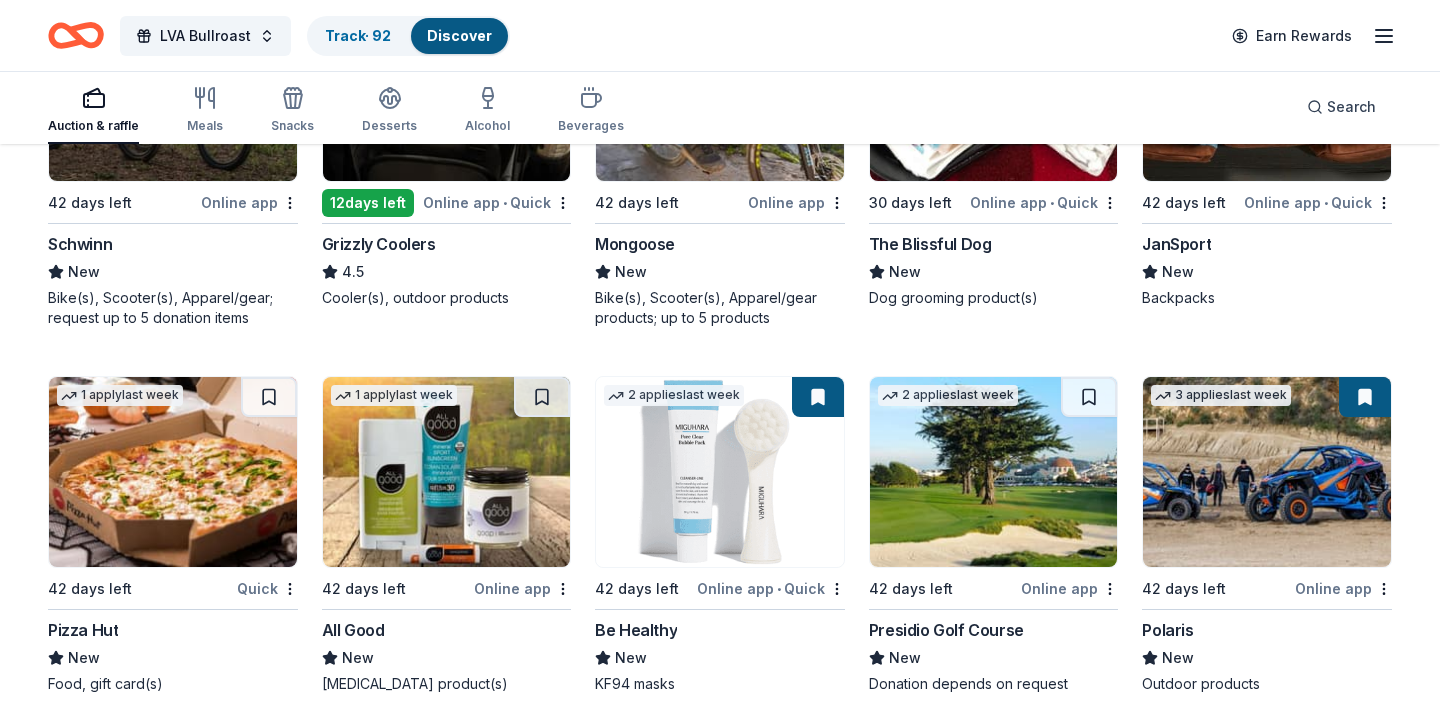 scroll, scrollTop: 11080, scrollLeft: 0, axis: vertical 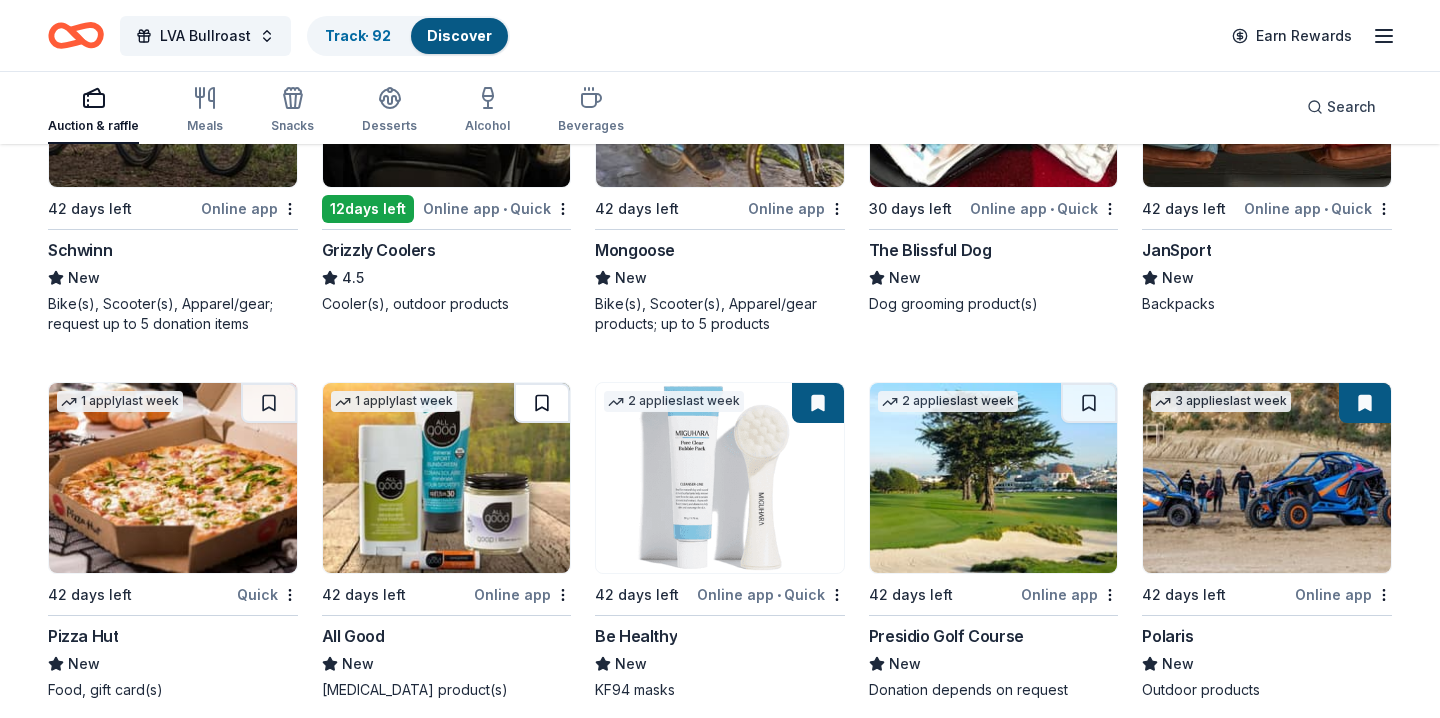 click at bounding box center (542, 403) 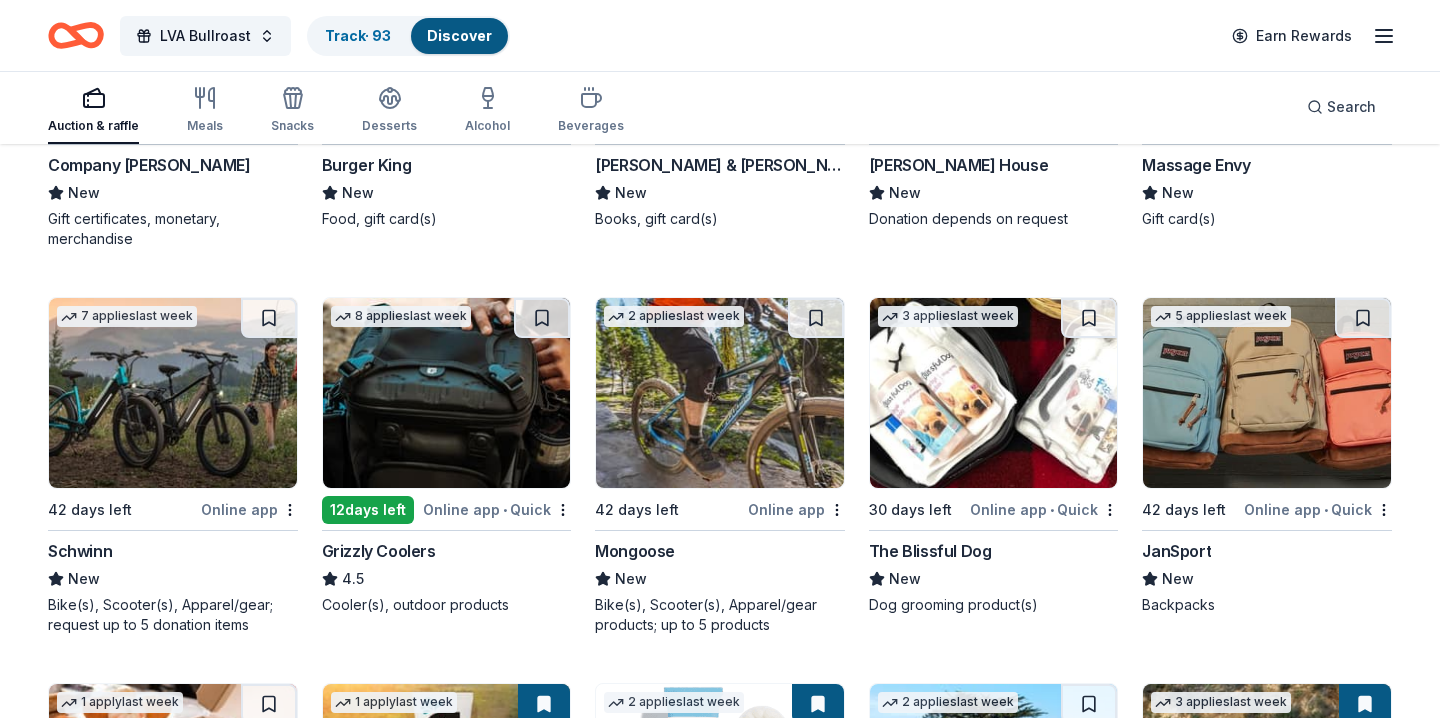 scroll, scrollTop: 10778, scrollLeft: 0, axis: vertical 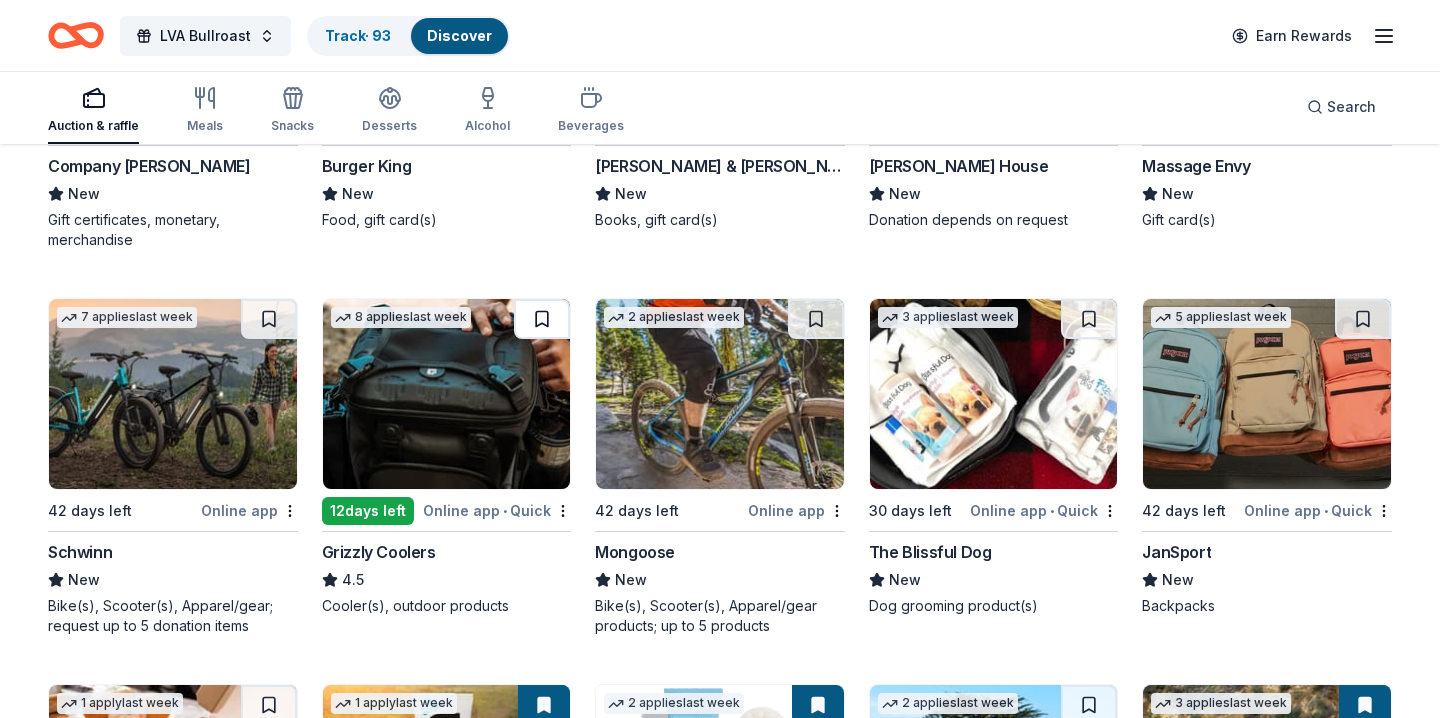 click at bounding box center (542, 319) 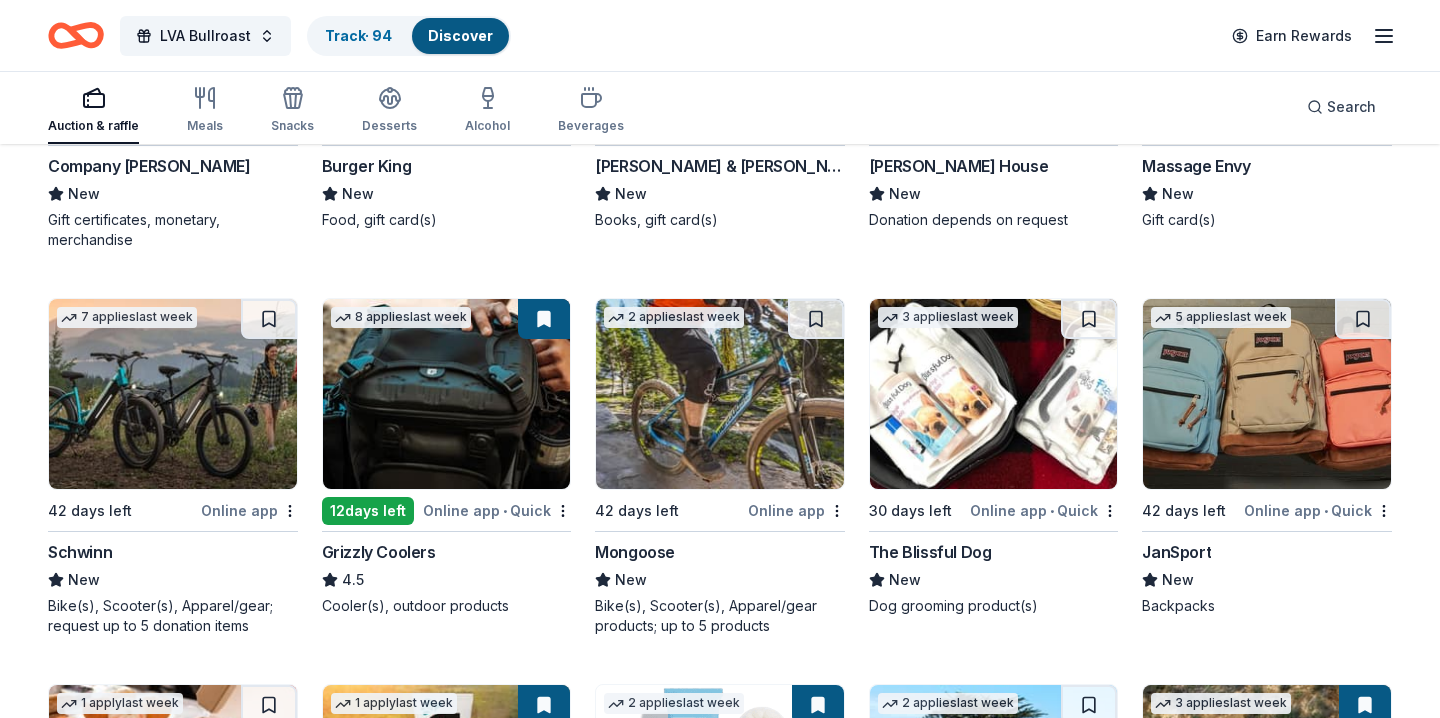 click at bounding box center (447, 394) 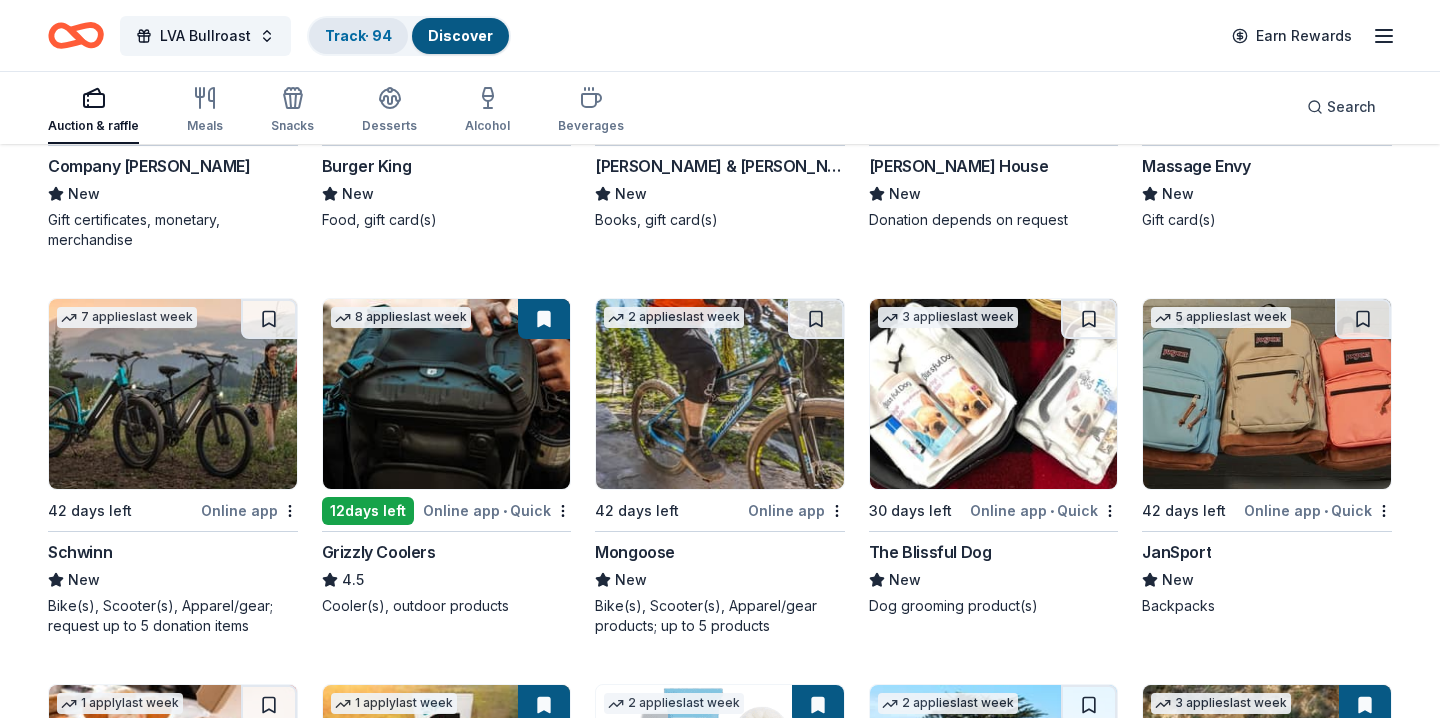 click on "Track  · 94" at bounding box center [358, 35] 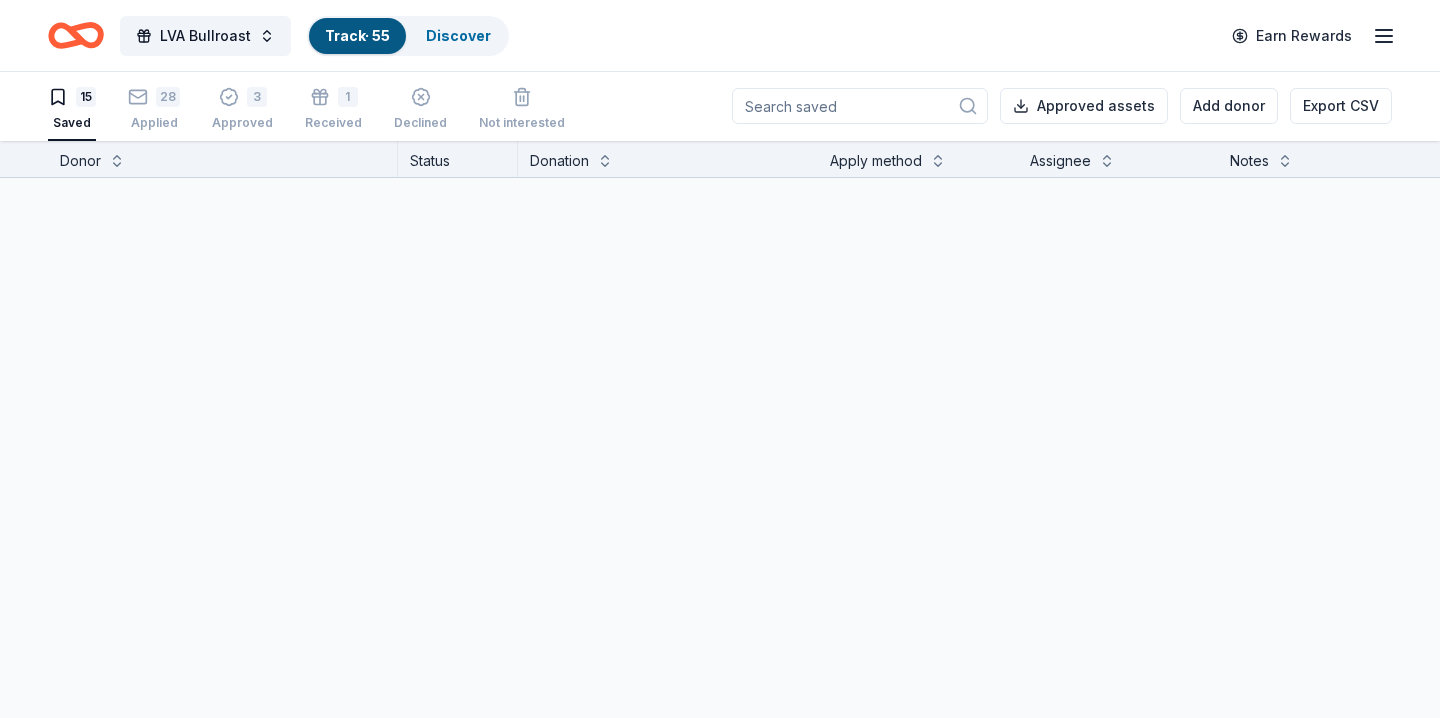 scroll, scrollTop: 1, scrollLeft: 0, axis: vertical 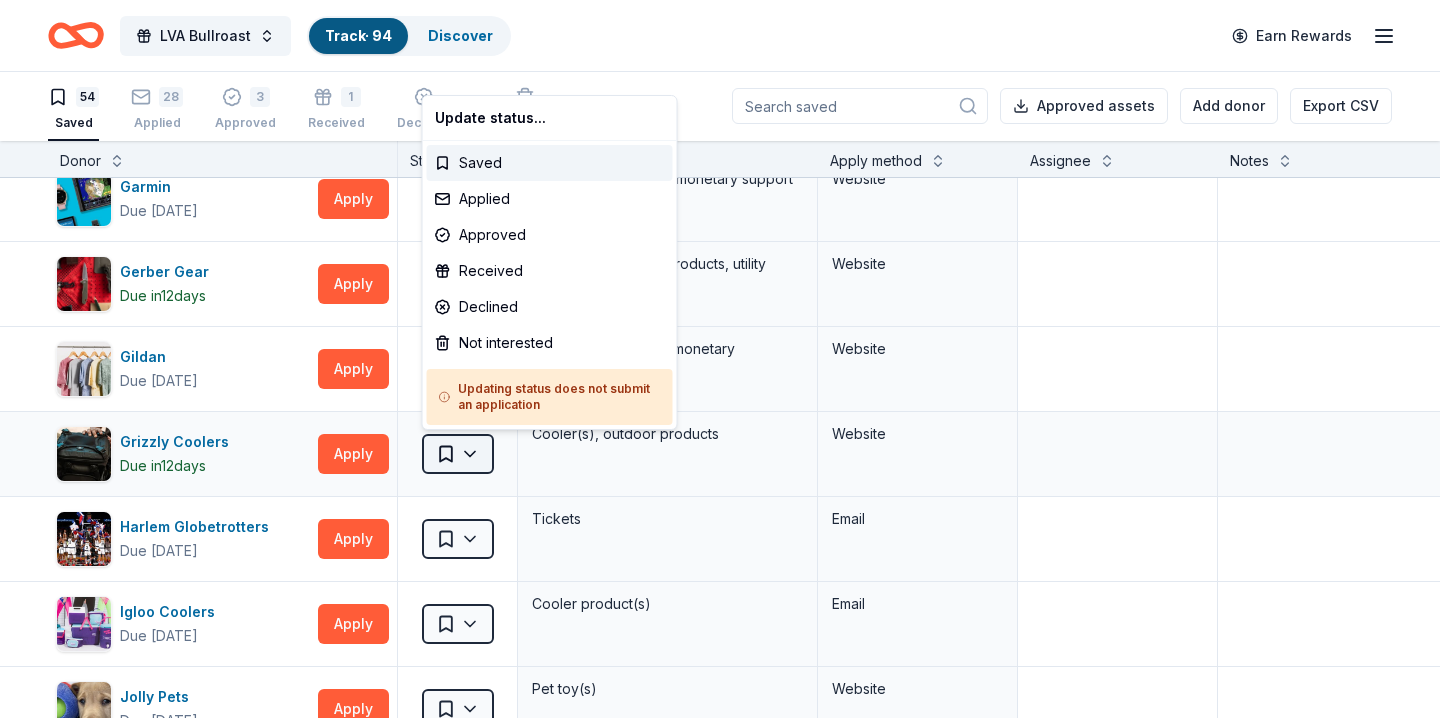 click on "LVA Bullroast Track  · 94 Discover Earn Rewards 54 Saved 28 Applied 3 Approved 1 Received Declined Not interested  Approved assets Add donor Export CSV Donor Status Donation Apply method Assignee Notes Adidas Due [DATE] Apply Saved Sporting goods, gift card(s) Mail Aéropostale Due [DATE] Apply Saved Gift card(s), clothing products Email Mail ALDI  Due [DATE] Apply Saved Gift cards Website [PERSON_NAME] Due [DATE] Apply Saved Handbags, jewelry, and accessory product(s), gift certificate(s) Website All Good Due [DATE] Apply Saved [MEDICAL_DATA] product(s) Website AlterEco Chocolates Due [DATE] Apply Saved Chocolate products, granola products, gift card(s) Email [PERSON_NAME] & [PERSON_NAME] Due [DATE] Apply Saved Books, gift card(s) Phone In person Be Healthy Due [DATE] Apply Saved KF94 masks Website Big [PERSON_NAME] Due [DATE] Apply Saved Sleeping bag(s), sleeping pad(s), tent(s), furniture, pack(s), apparel Website Blackstone Products Due [DATE] Apply Saved Portable griddles Email Apply Saved" at bounding box center [720, 358] 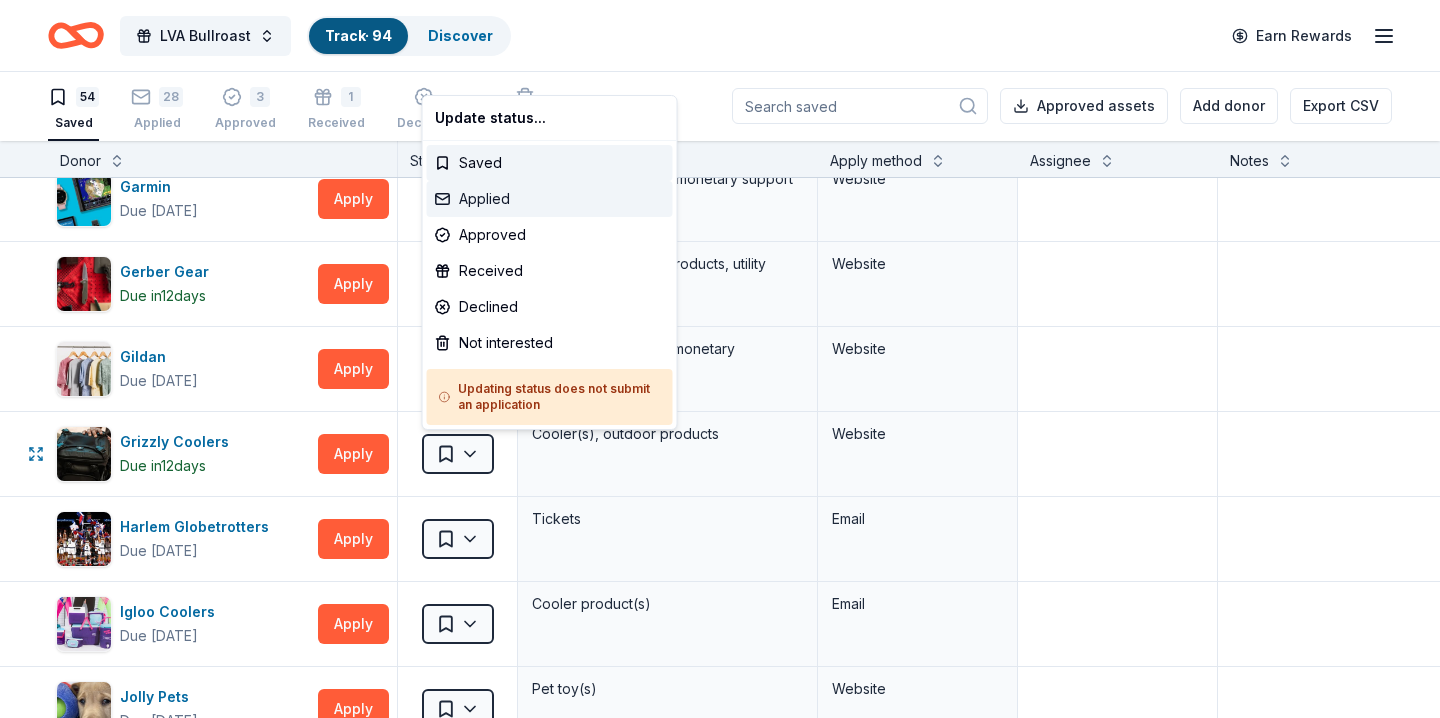 click on "Applied" at bounding box center (550, 199) 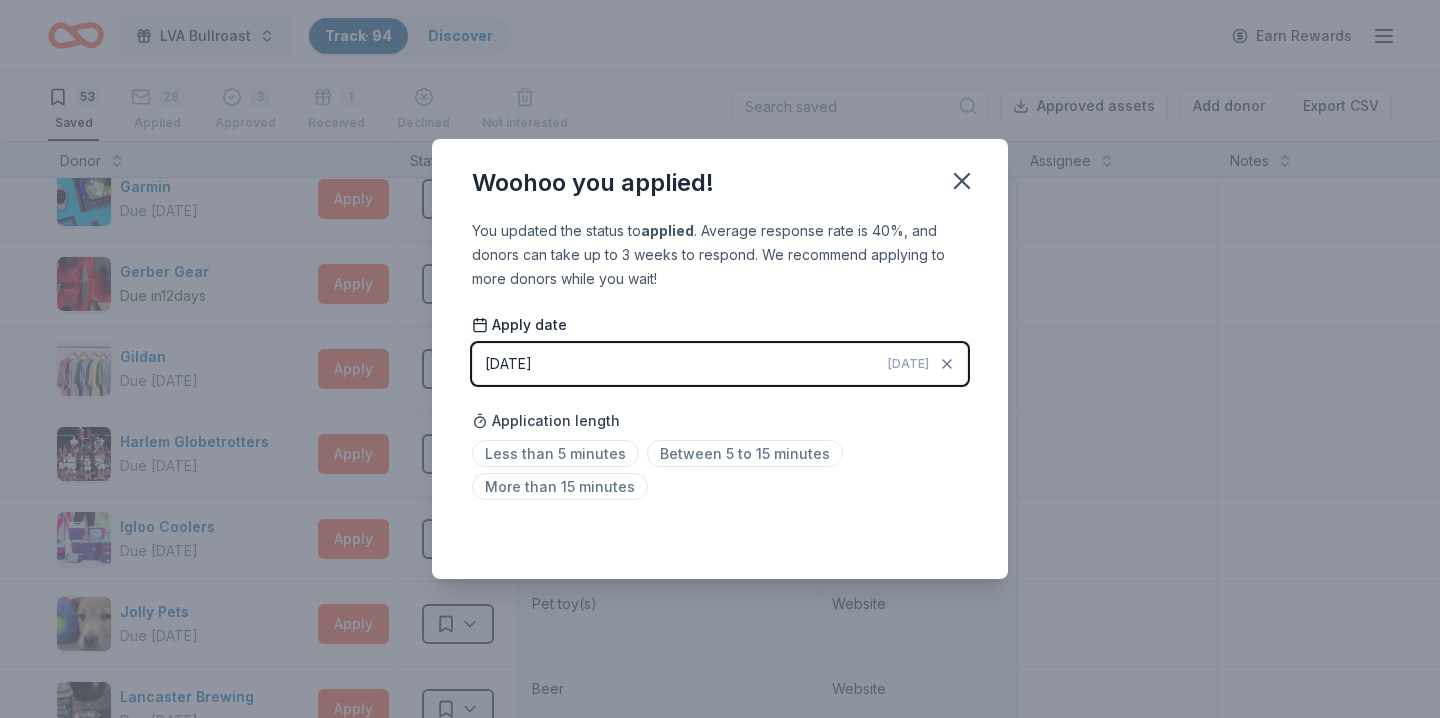 click on "[DATE]" at bounding box center [908, 364] 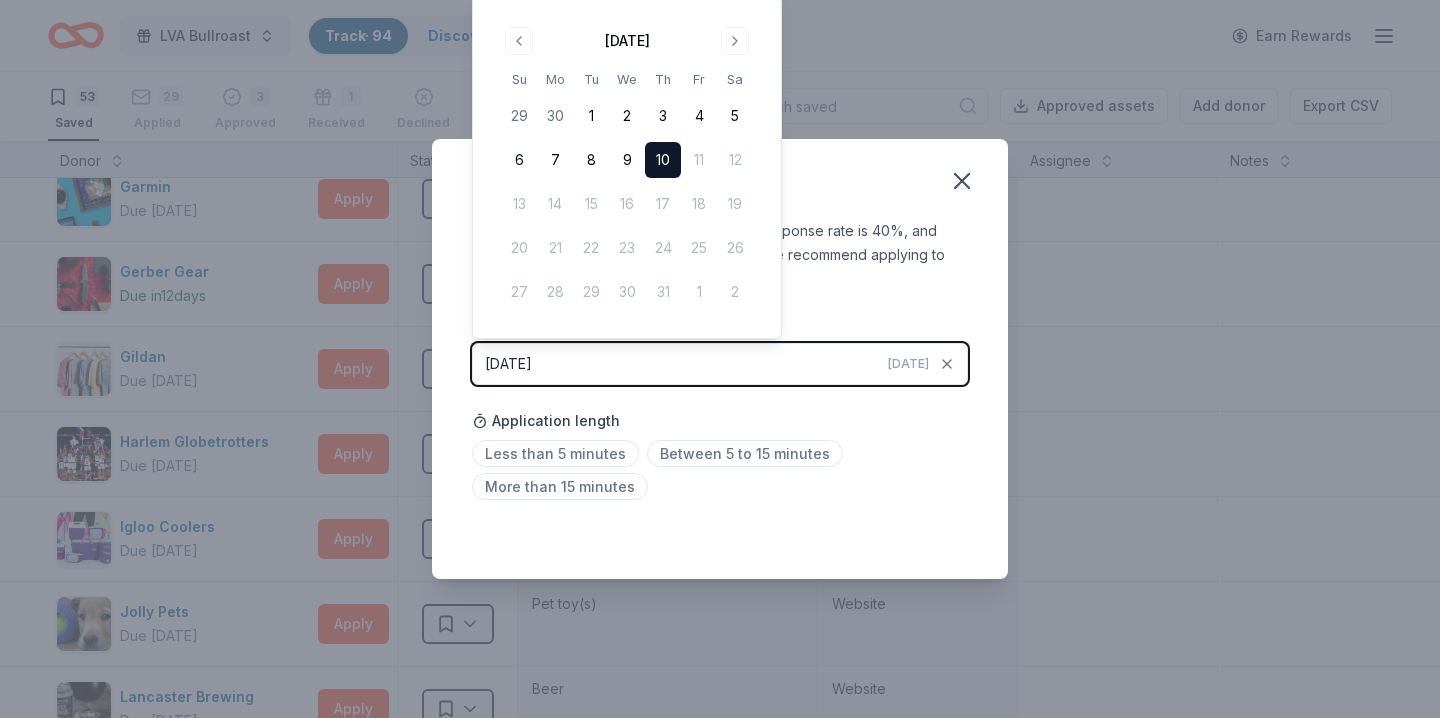 click on "Less than 5 minutes Between 5 to 15 minutes More than 15 minutes" at bounding box center (720, 474) 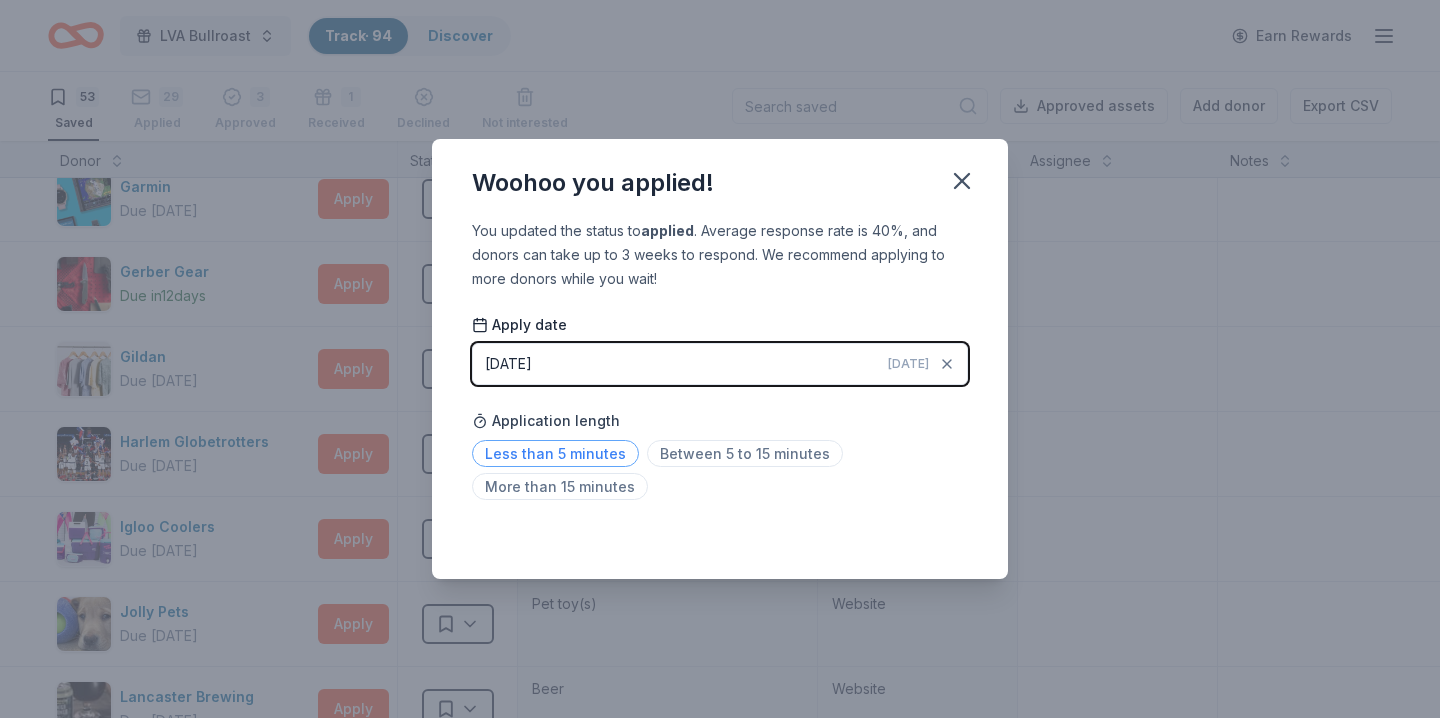 click on "Less than 5 minutes" at bounding box center [555, 453] 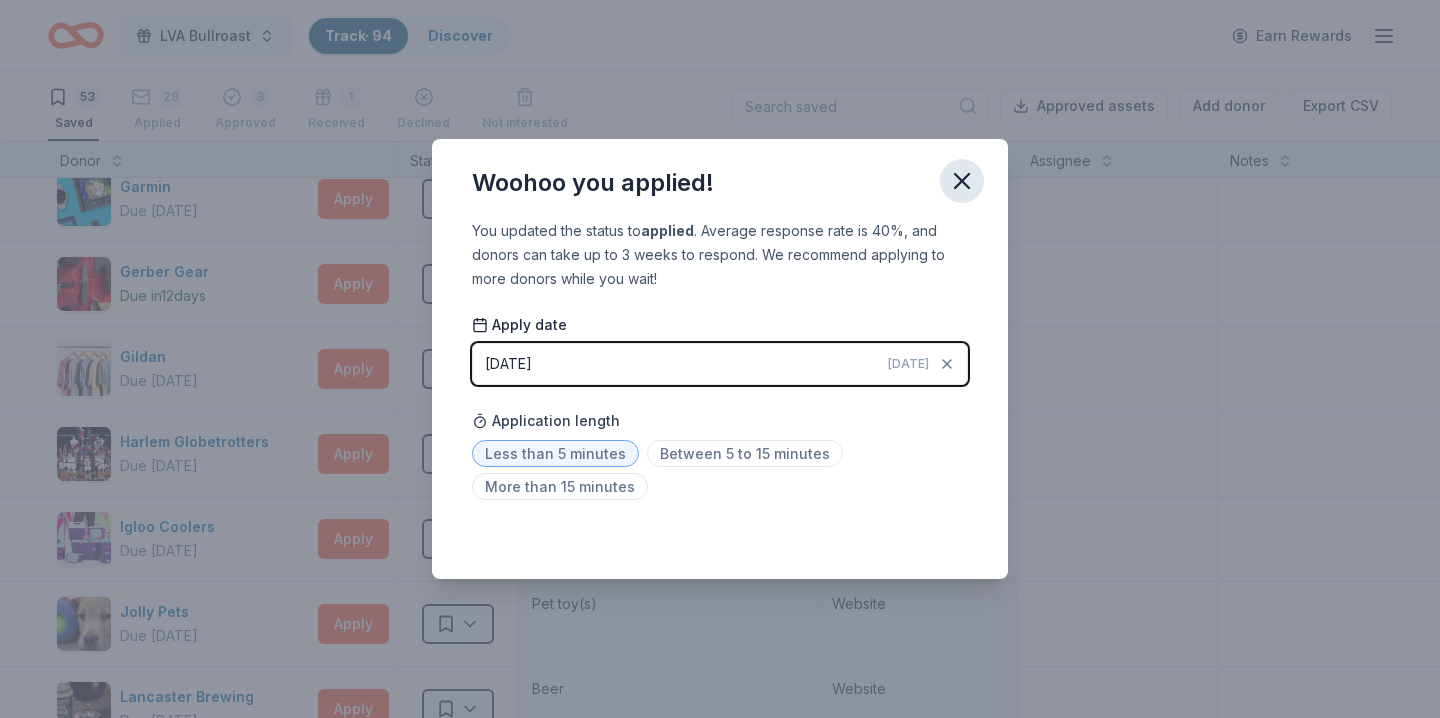 click 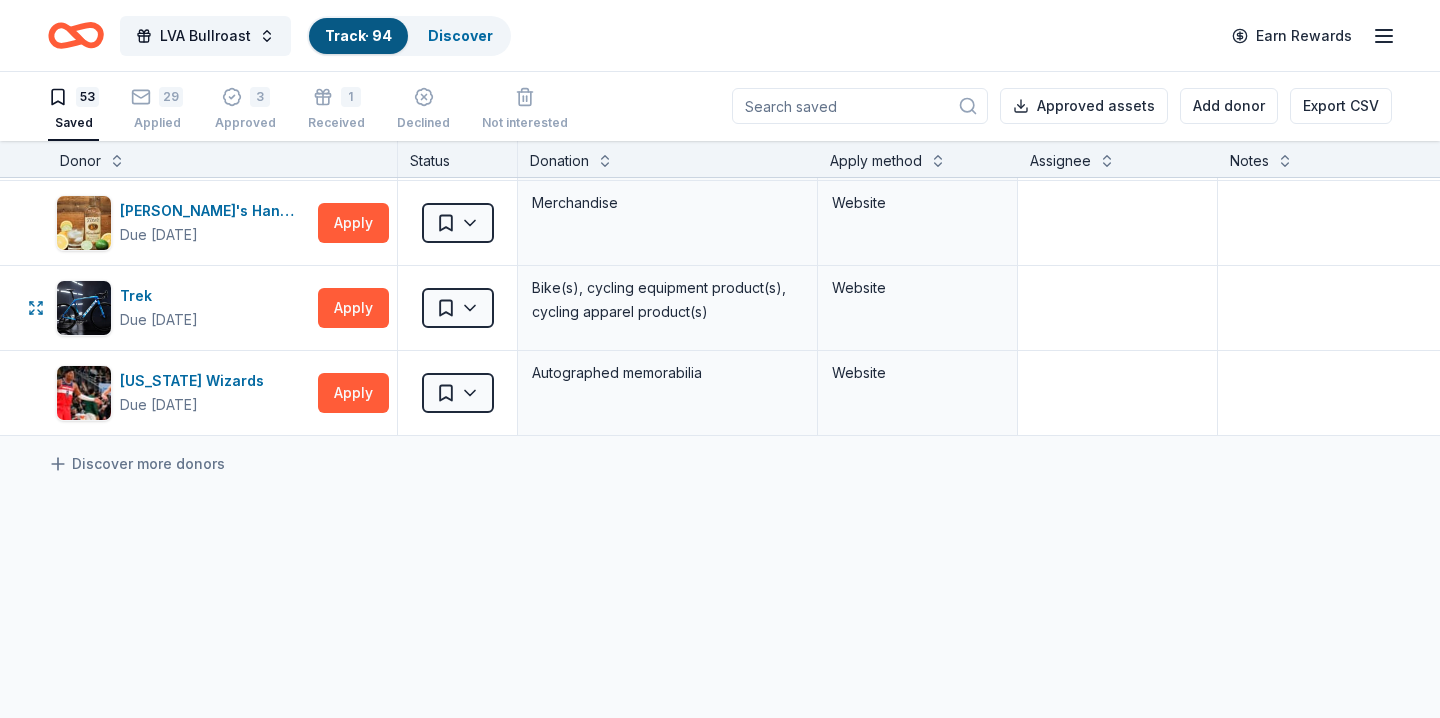 scroll, scrollTop: 4349, scrollLeft: 0, axis: vertical 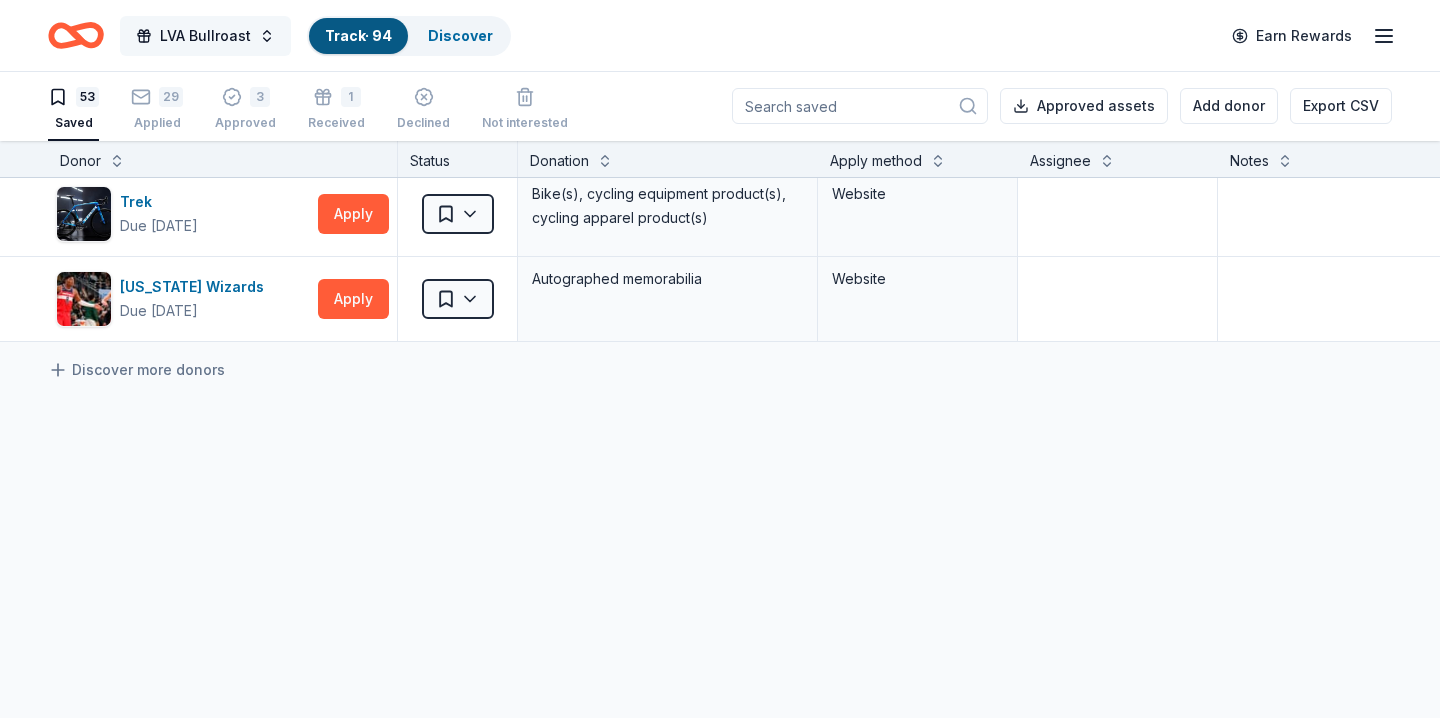 click on "LVA Bullroast" at bounding box center (205, 36) 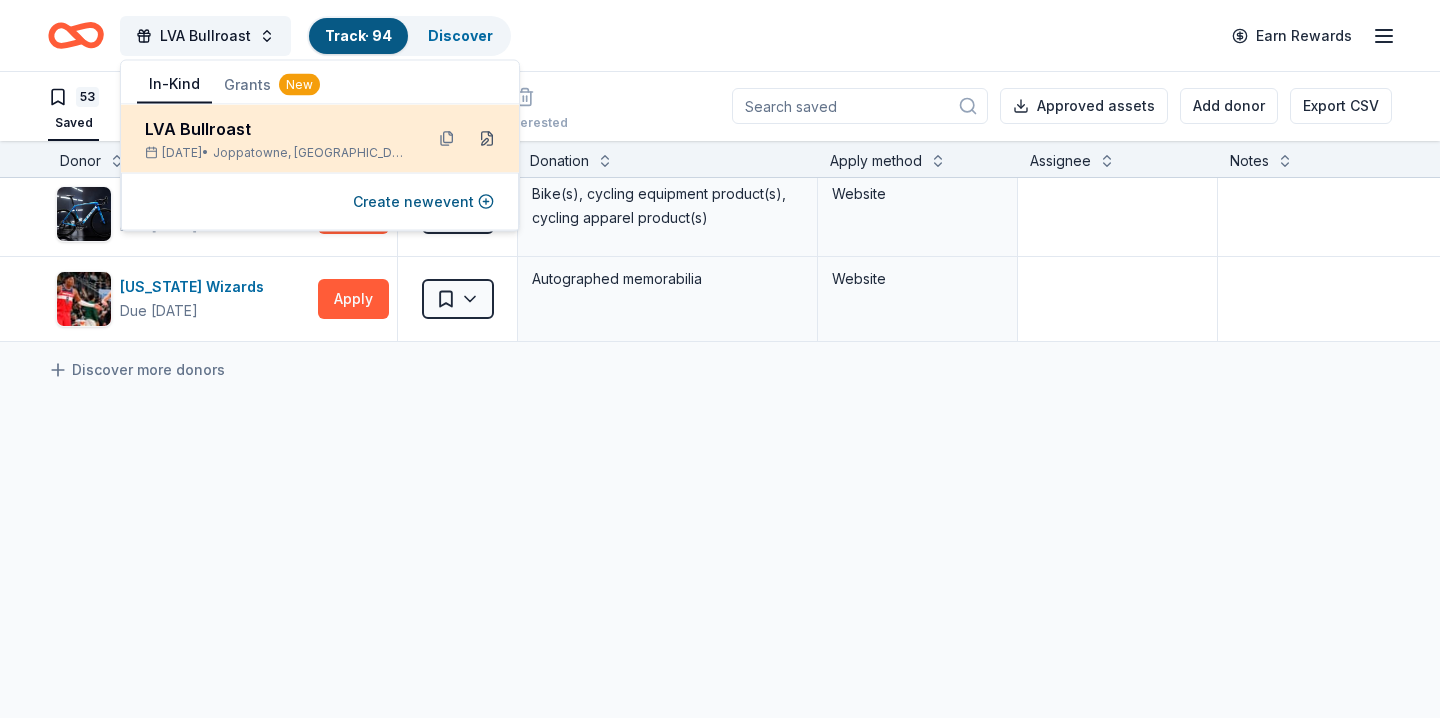 click at bounding box center [487, 139] 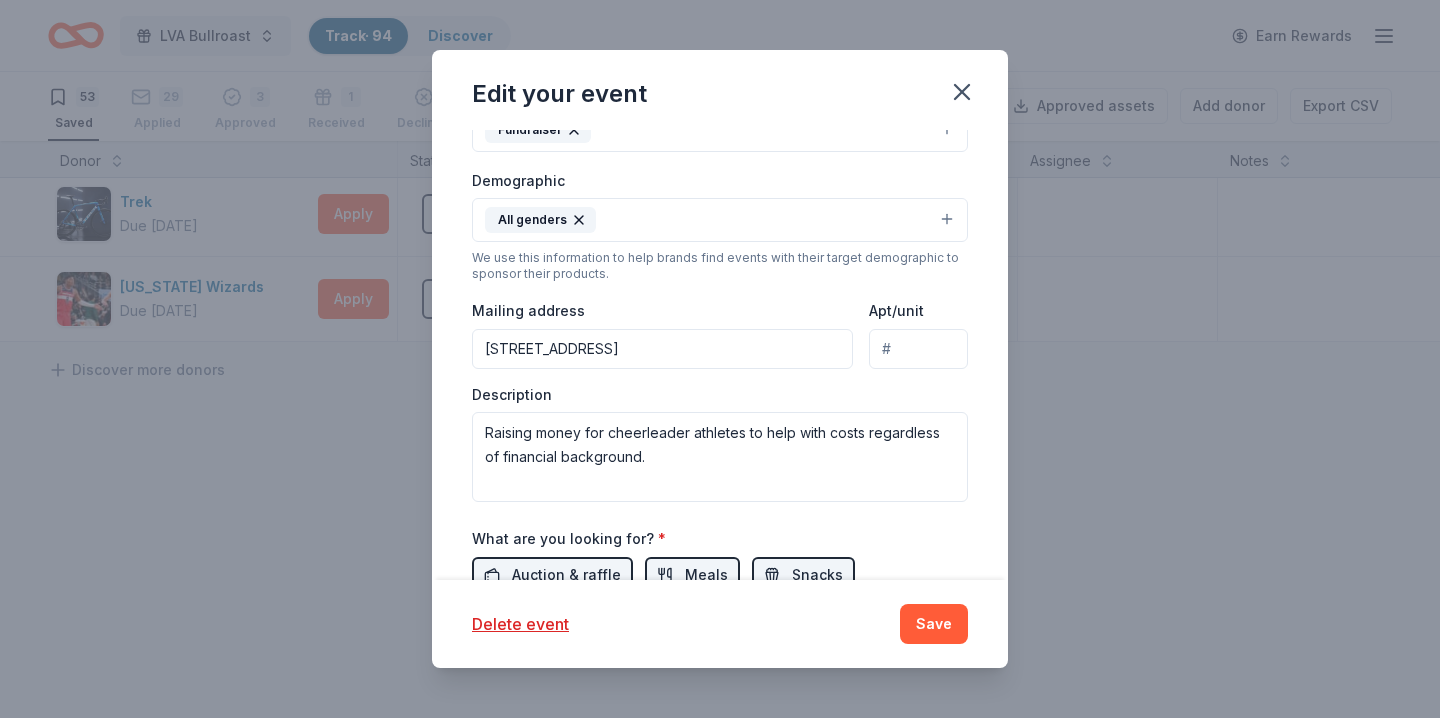 scroll, scrollTop: 438, scrollLeft: 0, axis: vertical 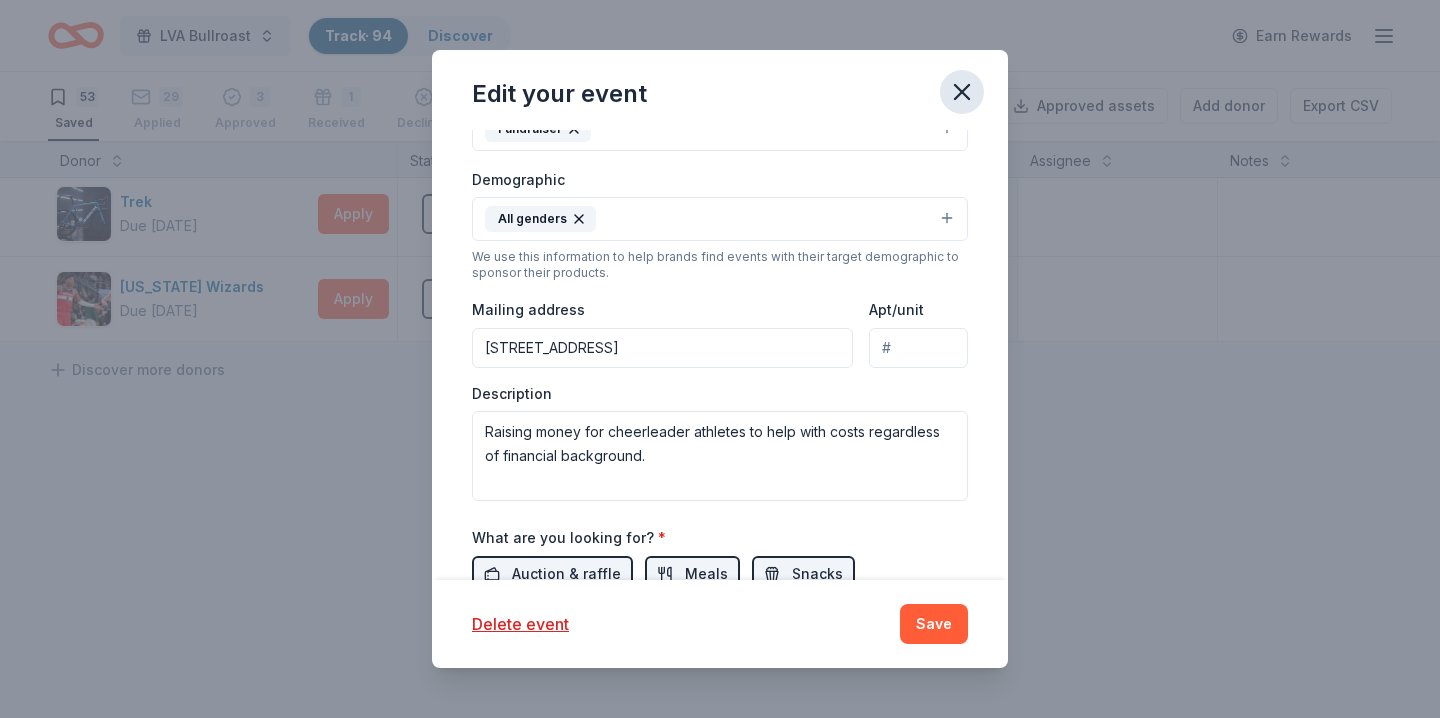 click 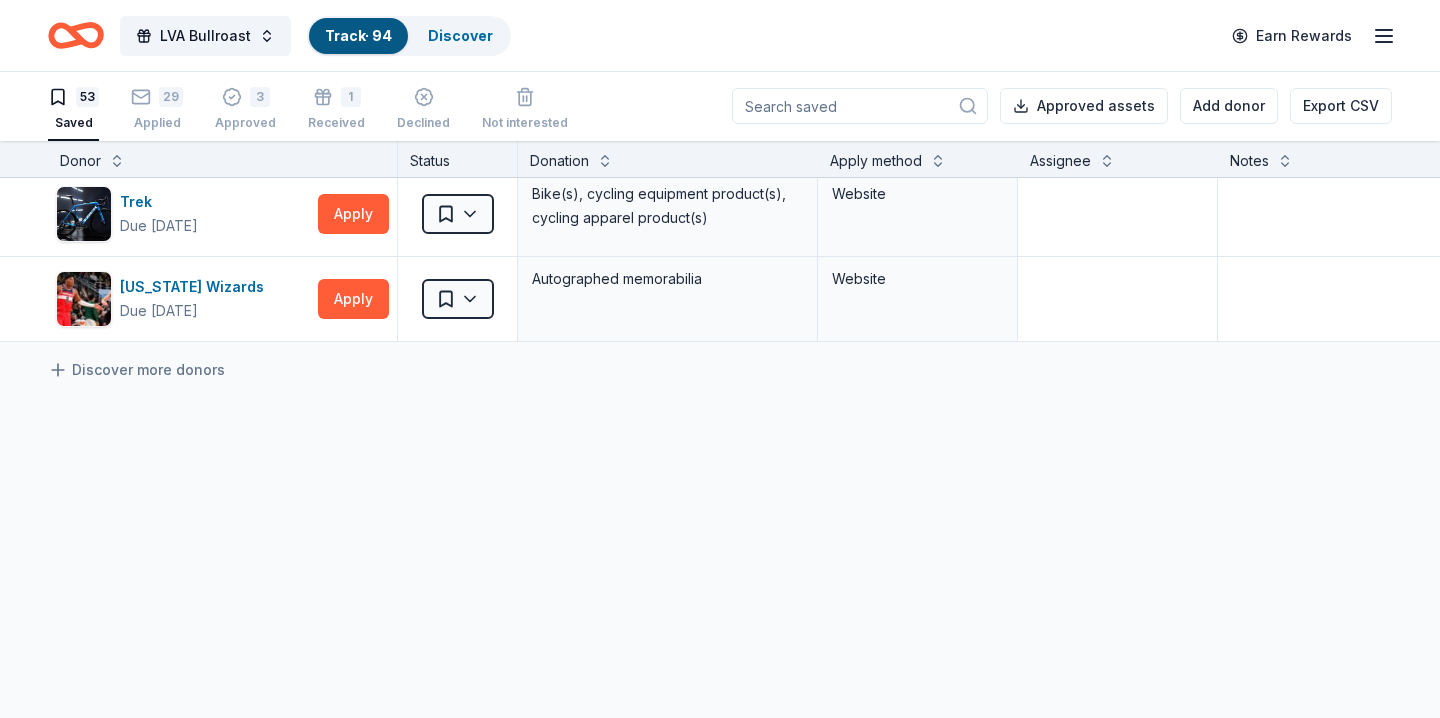 click 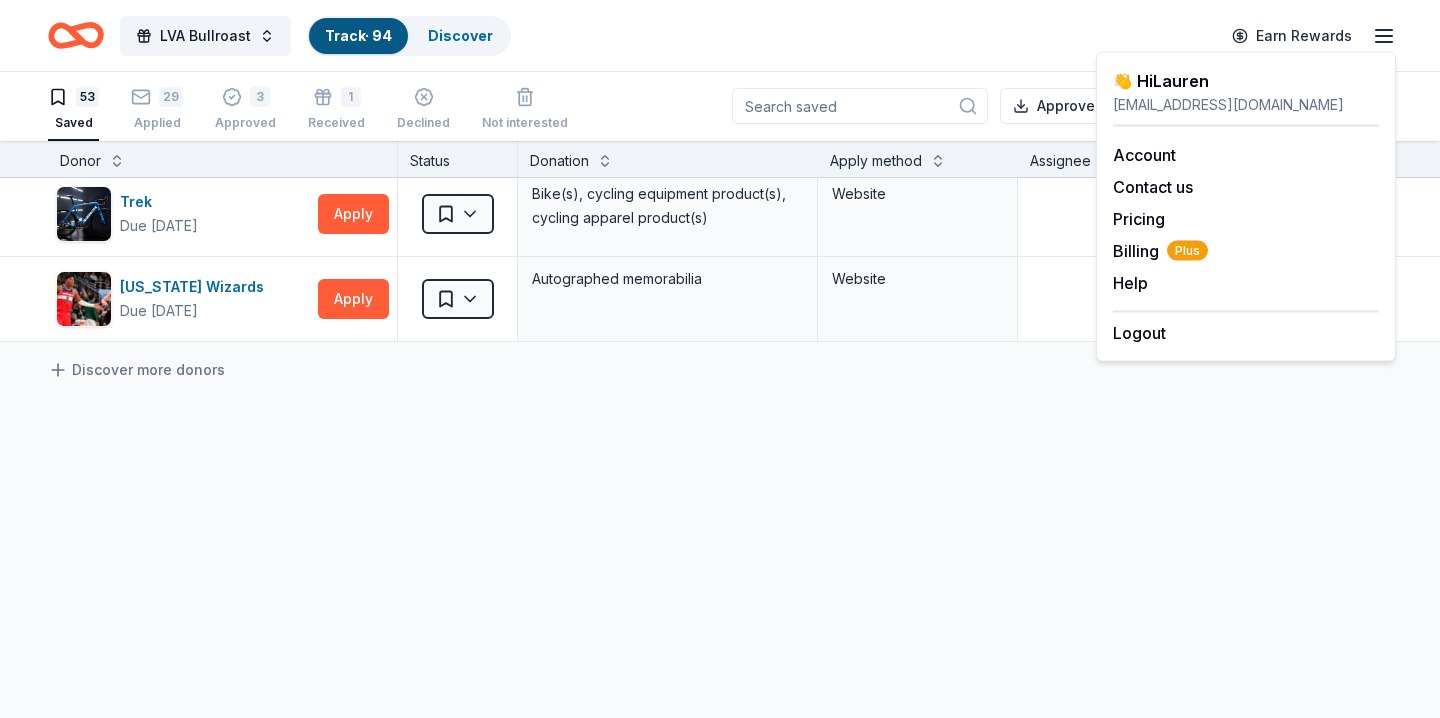 click on "Adidas Due [DATE] Apply Saved Sporting goods, gift card(s) Mail Aéropostale Due [DATE] Apply Saved Gift card(s), clothing products Email Mail ALDI  Due [DATE] Apply Saved Gift cards Website [PERSON_NAME] Due [DATE] Apply Saved Handbags, jewelry, and accessory product(s), gift certificate(s) Website All Good Due [DATE] Apply Saved [MEDICAL_DATA] product(s) Website AlterEco Chocolates Due [DATE] Apply Saved Chocolate products, granola products, gift card(s) Email [PERSON_NAME] & [PERSON_NAME] Due [DATE] Apply Saved Books, gift card(s) Phone In person Be Healthy Due [DATE] Apply Saved KF94 masks Website Big [PERSON_NAME] Due [DATE] Apply Saved Sleeping bag(s), sleeping pad(s), tent(s), furniture, pack(s), apparel Website Blackstone Products Due [DATE] Apply Saved Portable griddles Email BlenderBottle Due [DATE] Apply Saved BlenderBottle products, monetary donation Website [PERSON_NAME] Brothers Due [DATE] Apply Saved Apparel, gift card(s) Website Buffalo Wild Wings Due [DATE] Apply Saved Apply" at bounding box center (783, -1727) 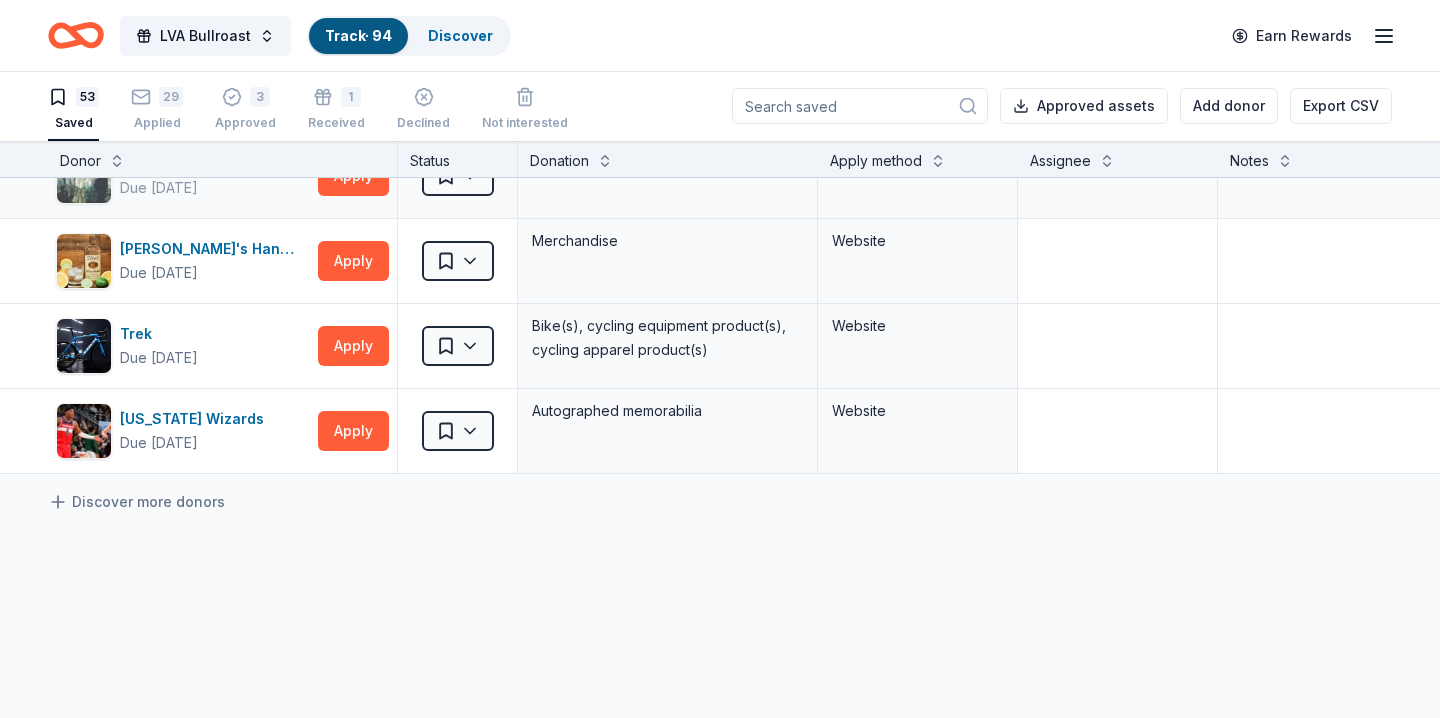 scroll, scrollTop: 4216, scrollLeft: 0, axis: vertical 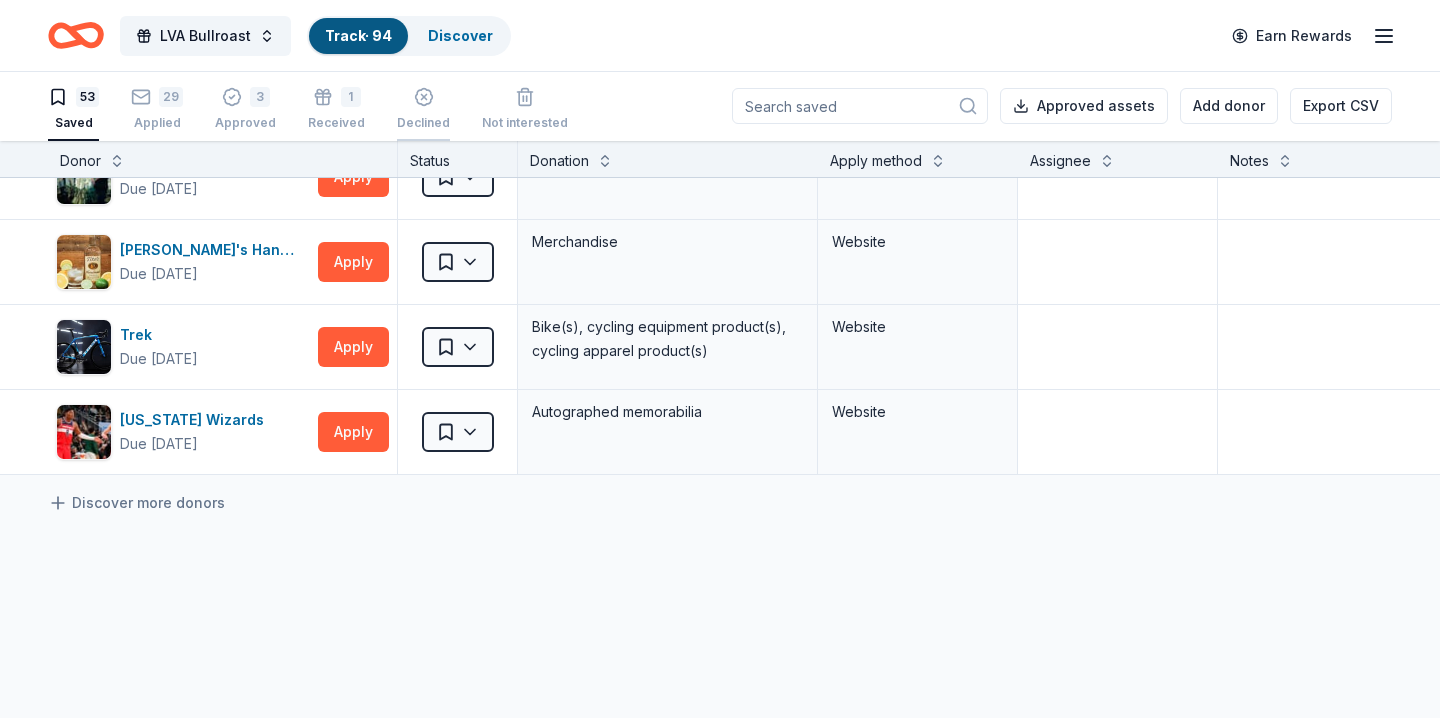 click on "Declined" at bounding box center [423, 109] 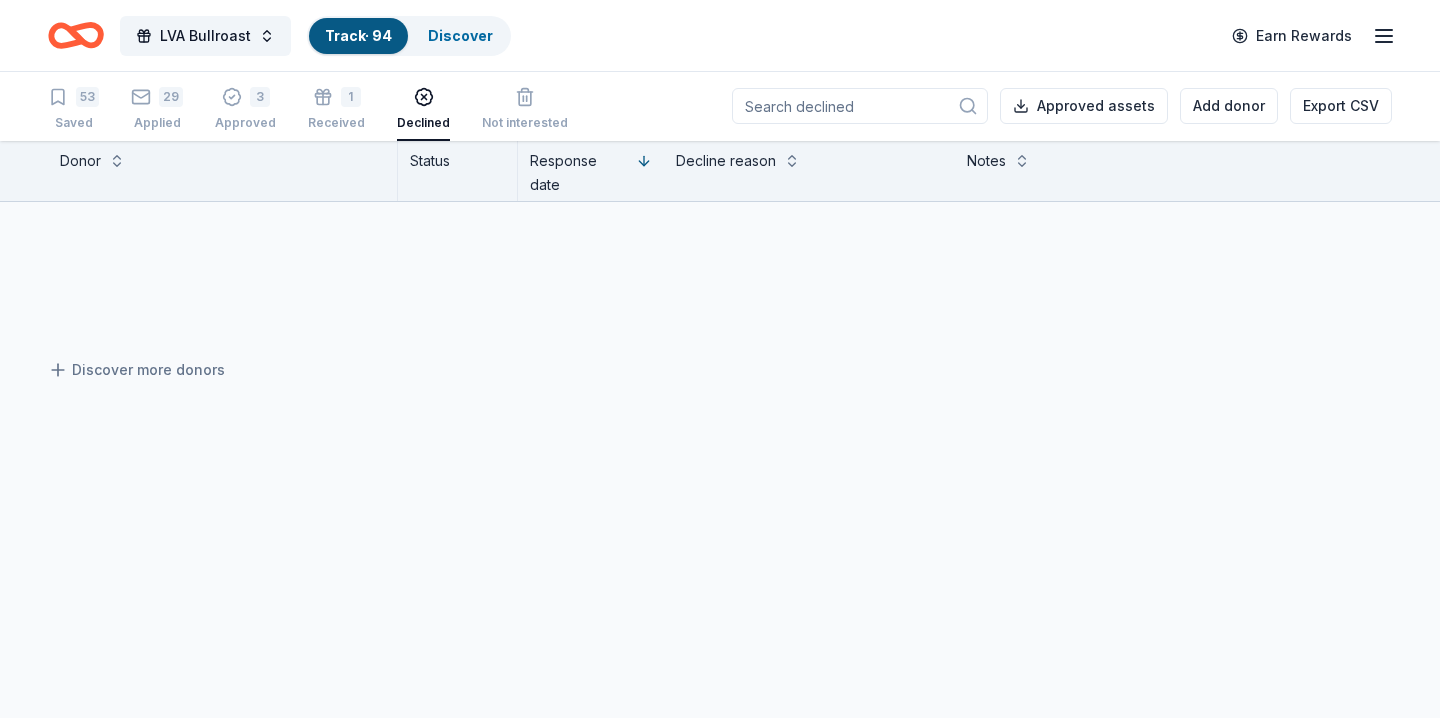 scroll, scrollTop: 407, scrollLeft: 0, axis: vertical 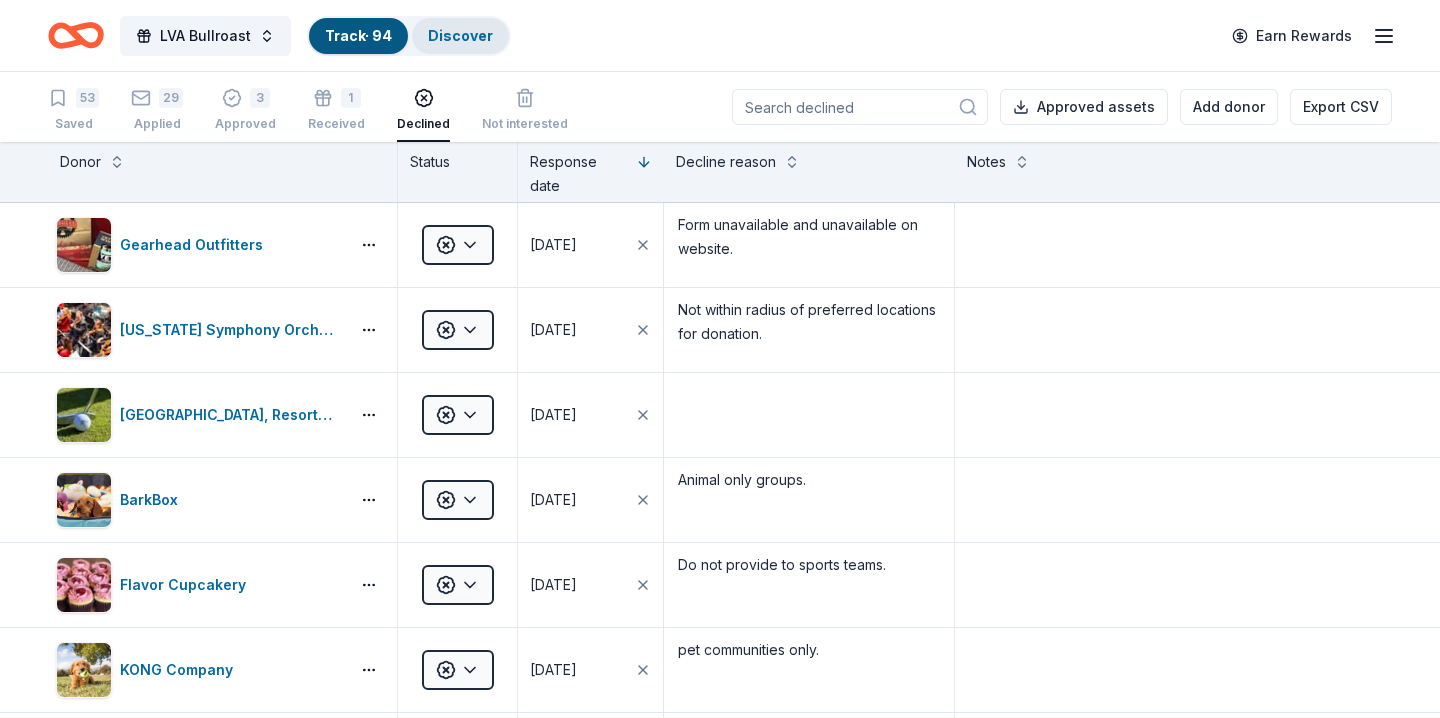 click on "Discover" at bounding box center [460, 35] 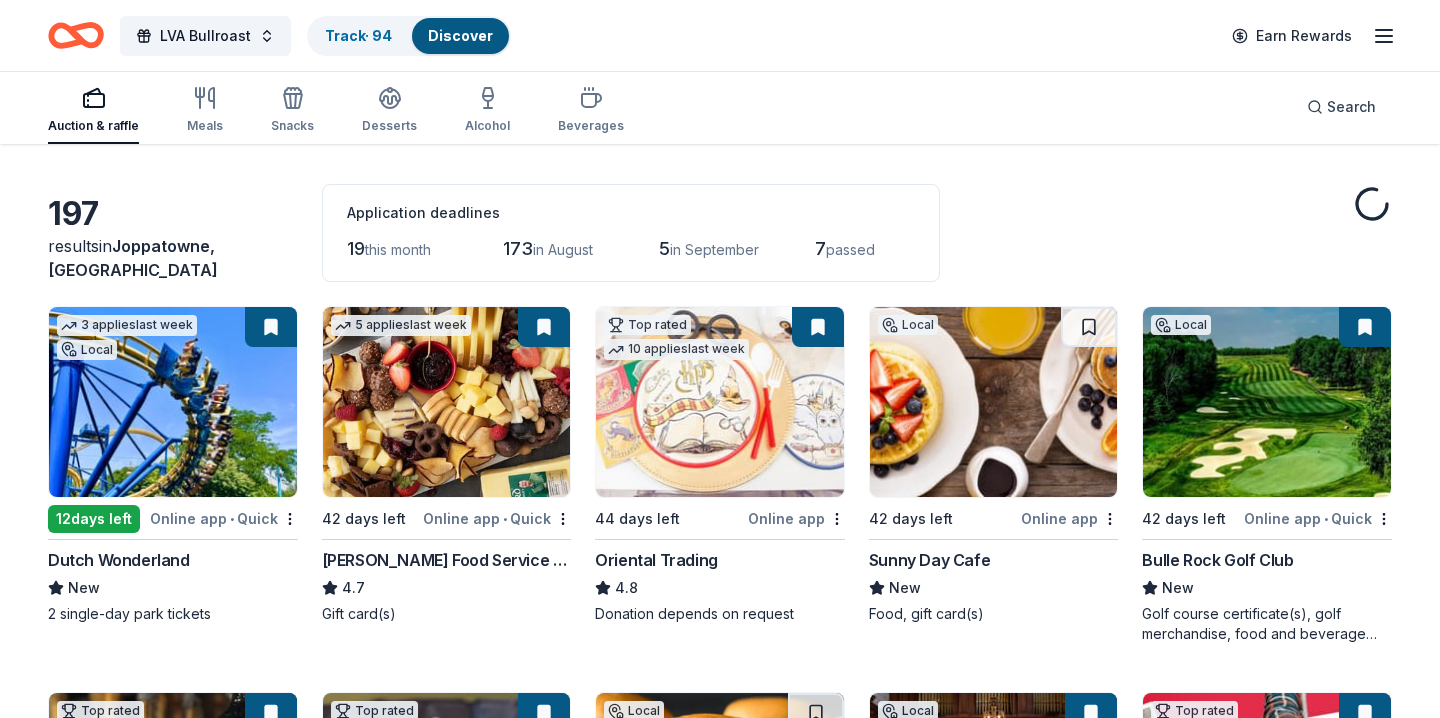 scroll, scrollTop: 75, scrollLeft: 0, axis: vertical 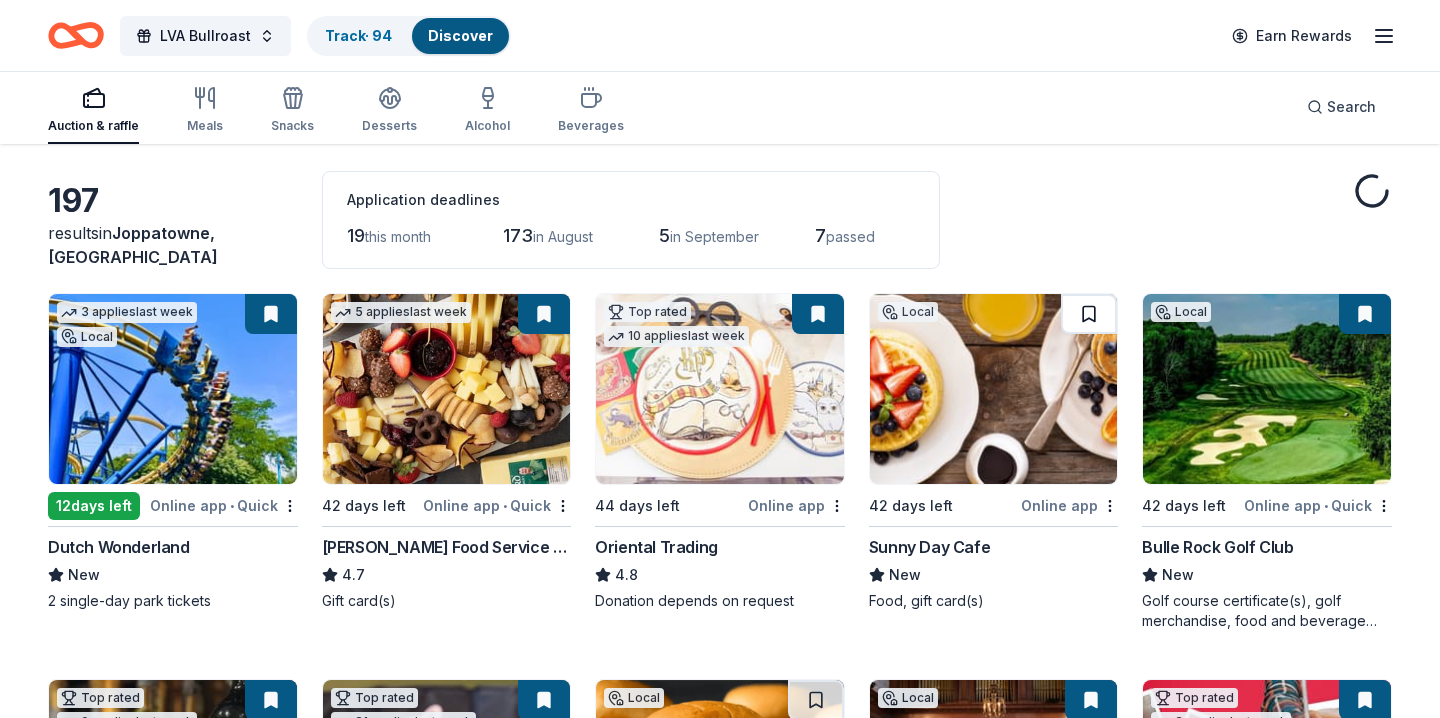 click at bounding box center [1089, 314] 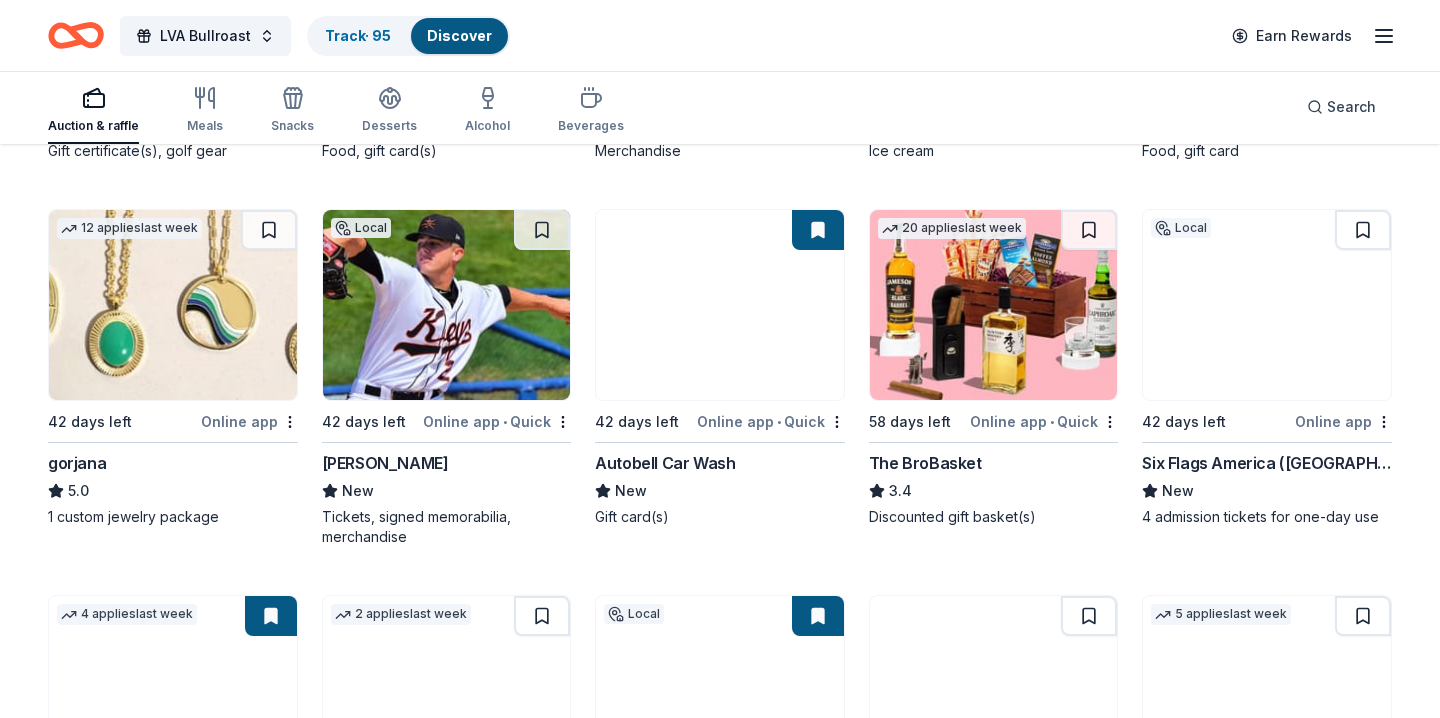 scroll, scrollTop: 3209, scrollLeft: 0, axis: vertical 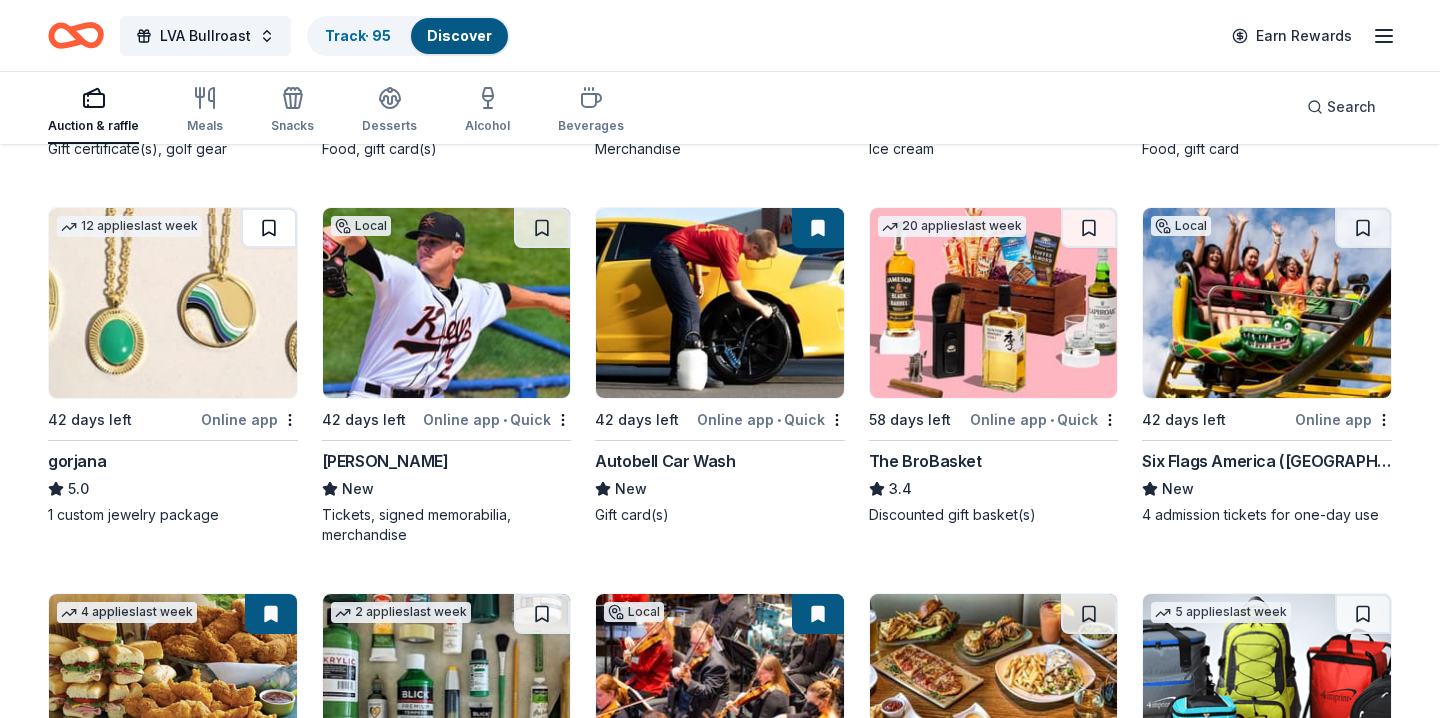 click at bounding box center (269, 228) 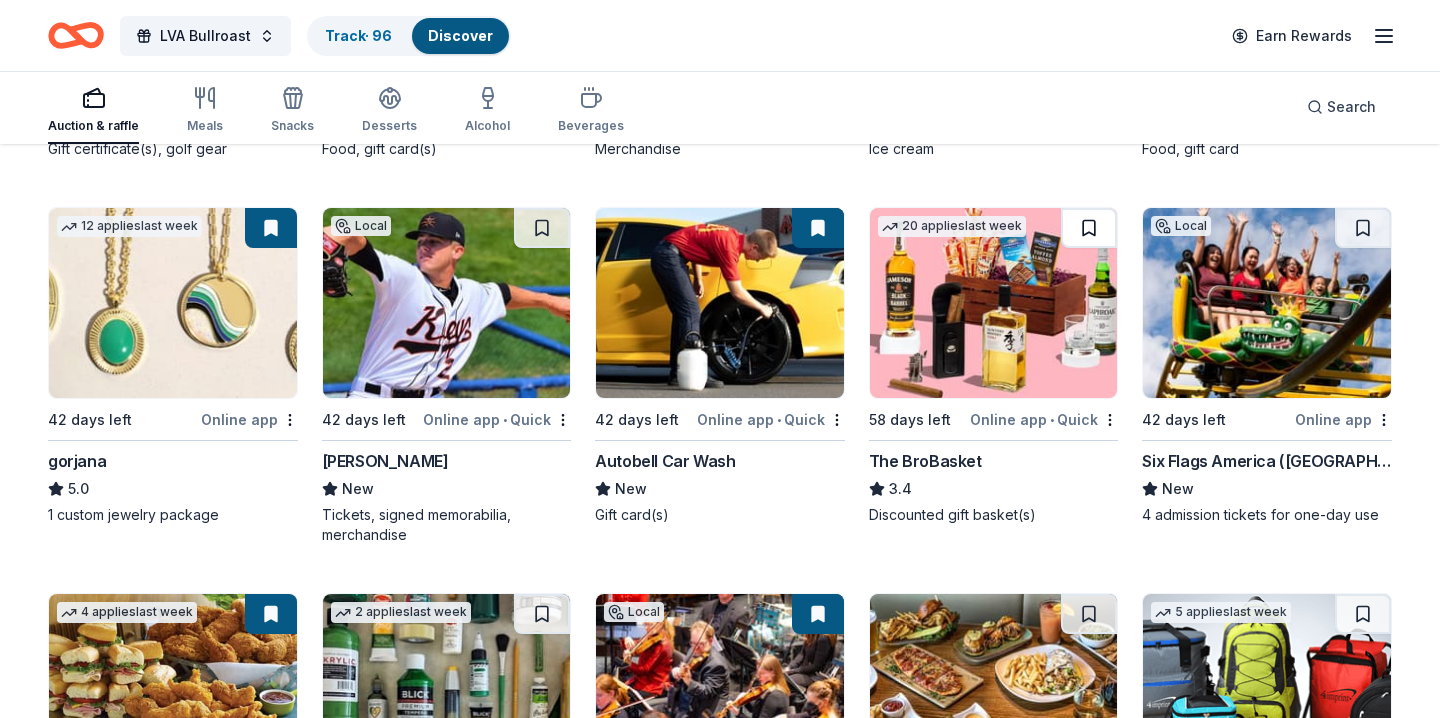 click at bounding box center [1089, 228] 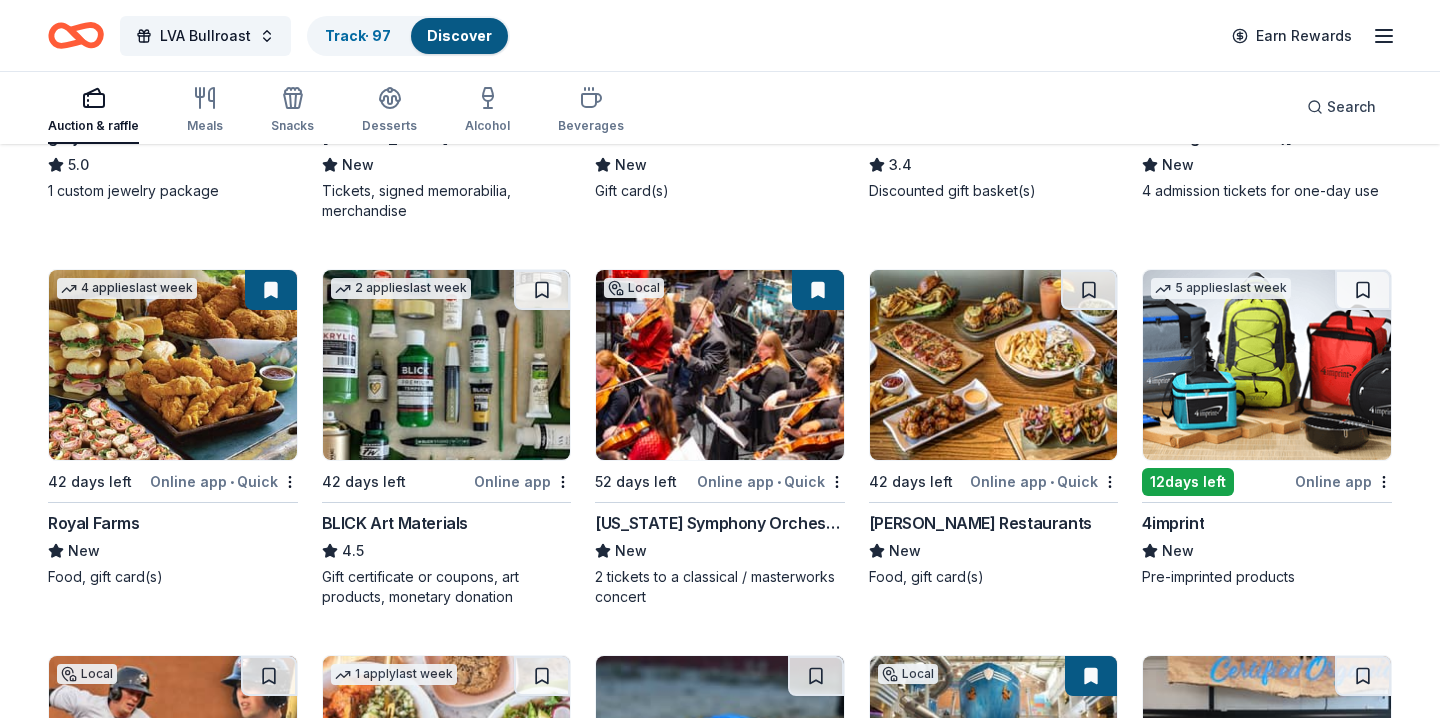 scroll, scrollTop: 3529, scrollLeft: 0, axis: vertical 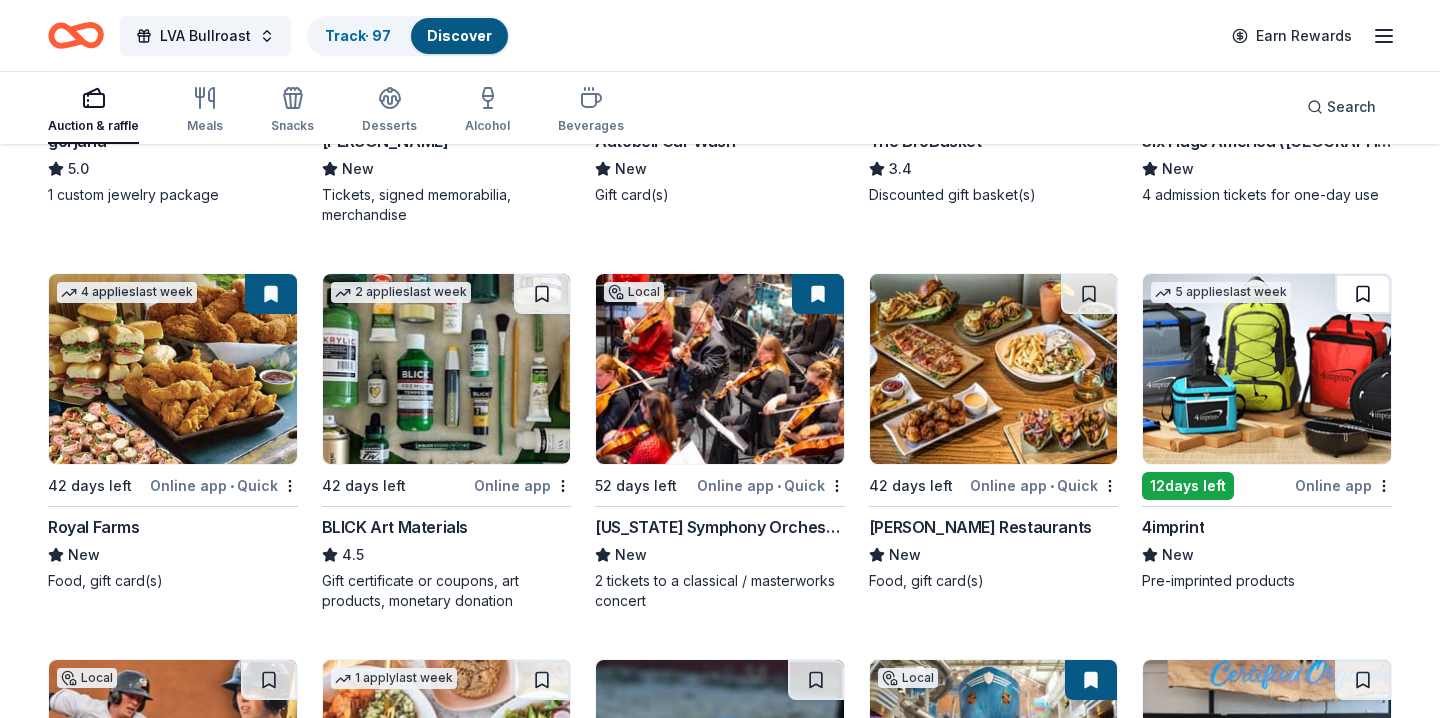 click at bounding box center (1363, 294) 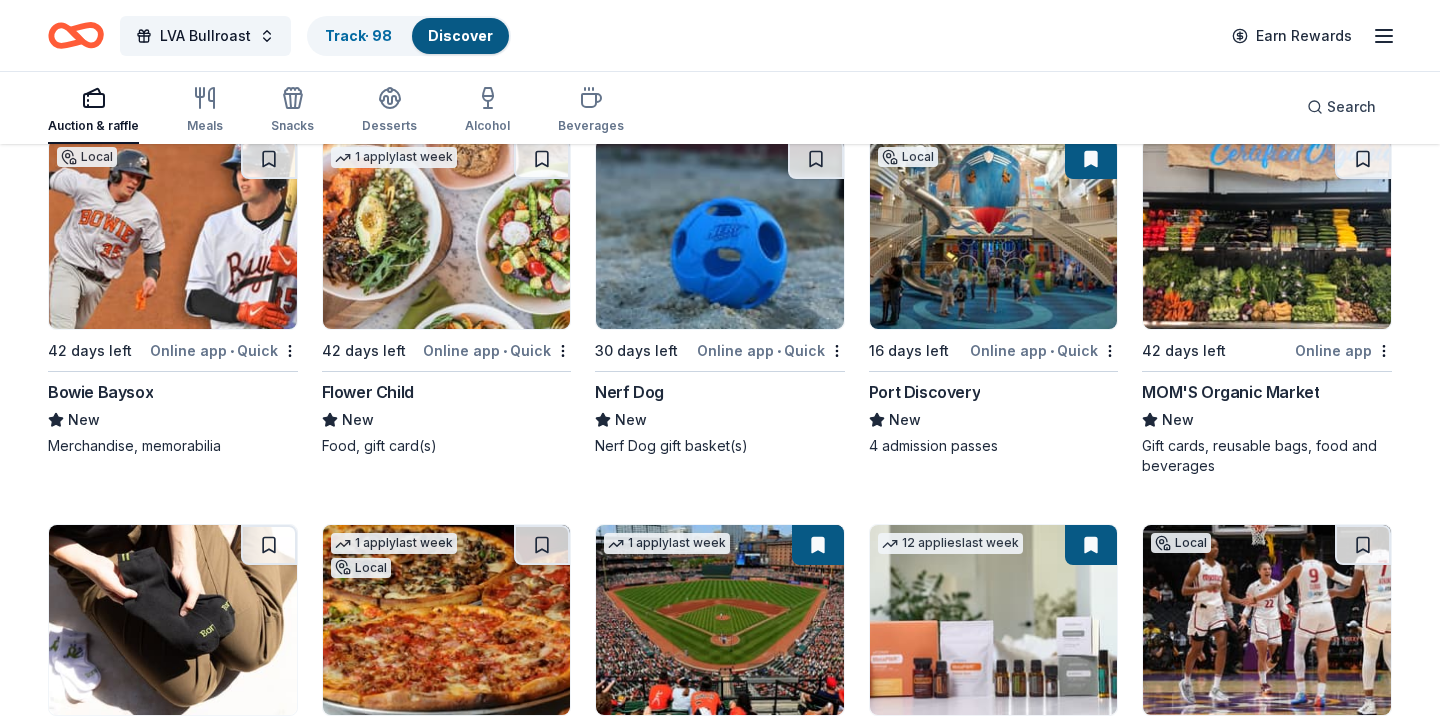 scroll, scrollTop: 4051, scrollLeft: 0, axis: vertical 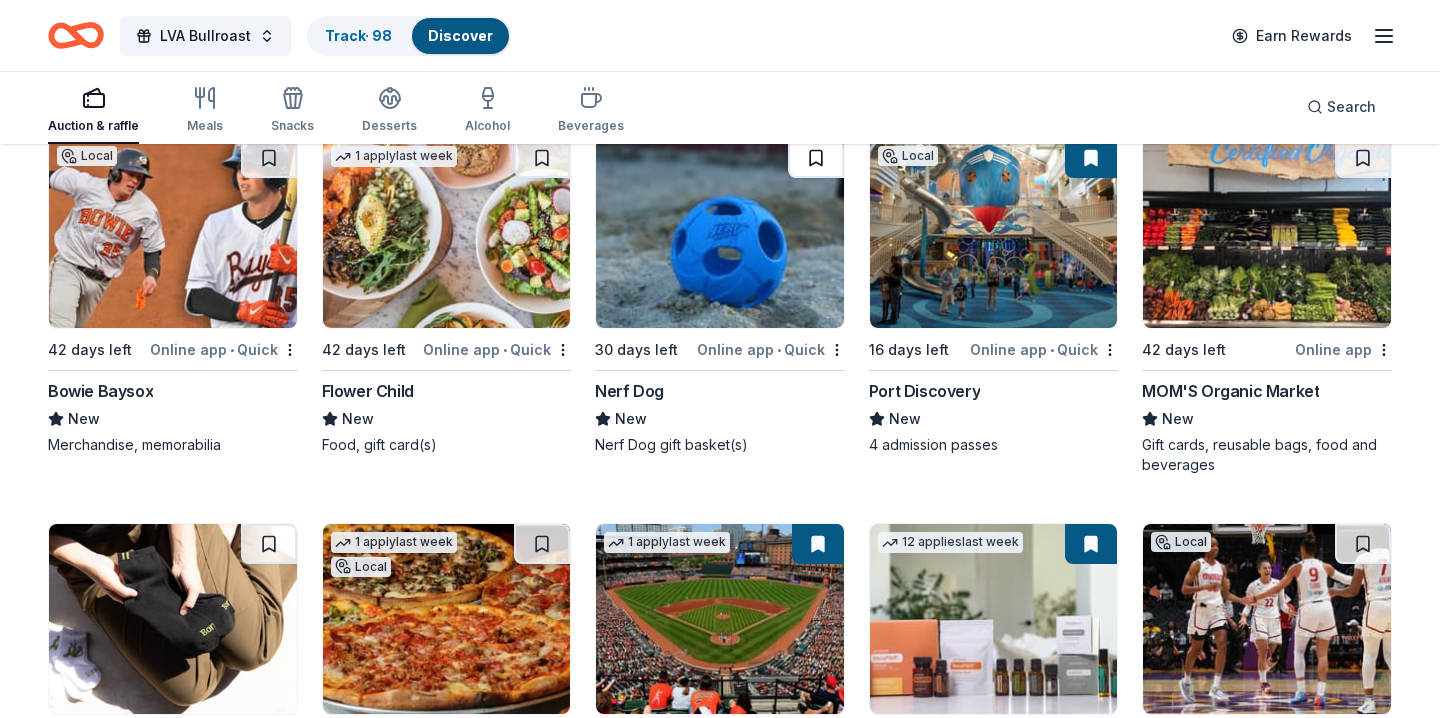 click at bounding box center [816, 158] 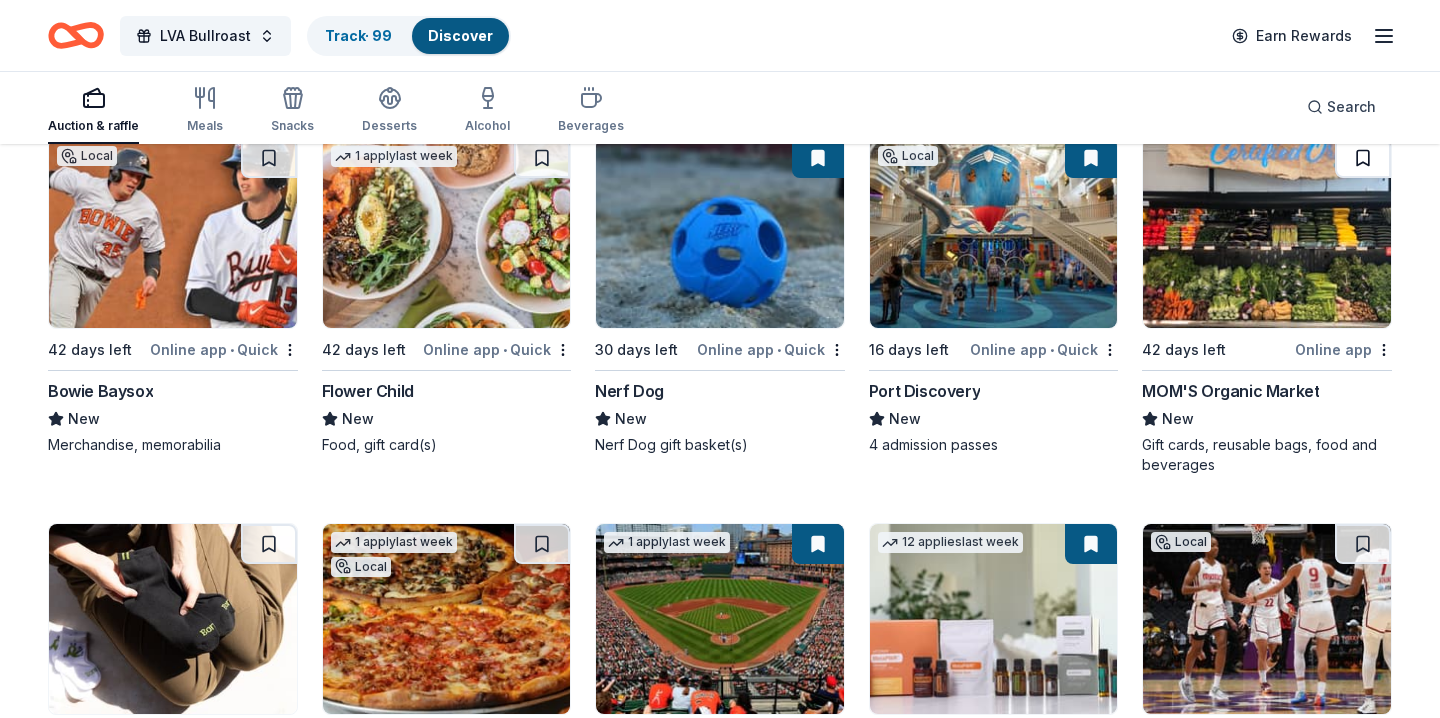 click at bounding box center (1363, 158) 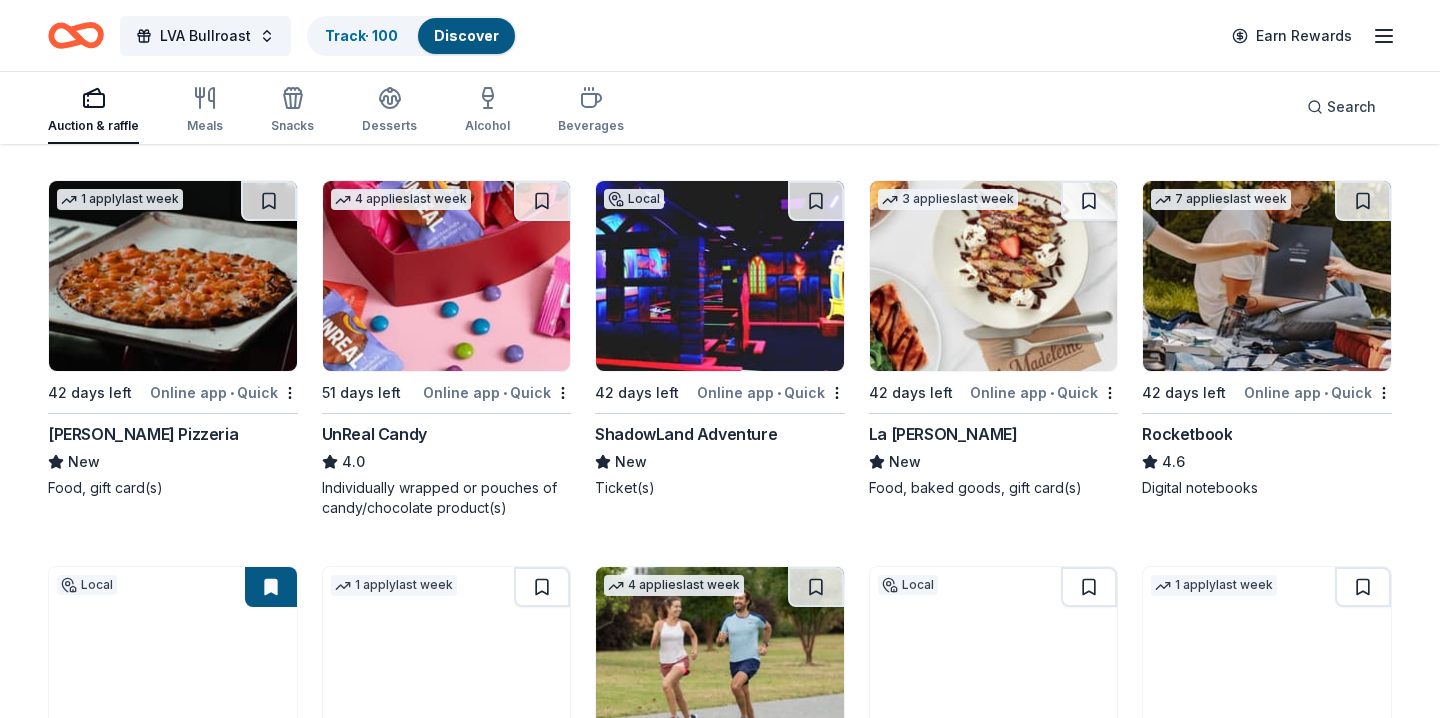 scroll, scrollTop: 5941, scrollLeft: 0, axis: vertical 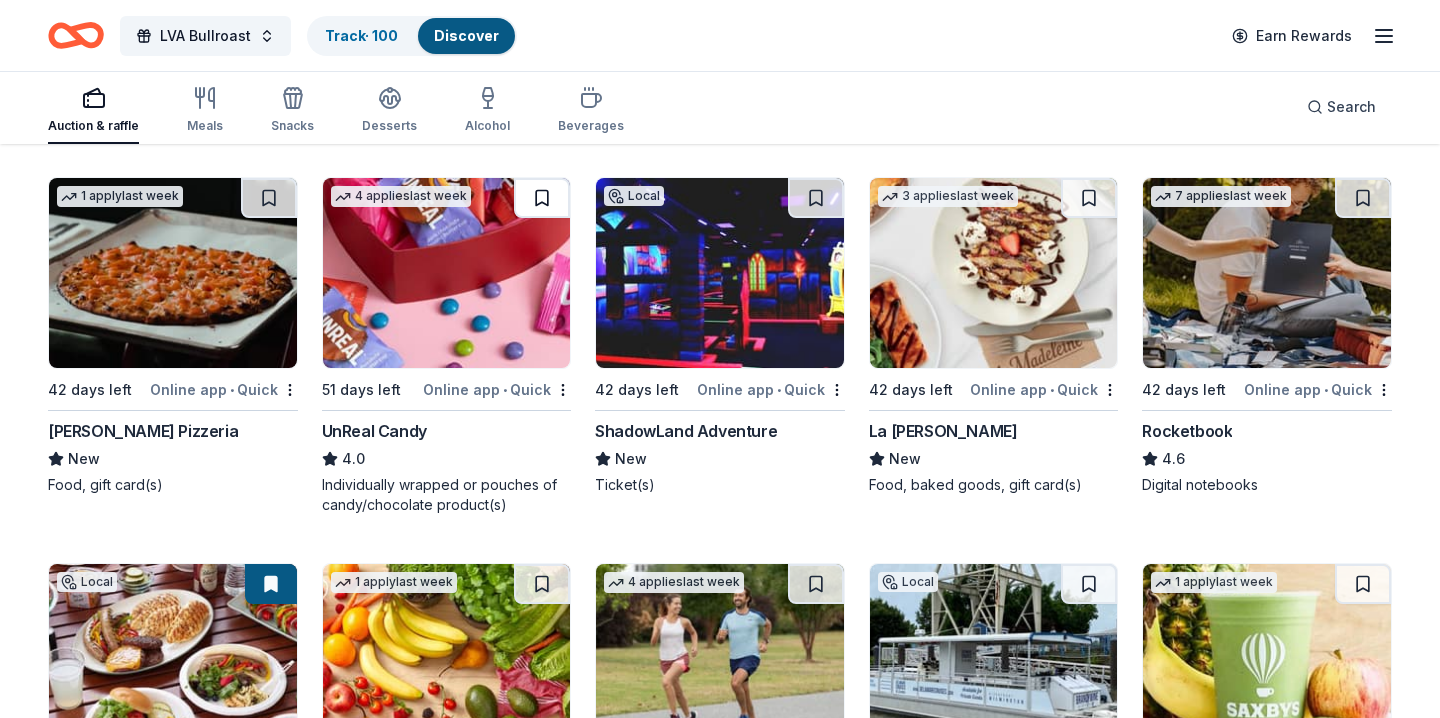 click at bounding box center (542, 198) 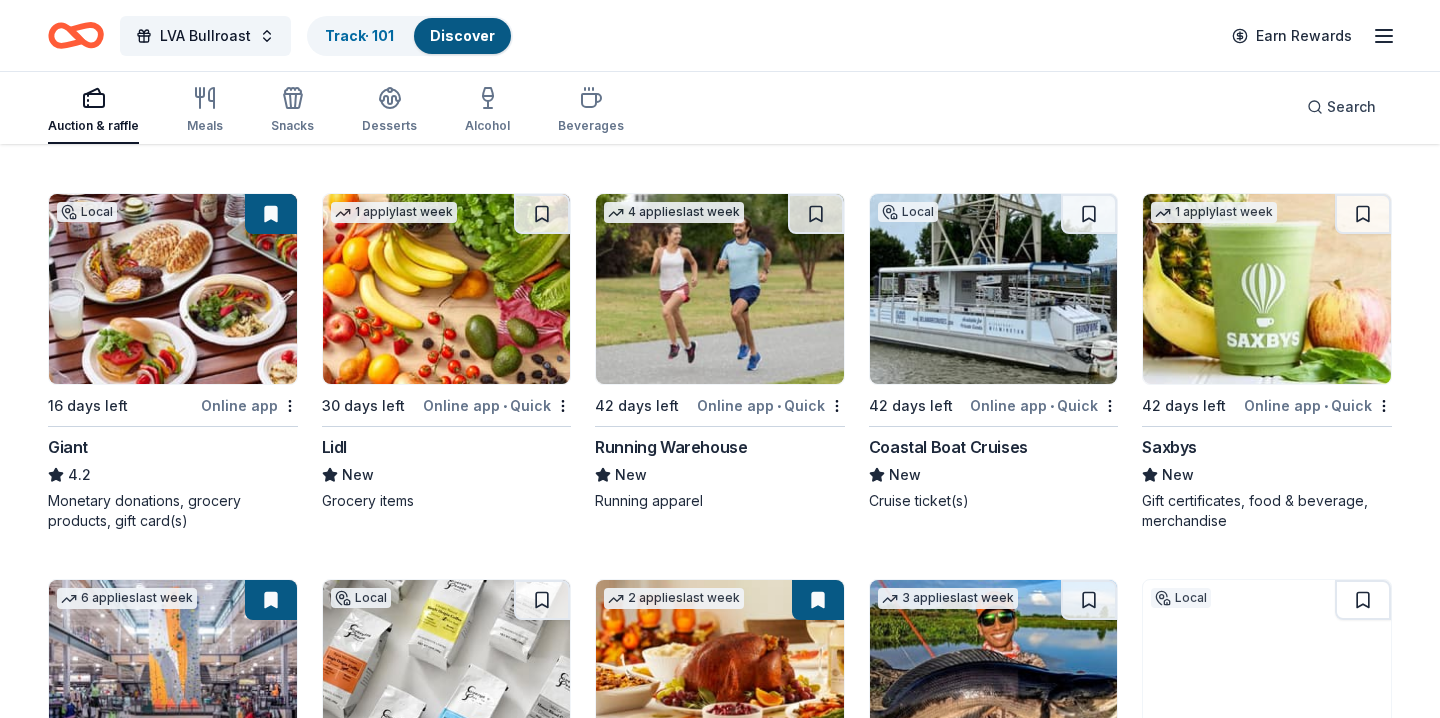 scroll, scrollTop: 6309, scrollLeft: 0, axis: vertical 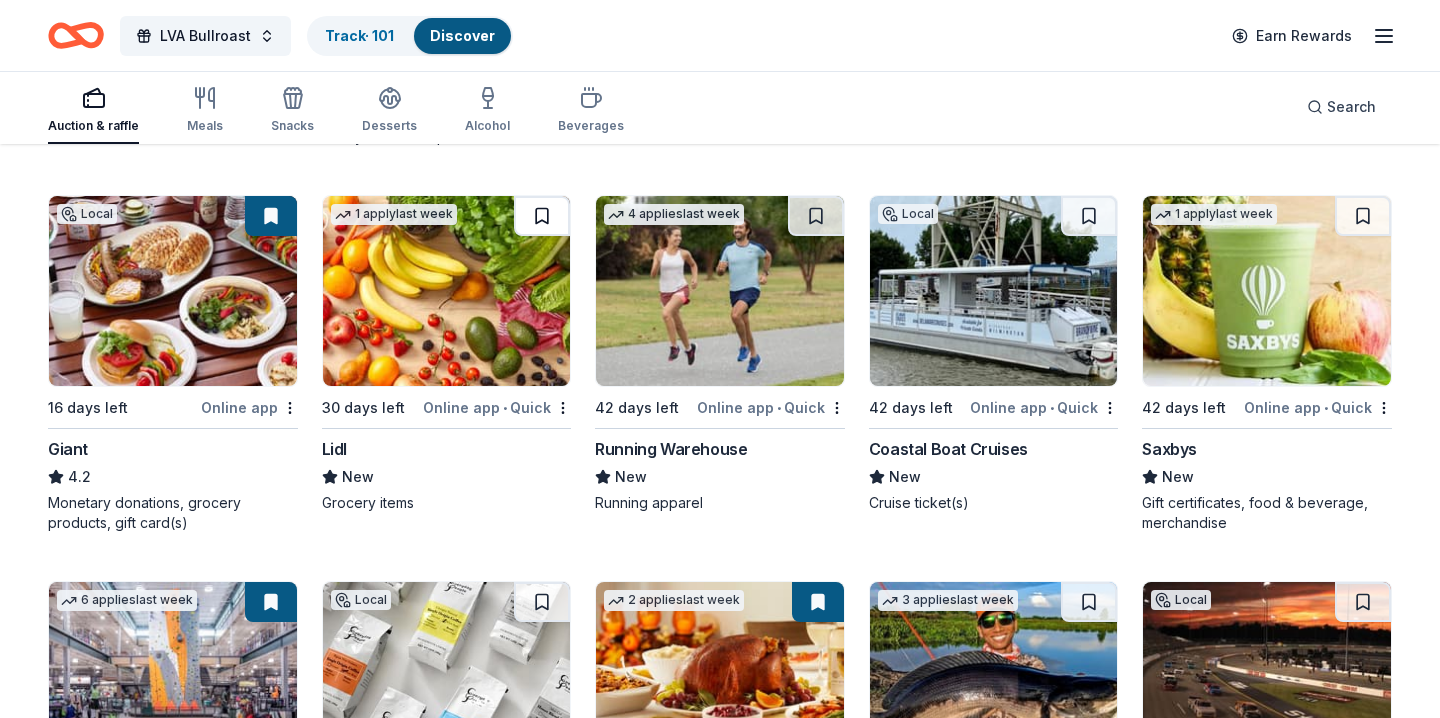 click at bounding box center (542, 216) 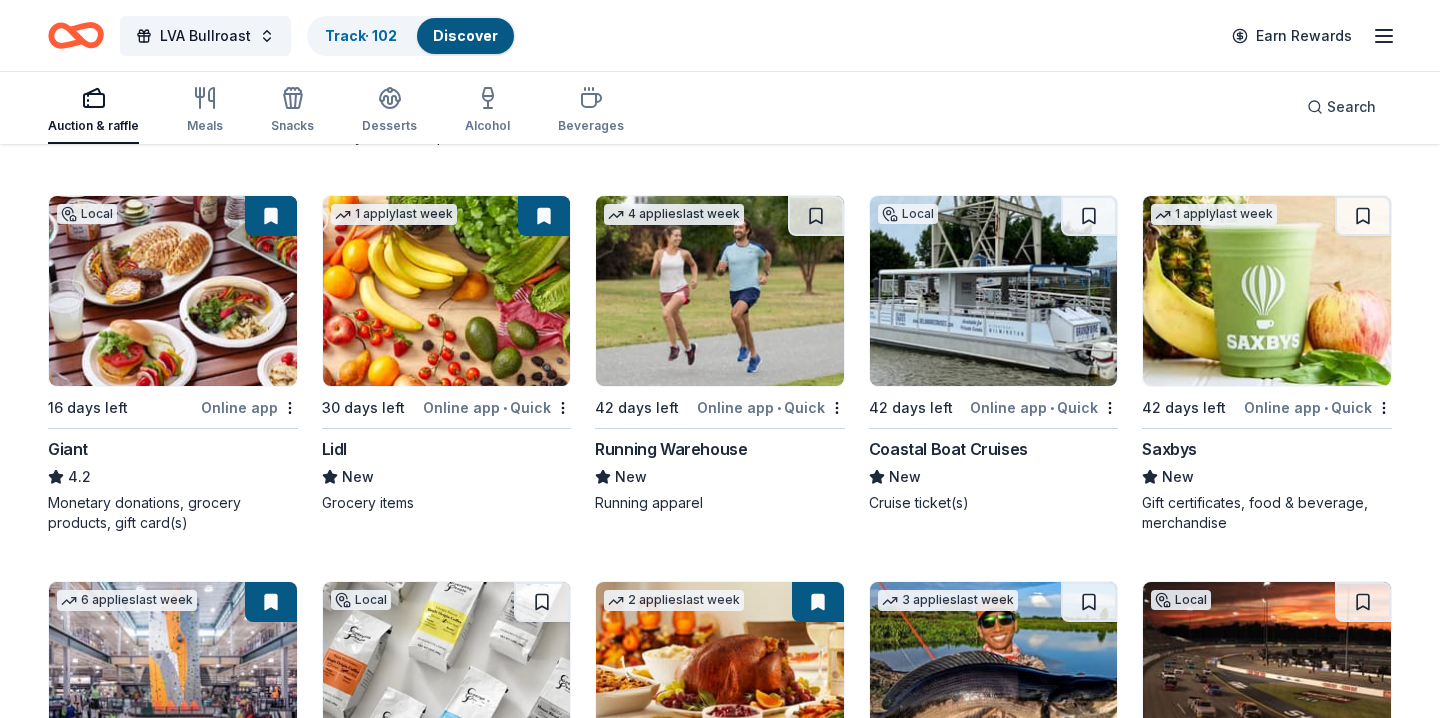 scroll, scrollTop: 6303, scrollLeft: 0, axis: vertical 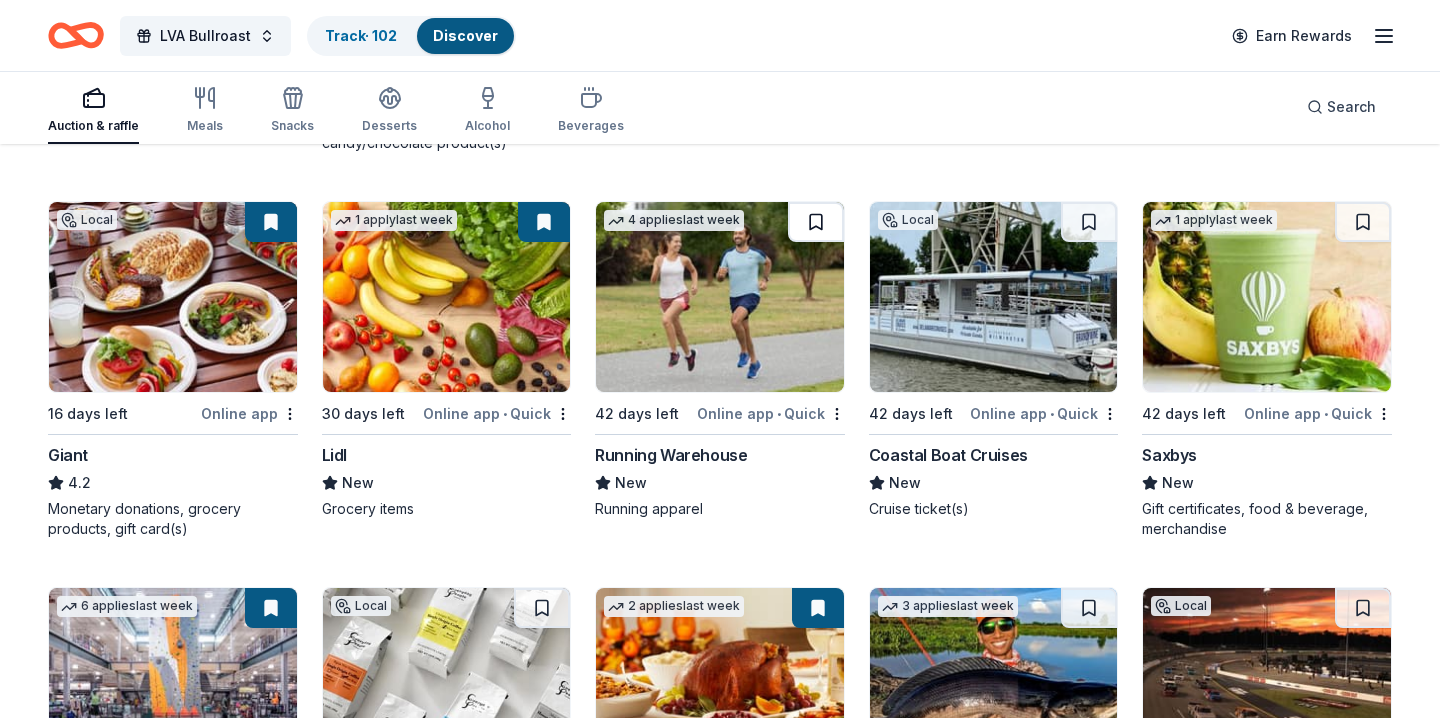 click at bounding box center [816, 222] 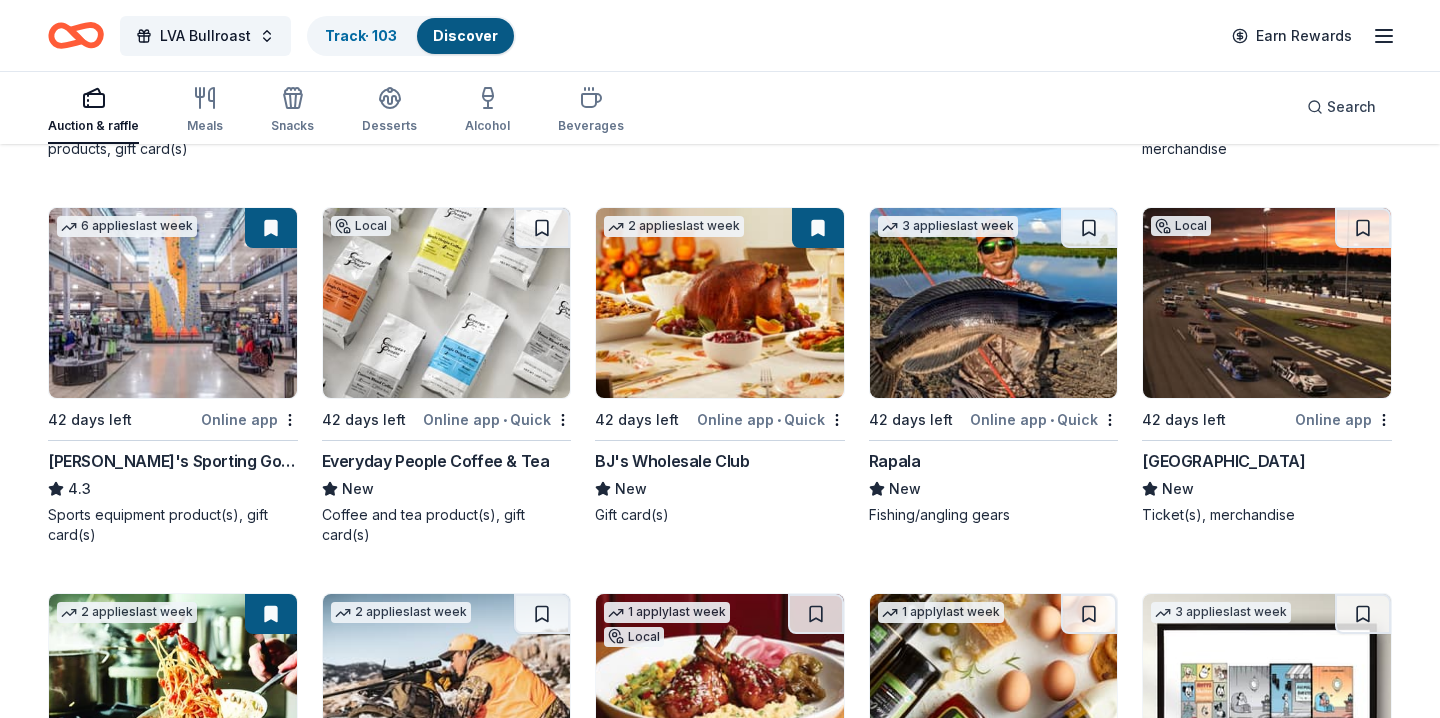 scroll, scrollTop: 6686, scrollLeft: 0, axis: vertical 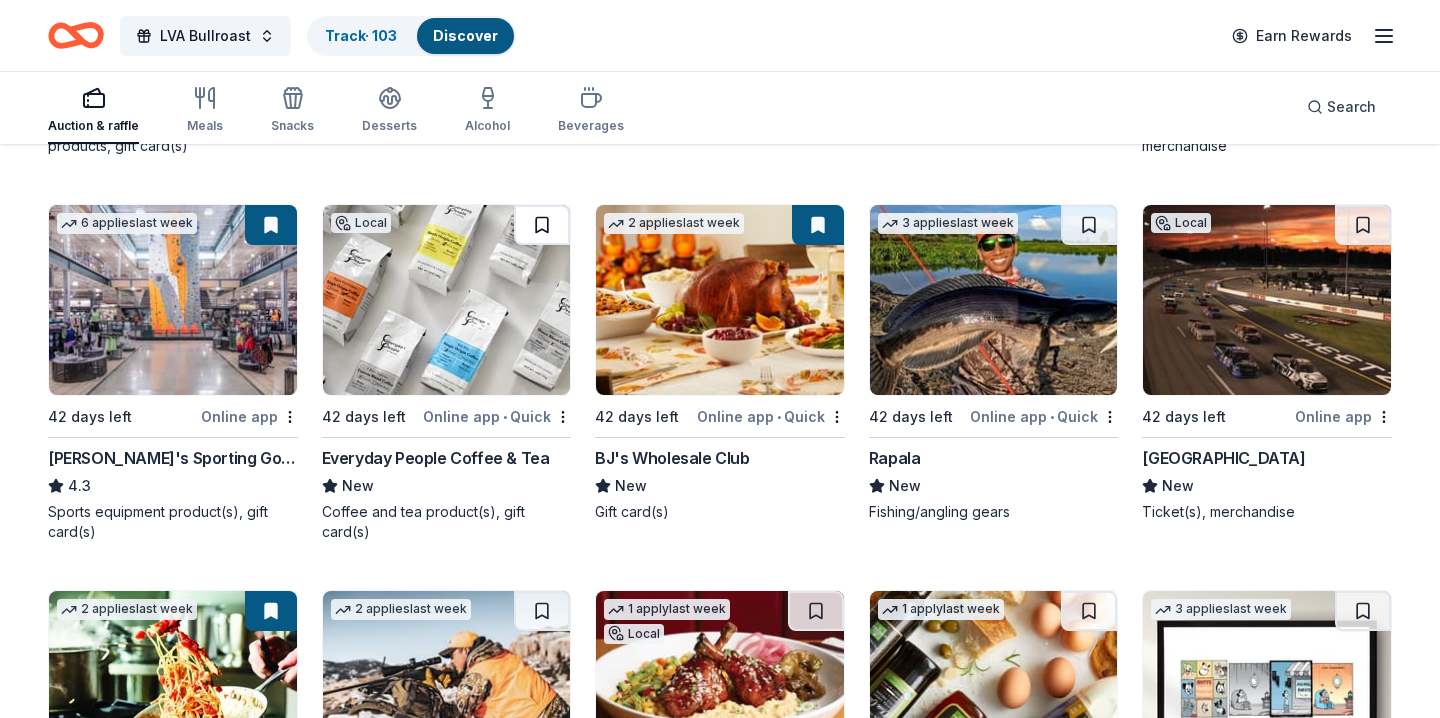 click at bounding box center [542, 225] 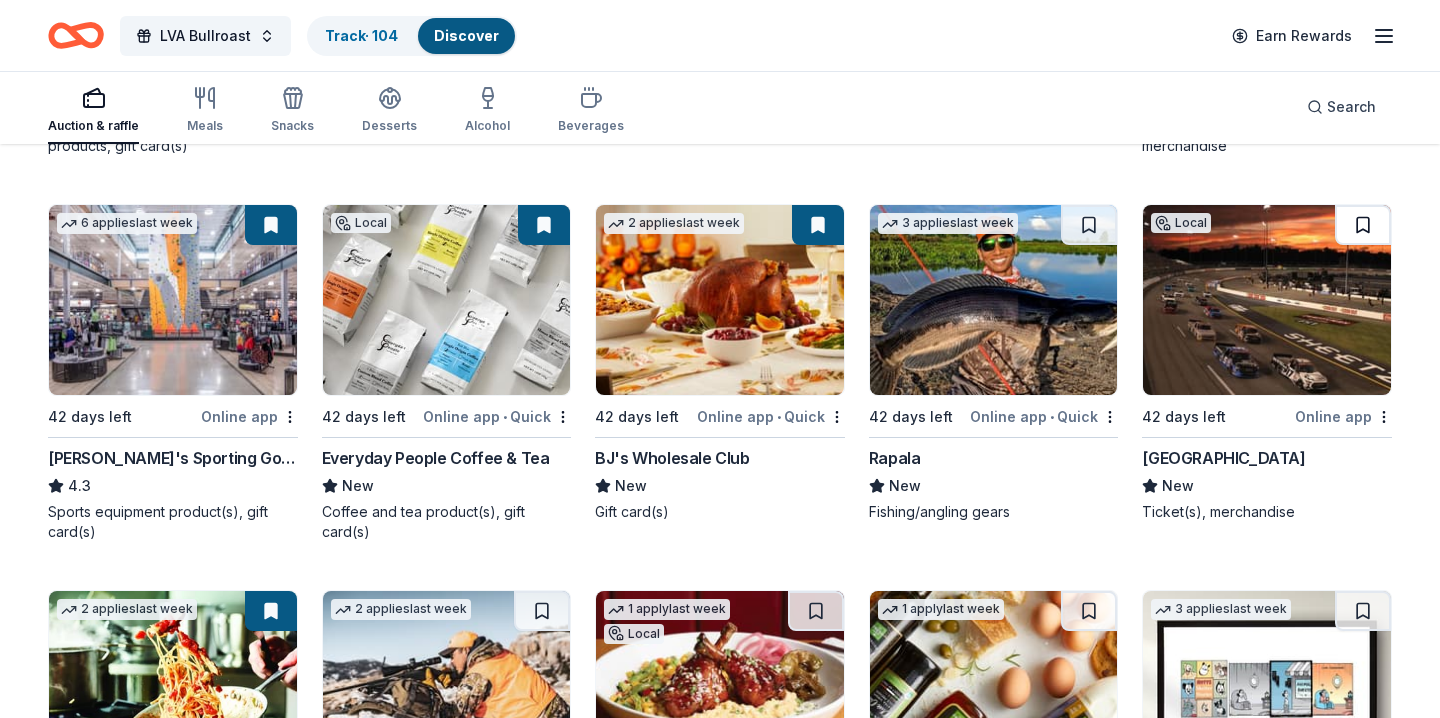 click at bounding box center (1363, 225) 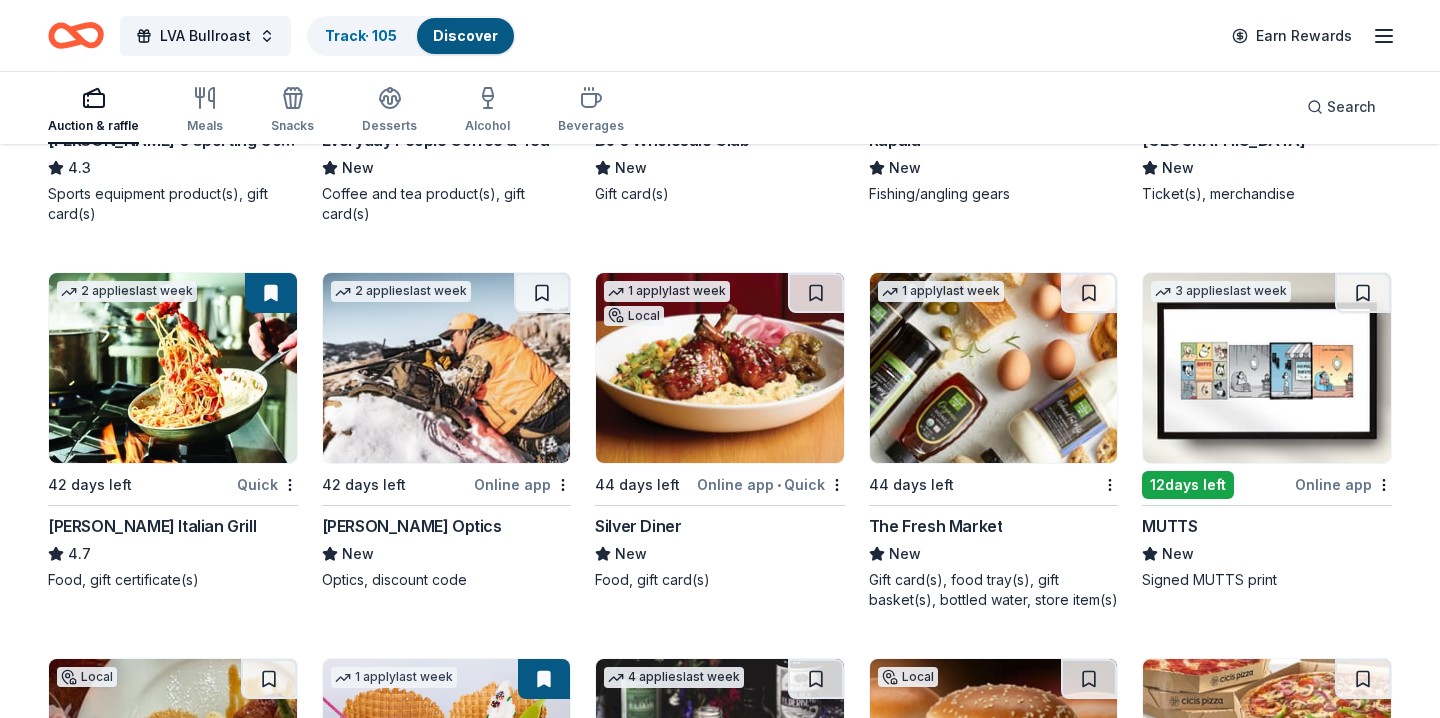 scroll, scrollTop: 7006, scrollLeft: 0, axis: vertical 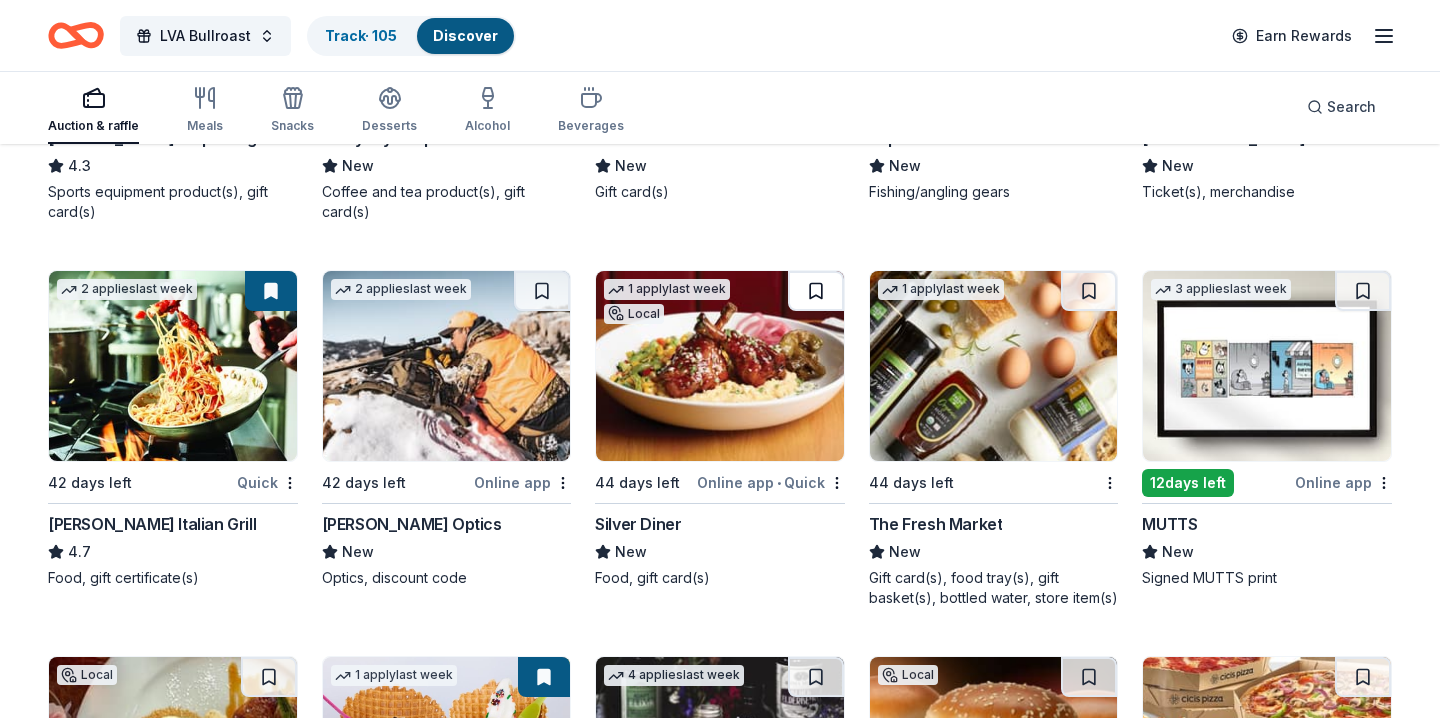 click at bounding box center (816, 291) 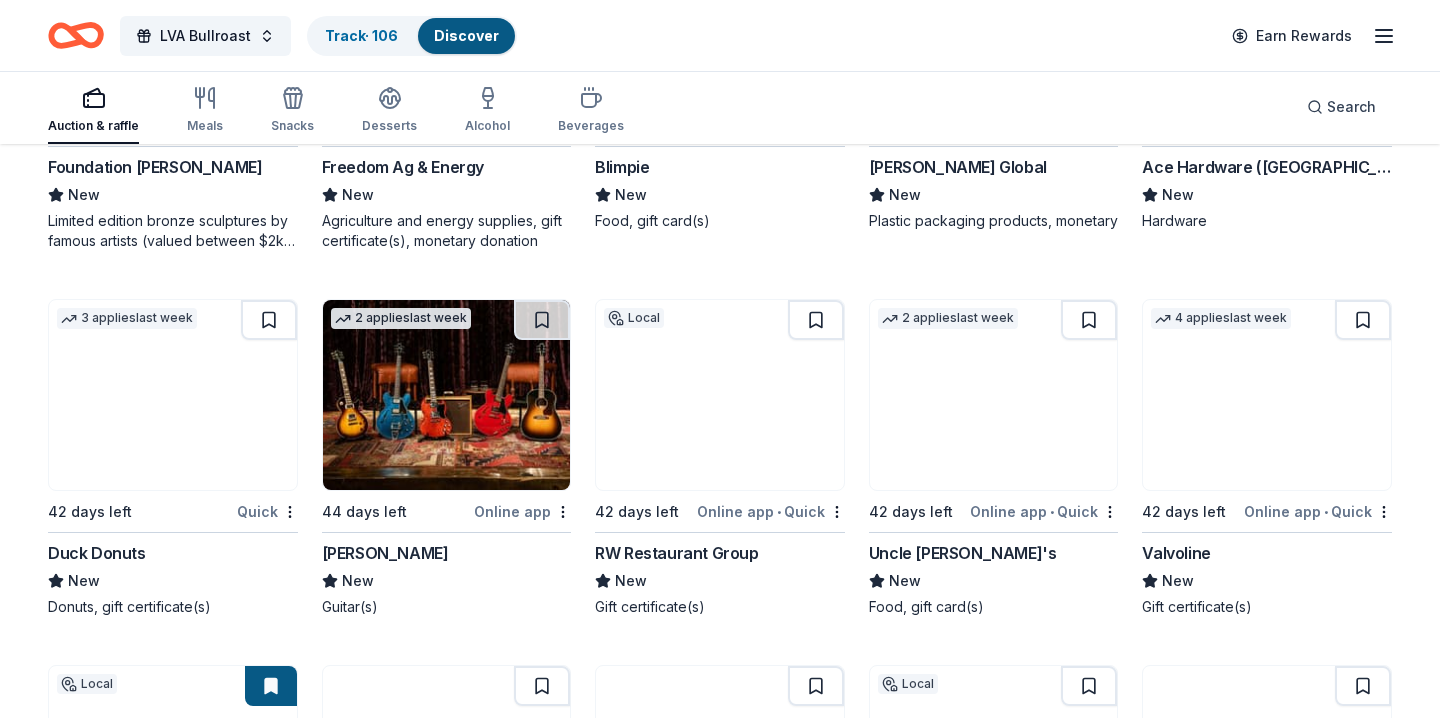 scroll, scrollTop: 8139, scrollLeft: 0, axis: vertical 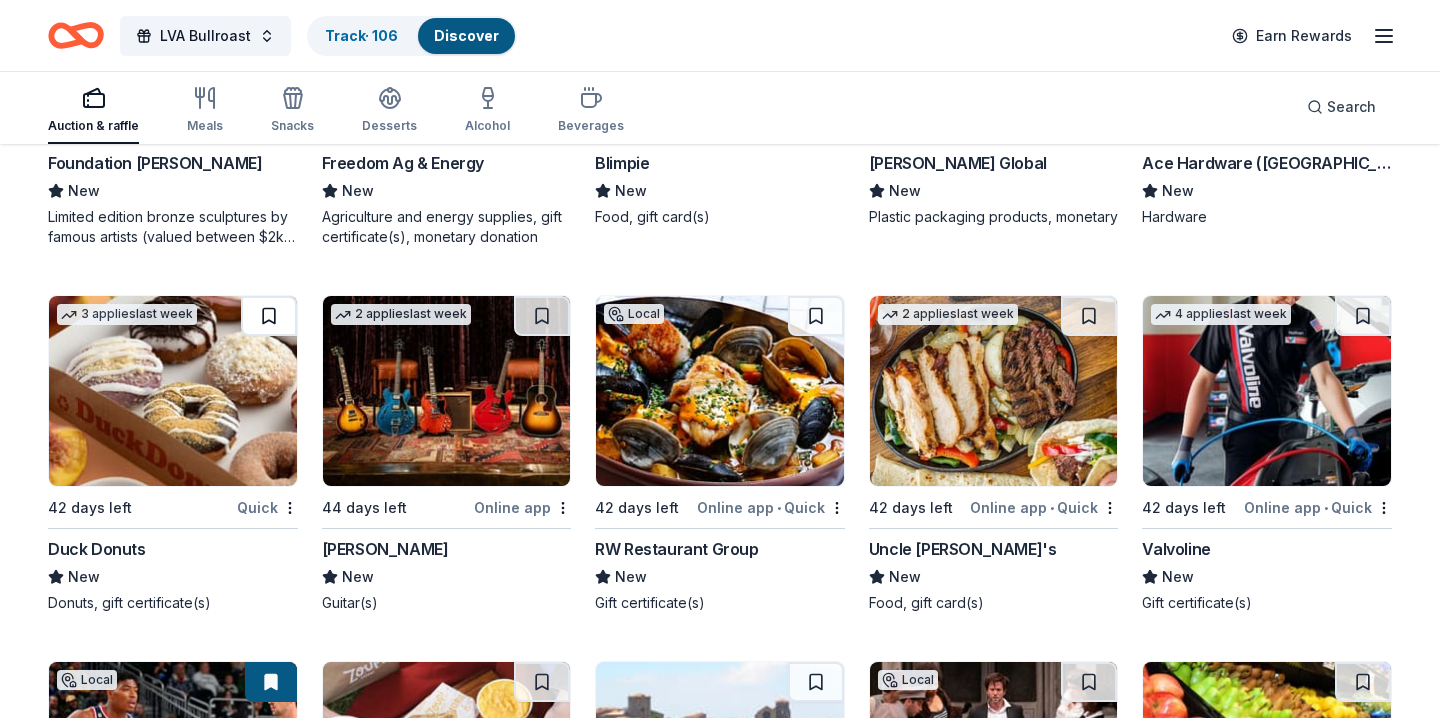 click at bounding box center (269, 316) 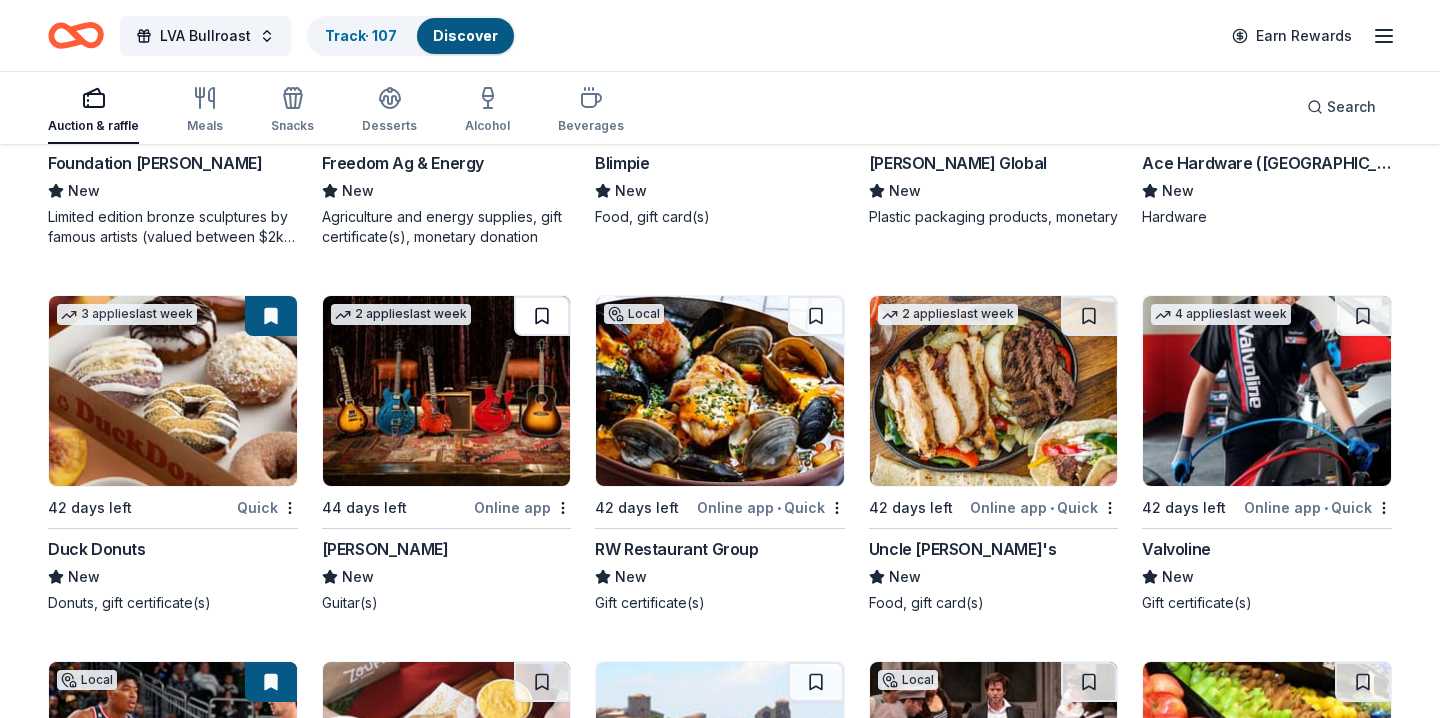 click at bounding box center [542, 316] 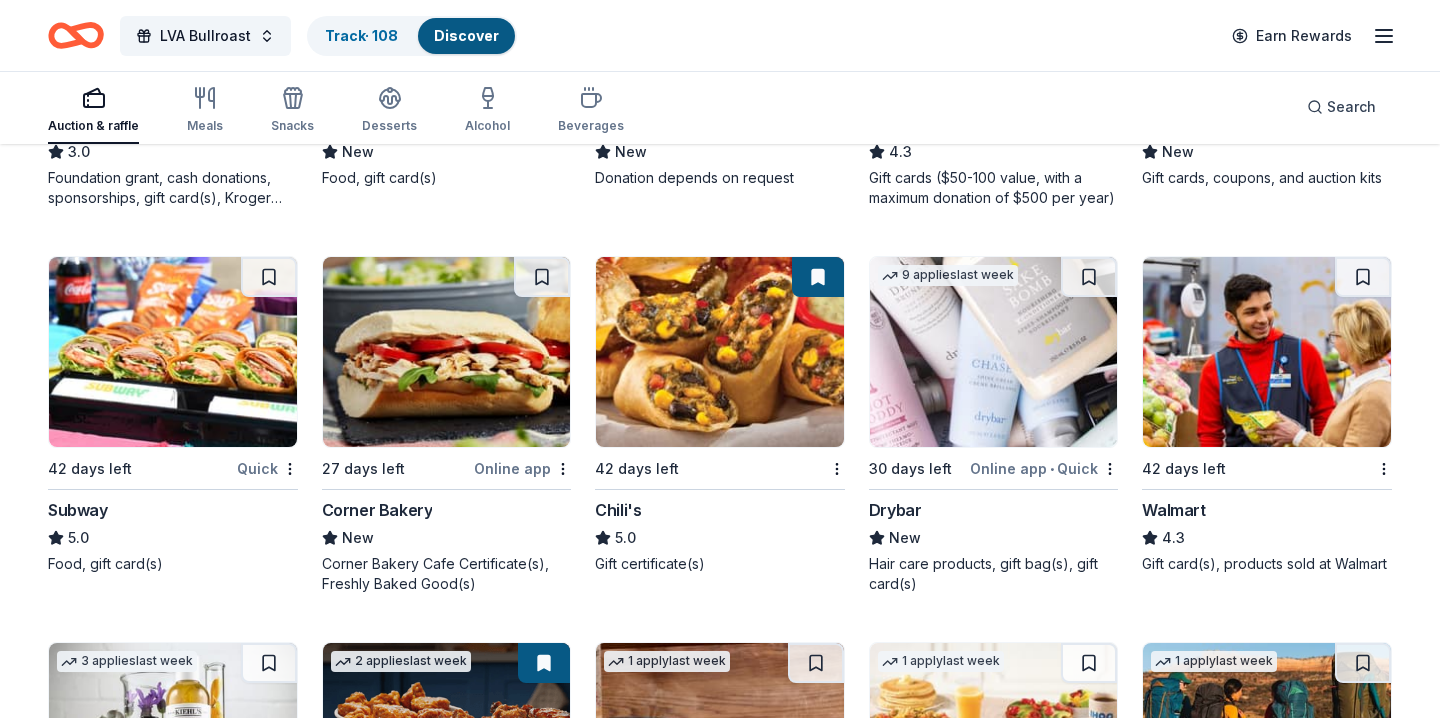 scroll, scrollTop: 9317, scrollLeft: 0, axis: vertical 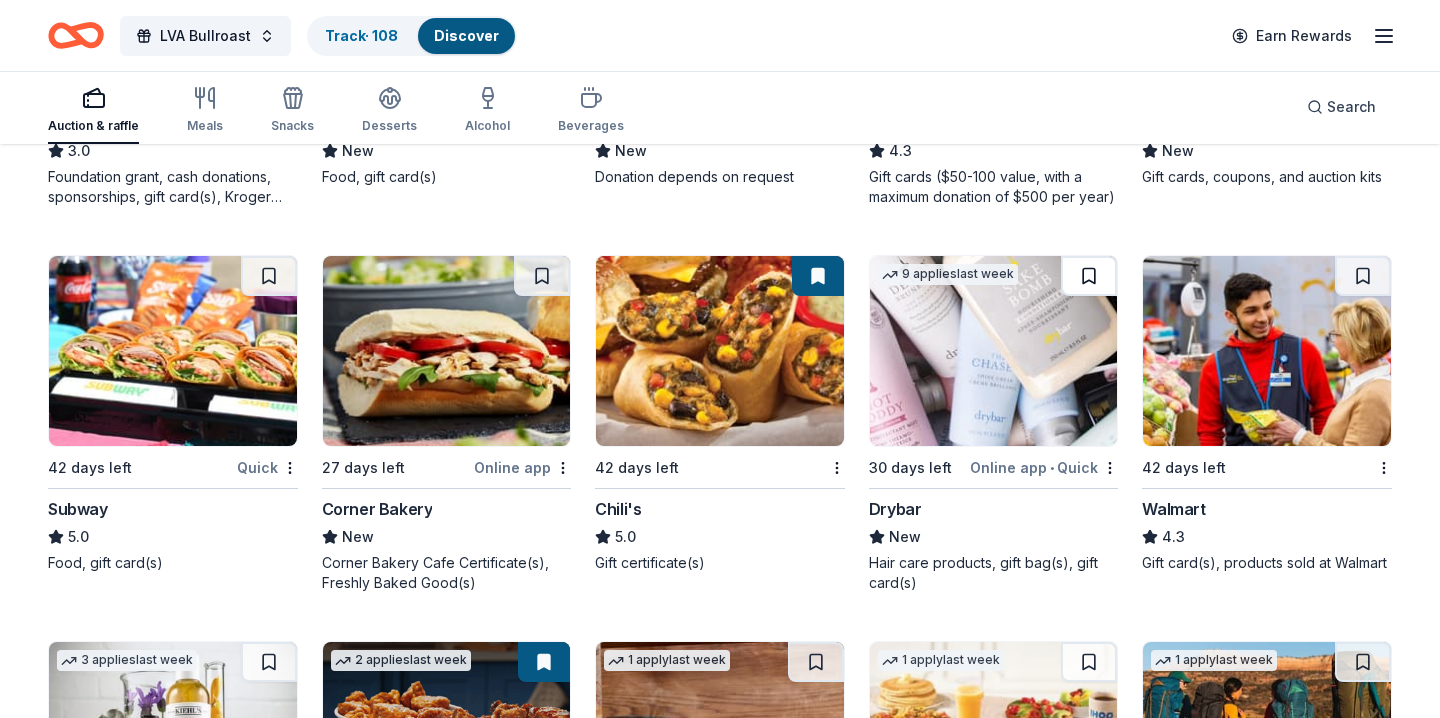 click at bounding box center [1089, 276] 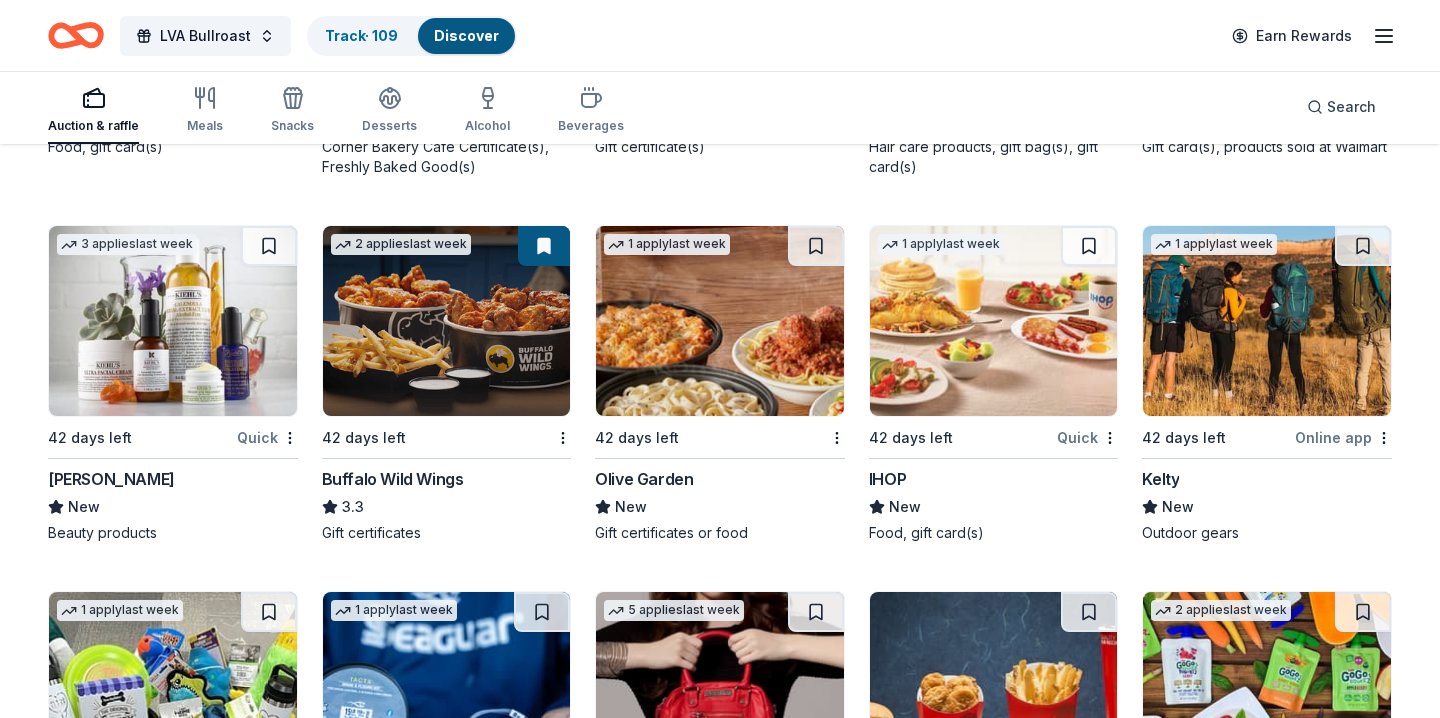 scroll, scrollTop: 9729, scrollLeft: 0, axis: vertical 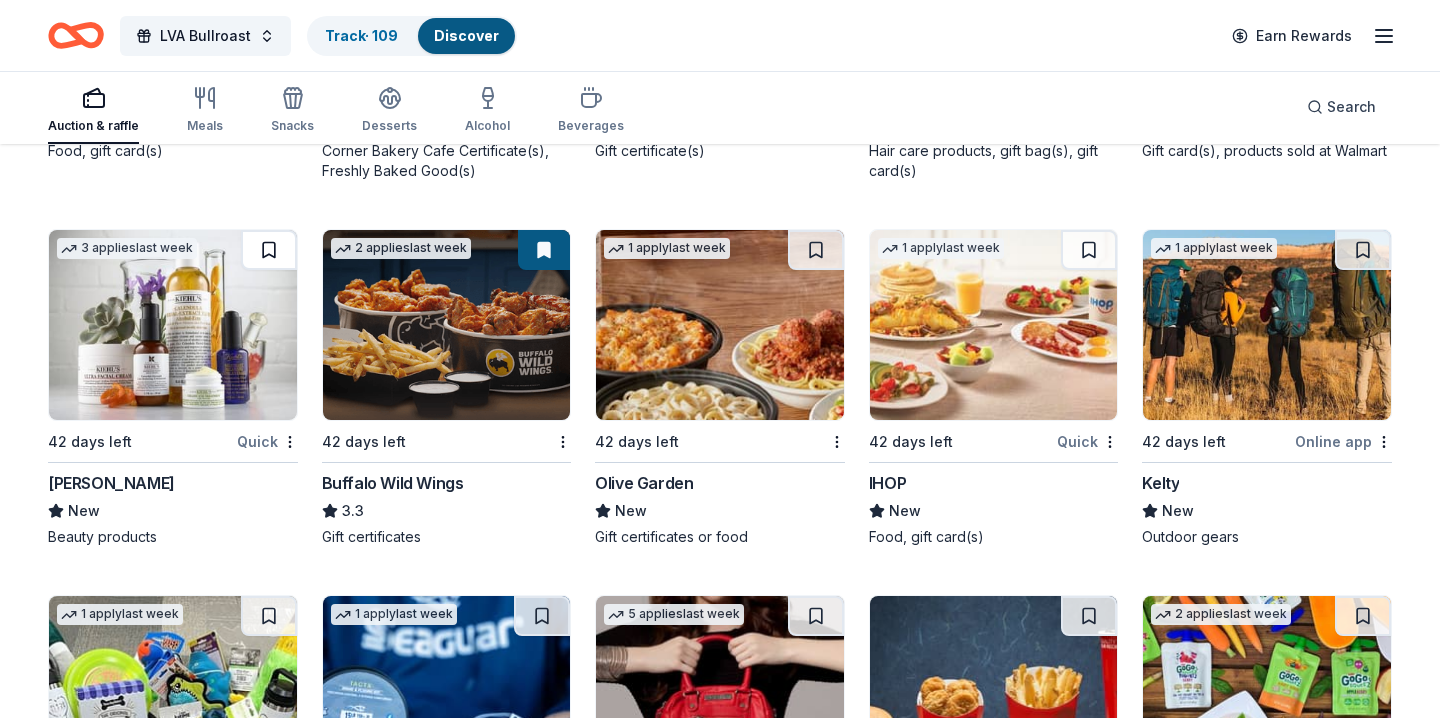 click at bounding box center [269, 250] 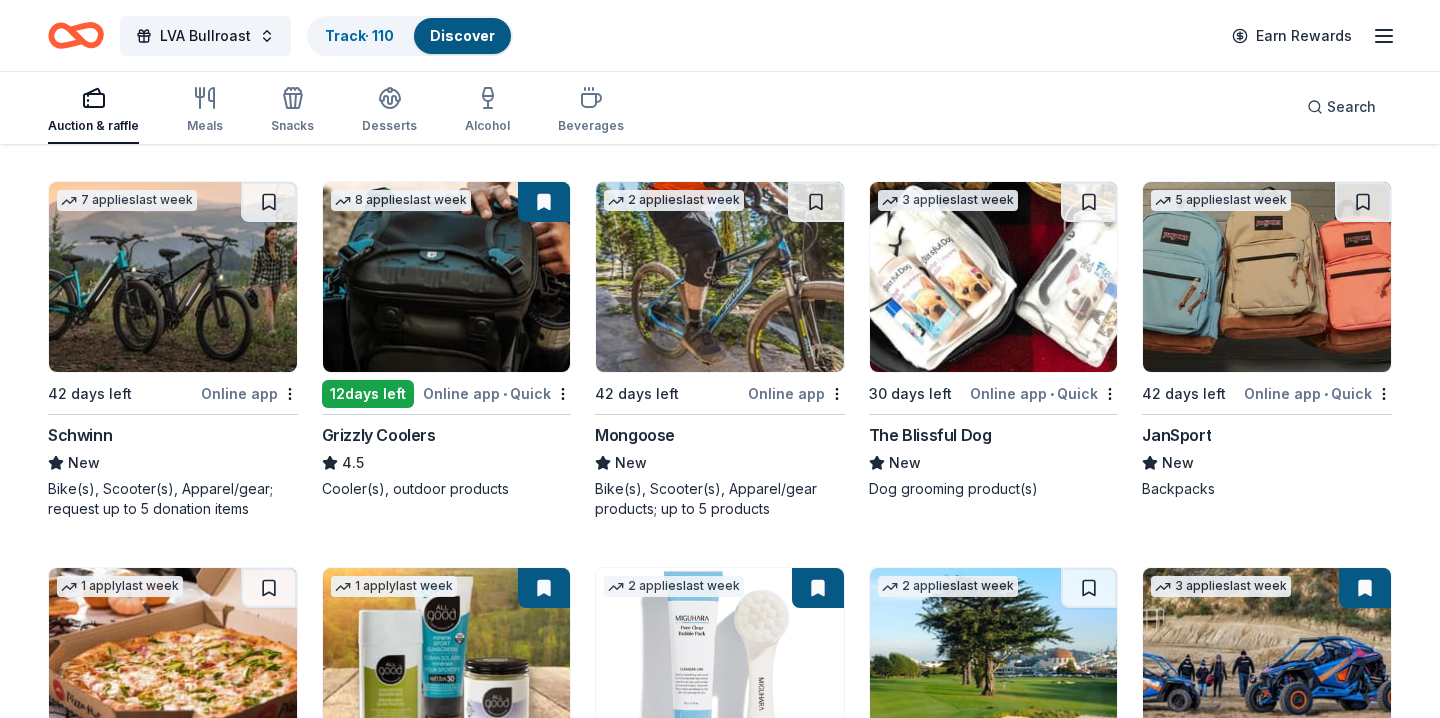 scroll, scrollTop: 10900, scrollLeft: 0, axis: vertical 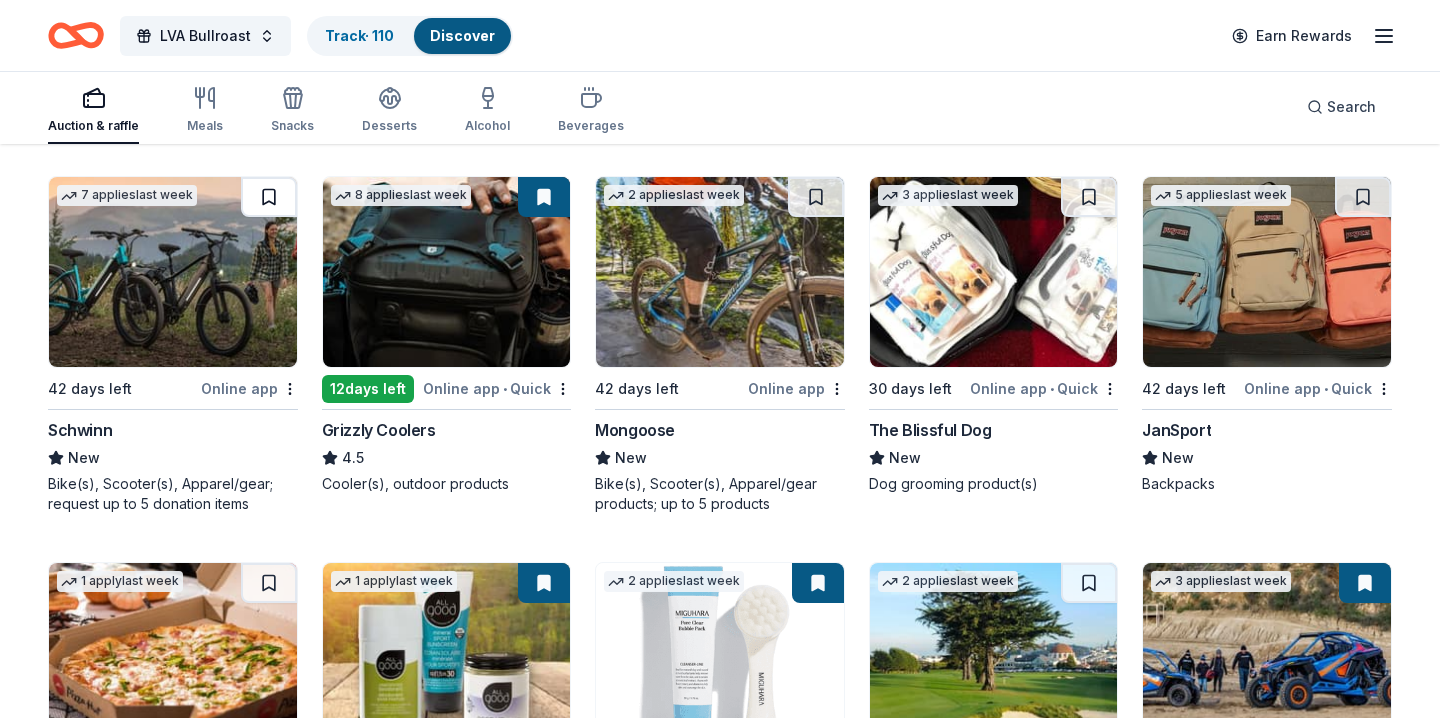 click at bounding box center [269, 197] 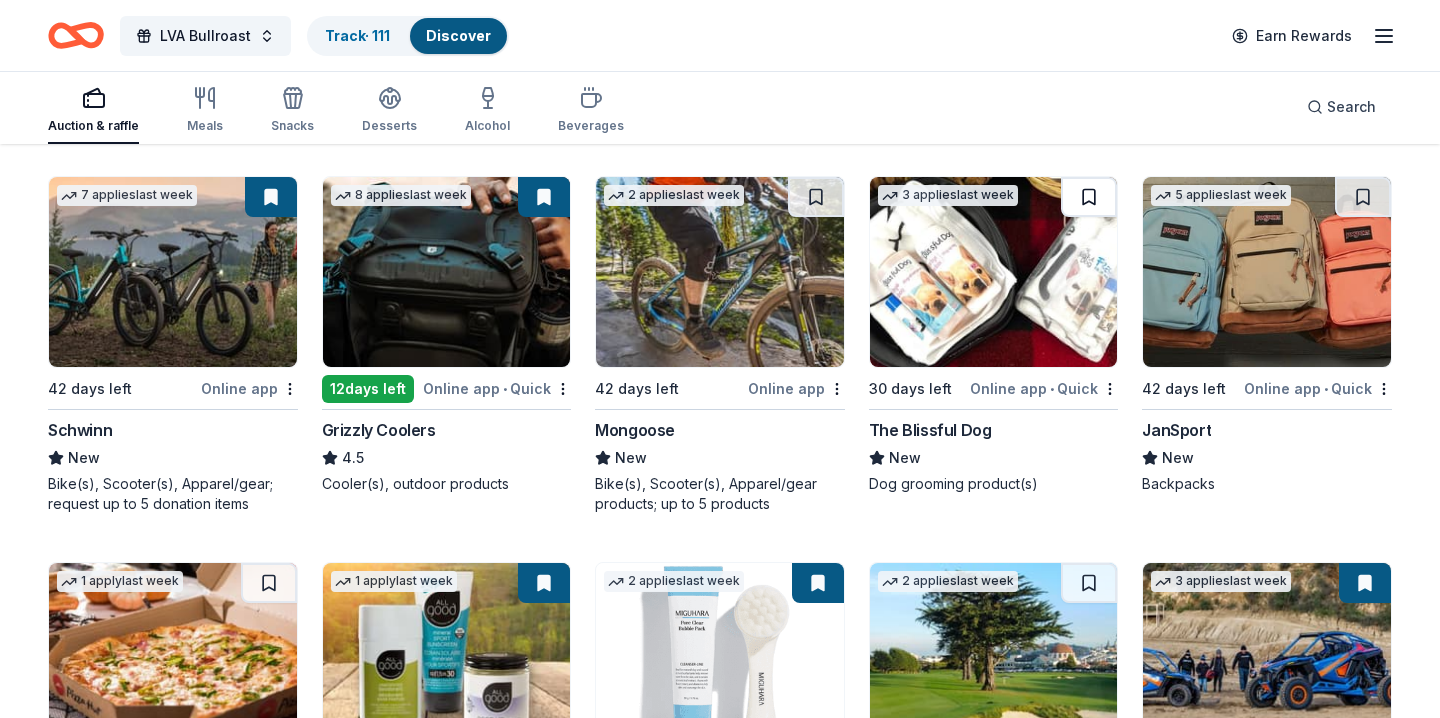 click at bounding box center (1089, 197) 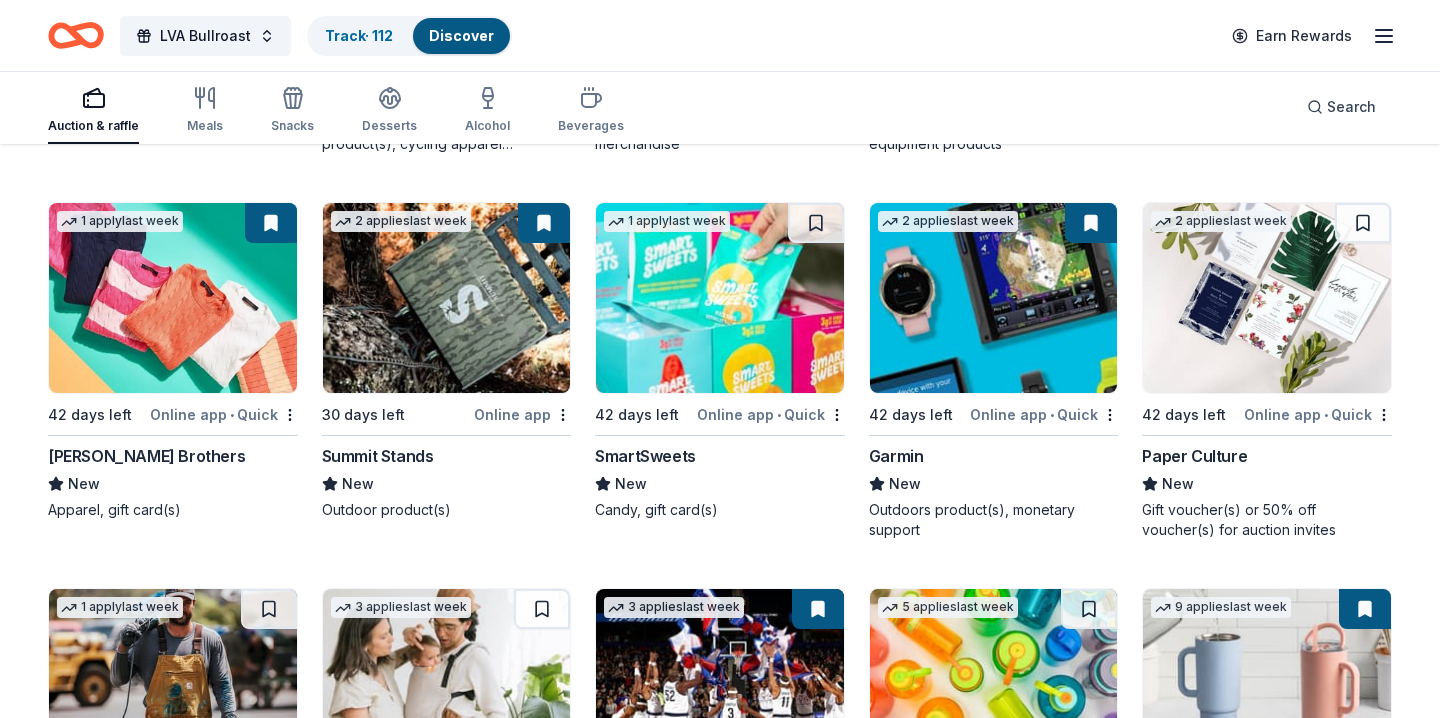 scroll, scrollTop: 12400, scrollLeft: 0, axis: vertical 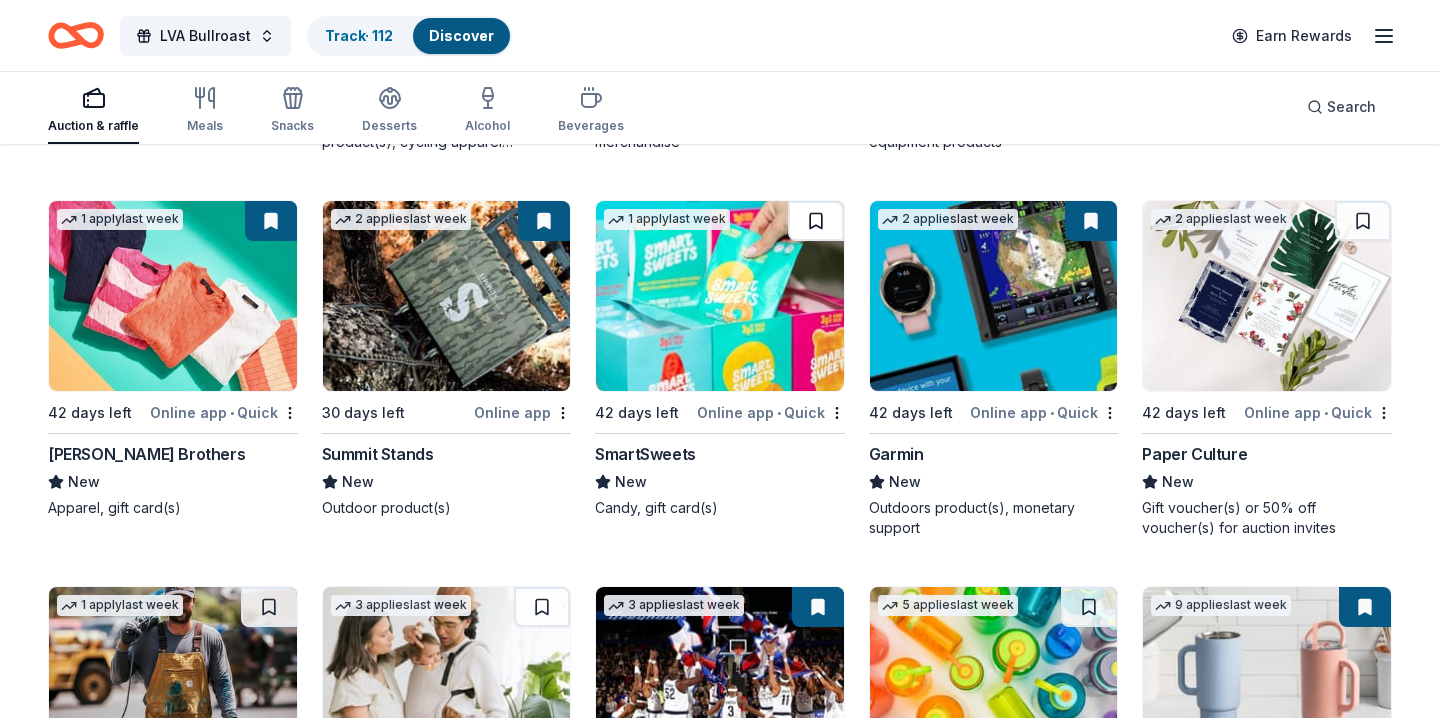 click at bounding box center [816, 221] 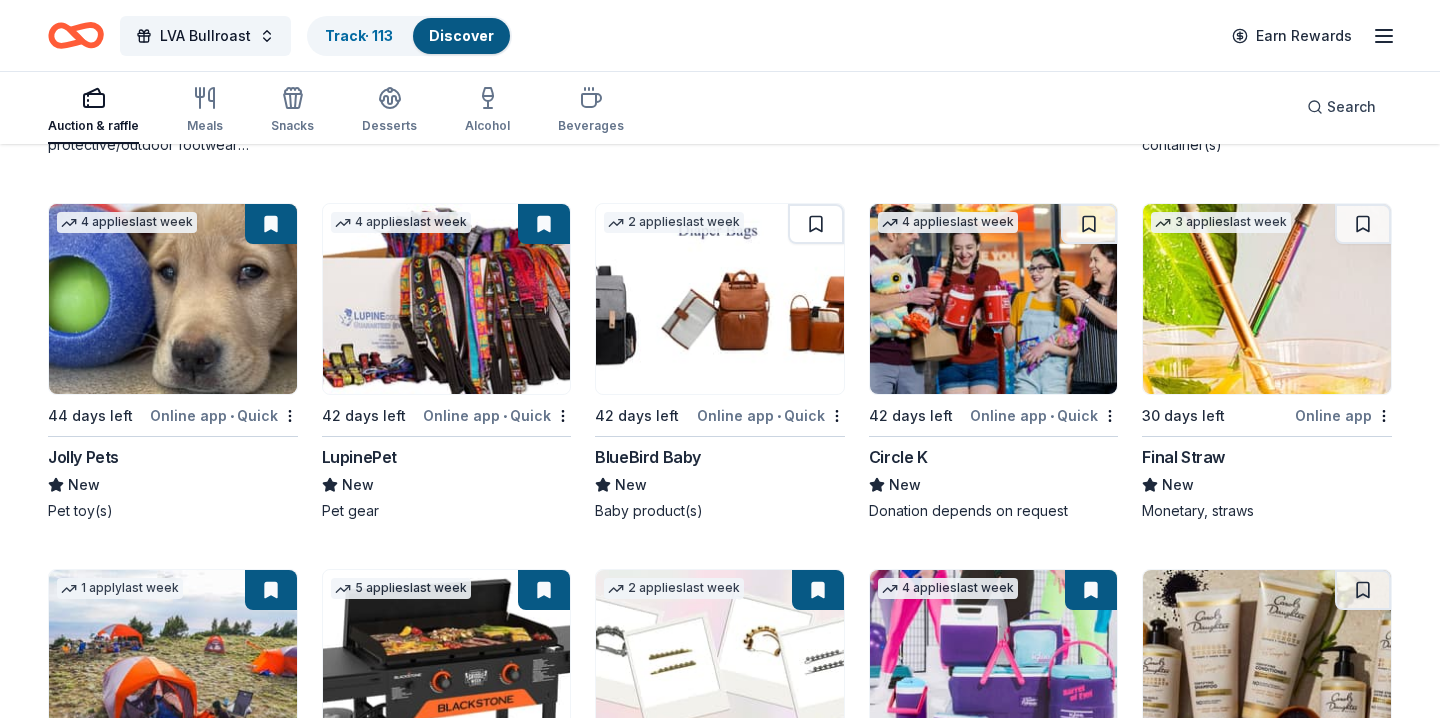 scroll, scrollTop: 13175, scrollLeft: 0, axis: vertical 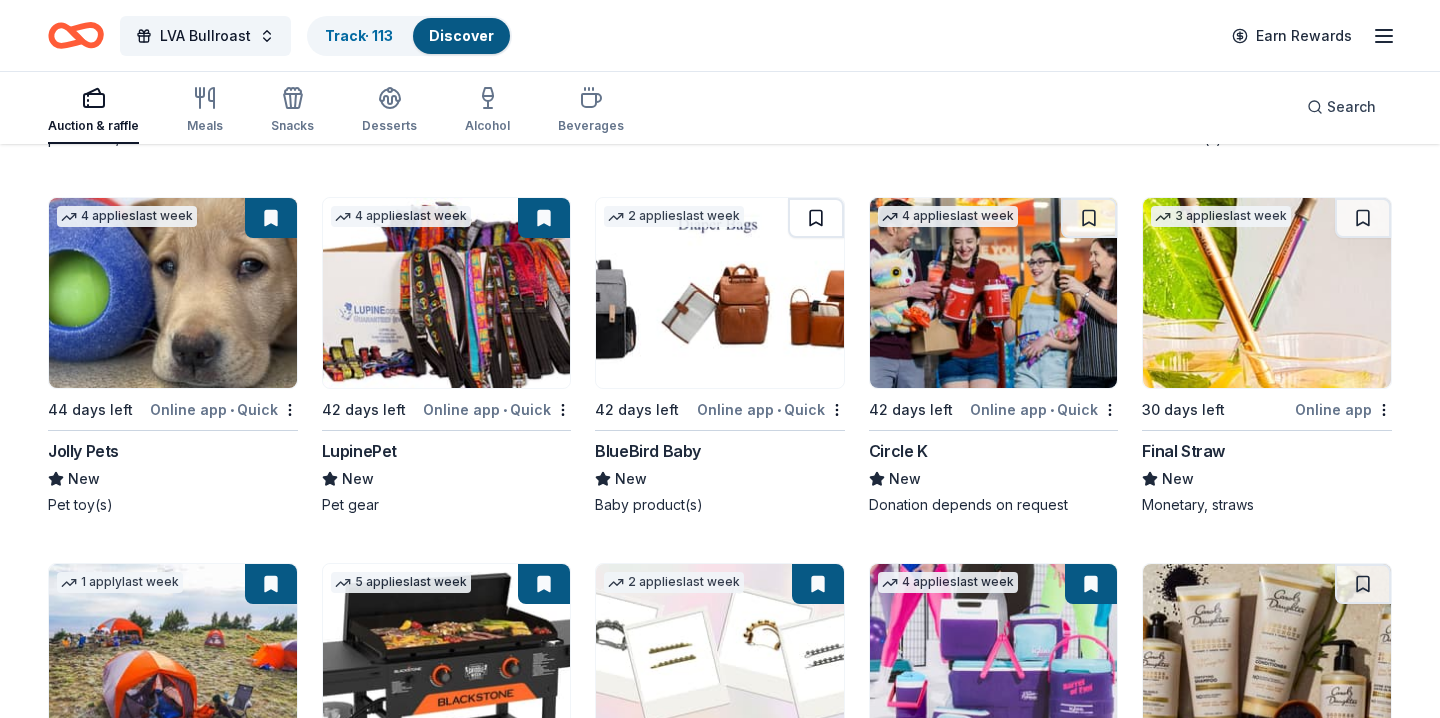 click at bounding box center [816, 218] 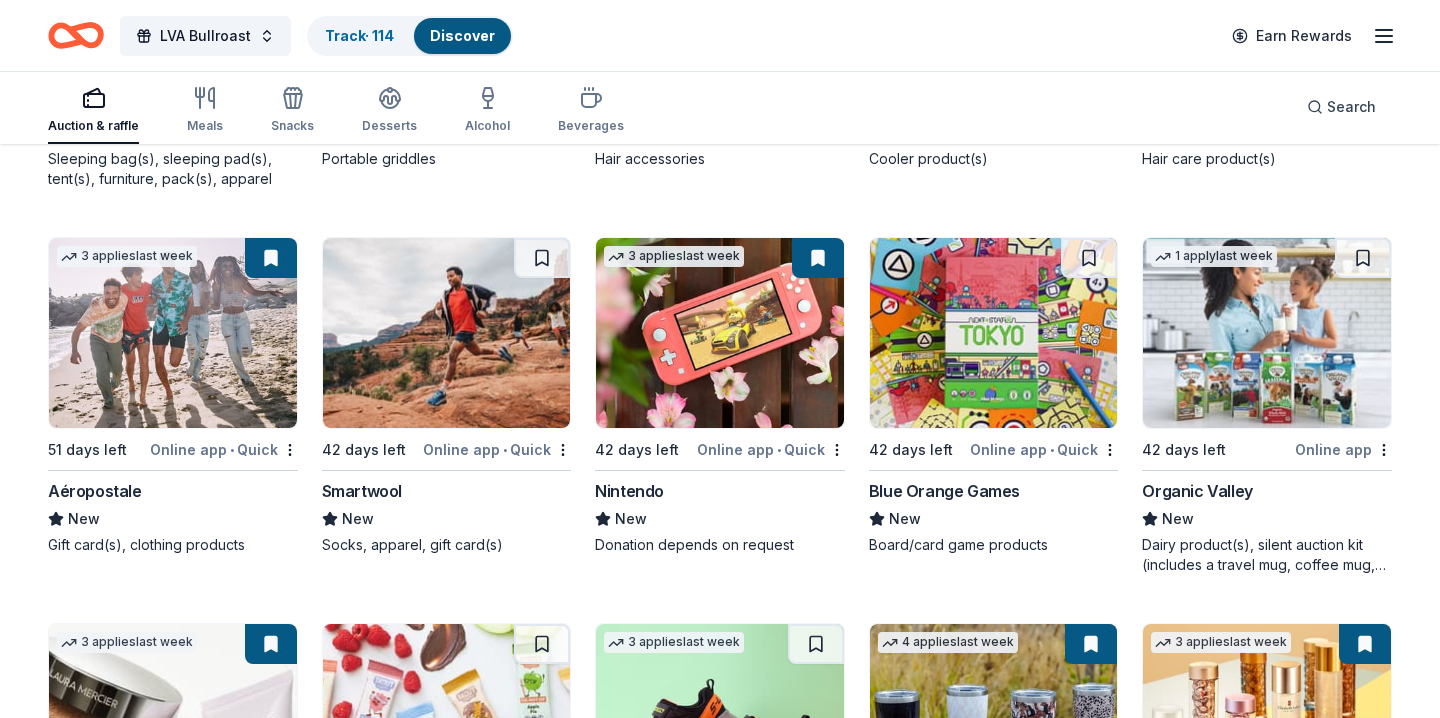 scroll, scrollTop: 13888, scrollLeft: 0, axis: vertical 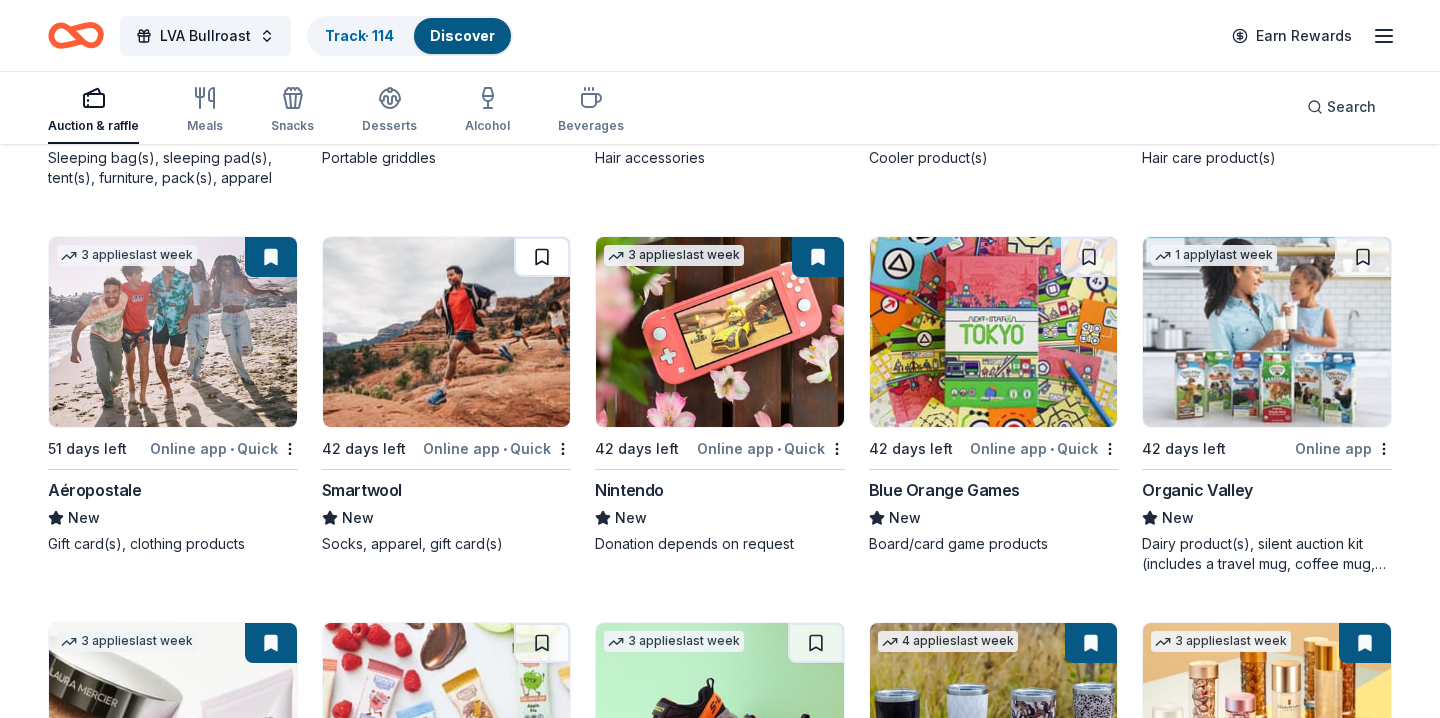 click at bounding box center (542, 257) 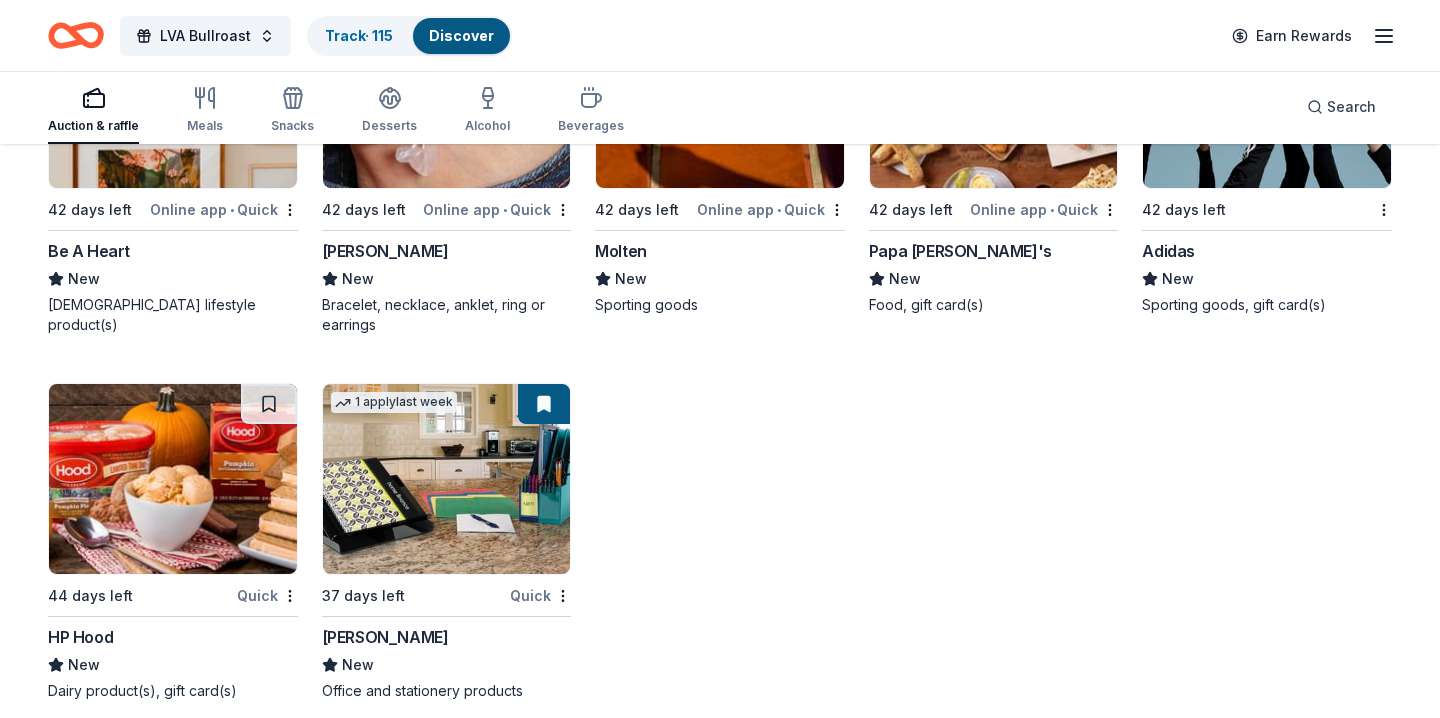 scroll, scrollTop: 14902, scrollLeft: 0, axis: vertical 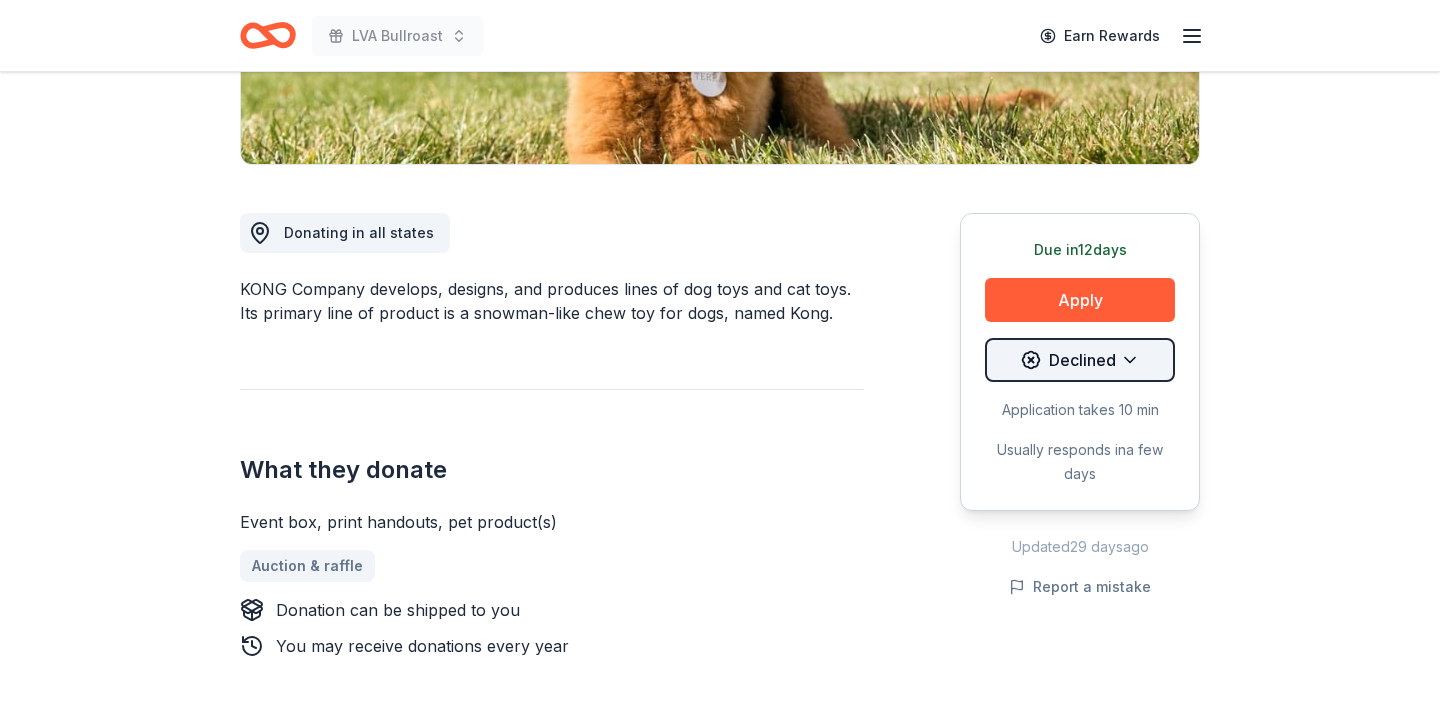 click on "LVA Bullroast Earn Rewards Due [DATE] Share KONG Company New • 2  reviews 7   applies  last week approval rate donation value Share Donating in all states KONG Company develops, designs, and produces lines of dog toys and cat toys. Its primary line of product is a snowman-like chew toy for dogs, named Kong. What they donate Event box, print handouts, pet product(s) Auction & raffle Donation can be shipped to you   You may receive donations every   year Who they donate to  Preferred Supports pet-related organizations Animals 501(c)(3) required Due [DATE] Apply Declined Application takes 10 min Usually responds in  a few days Updated  [DATE] Report a mistake approval rate 20 % approved 30 % declined 50 % no response donation value (average) 20% 70% 0% 10% $xx - $xx $xx - $xx $xx - $xx $xx - $xx Upgrade to Pro to view approval rates and average donation values New • 2  reviews [PERSON_NAME] CERT [DATE] • Declined FOUR PAWS IN ACTION  under support of town of [GEOGRAPHIC_DATA], MA [DATE] •" at bounding box center [720, -84] 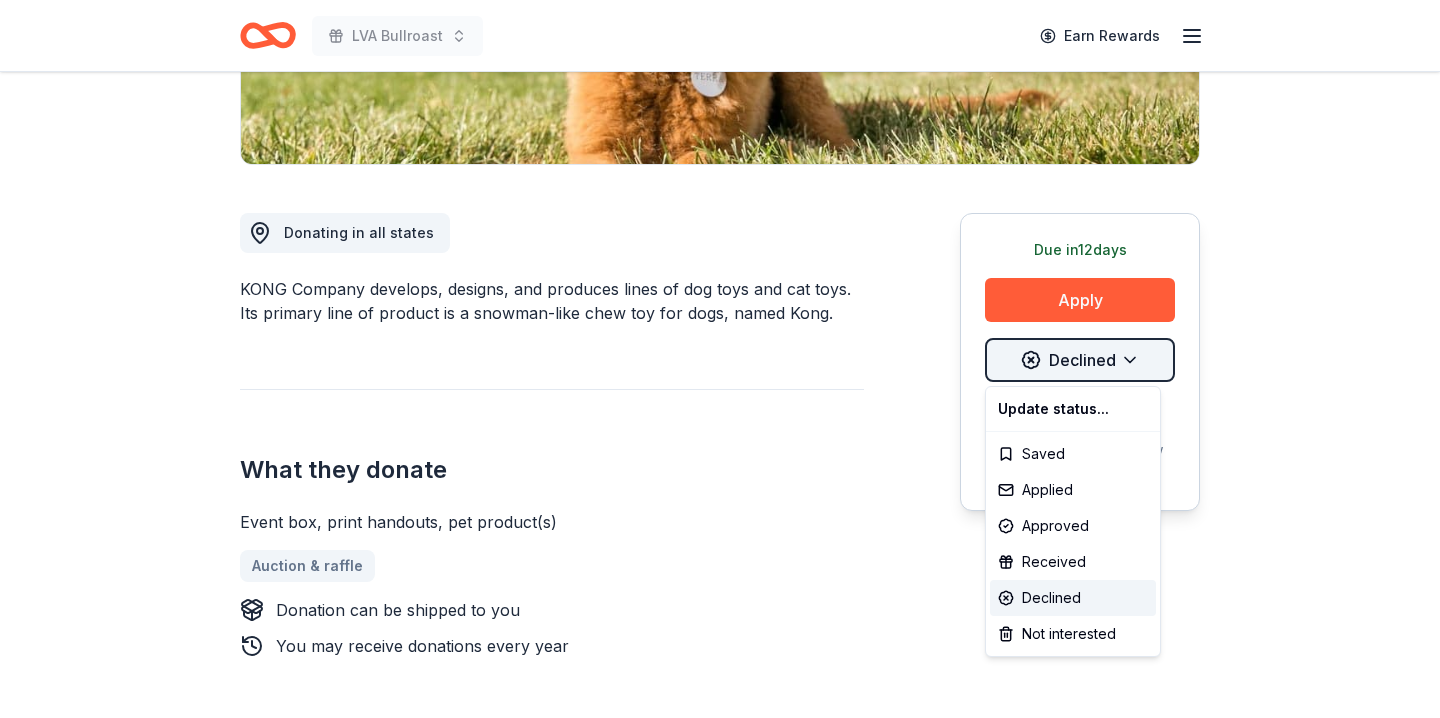click on "LVA Bullroast Earn Rewards Due in  12  days Share KONG Company New • 2  reviews 7   applies  last week approval rate donation value Share Donating in all states KONG Company develops, designs, and produces lines of dog toys and cat toys. Its primary line of product is a snowman-like chew toy for dogs, named Kong. What they donate Event box, print handouts, pet product(s) Auction & raffle Donation can be shipped to you   You may receive donations every   year Who they donate to  Preferred Supports pet-related organizations Animals 501(c)(3) required Due in  12  days Apply Declined Application takes 10 min Usually responds in  a few days Updated  29 days  ago Report a mistake approval rate 20 % approved 30 % declined 50 % no response donation value (average) 20% 70% 0% 10% $xx - $xx $xx - $xx $xx - $xx $xx - $xx Upgrade to Pro to view approval rates and average donation values New • 2  reviews Campbell CERT December 2024 • Declined FOUR PAWS IN ACTION  under support of town of Billerica, MA June 2023 •" at bounding box center [720, -84] 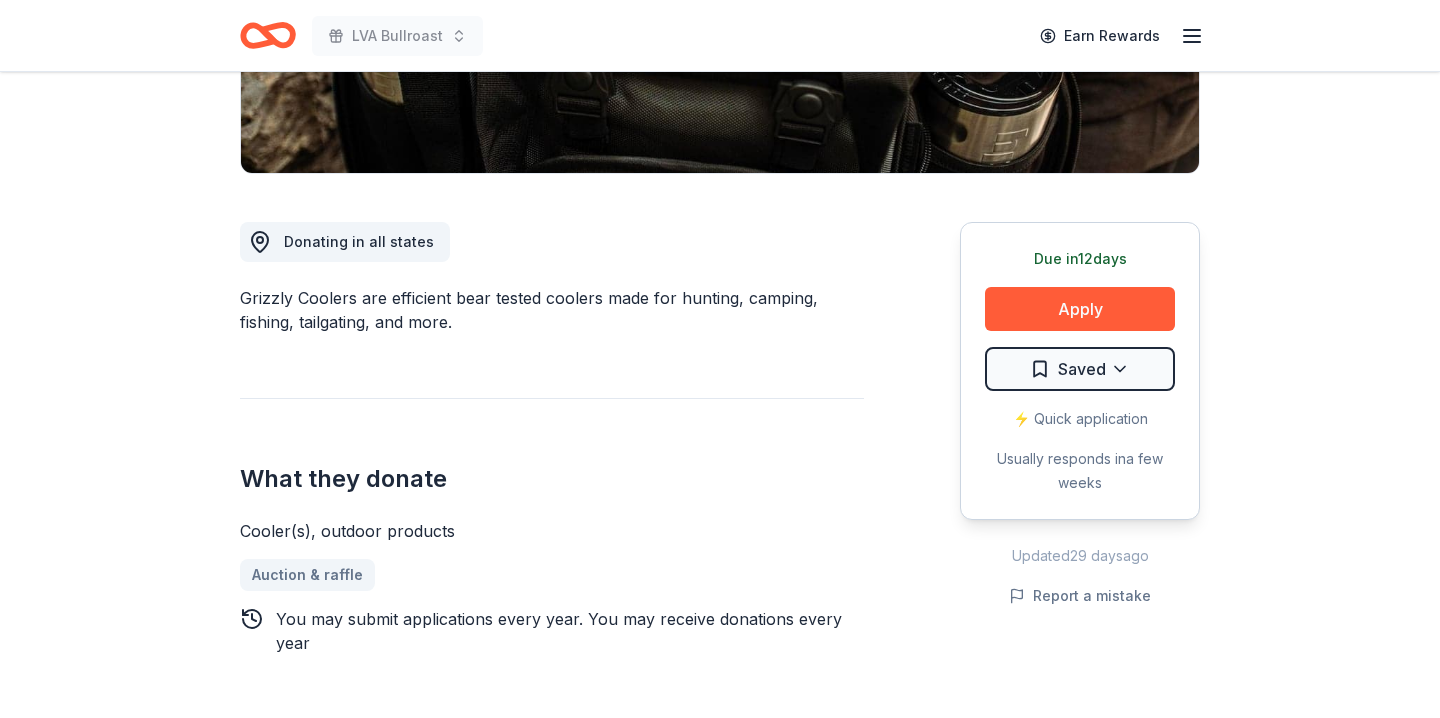 scroll, scrollTop: 455, scrollLeft: 0, axis: vertical 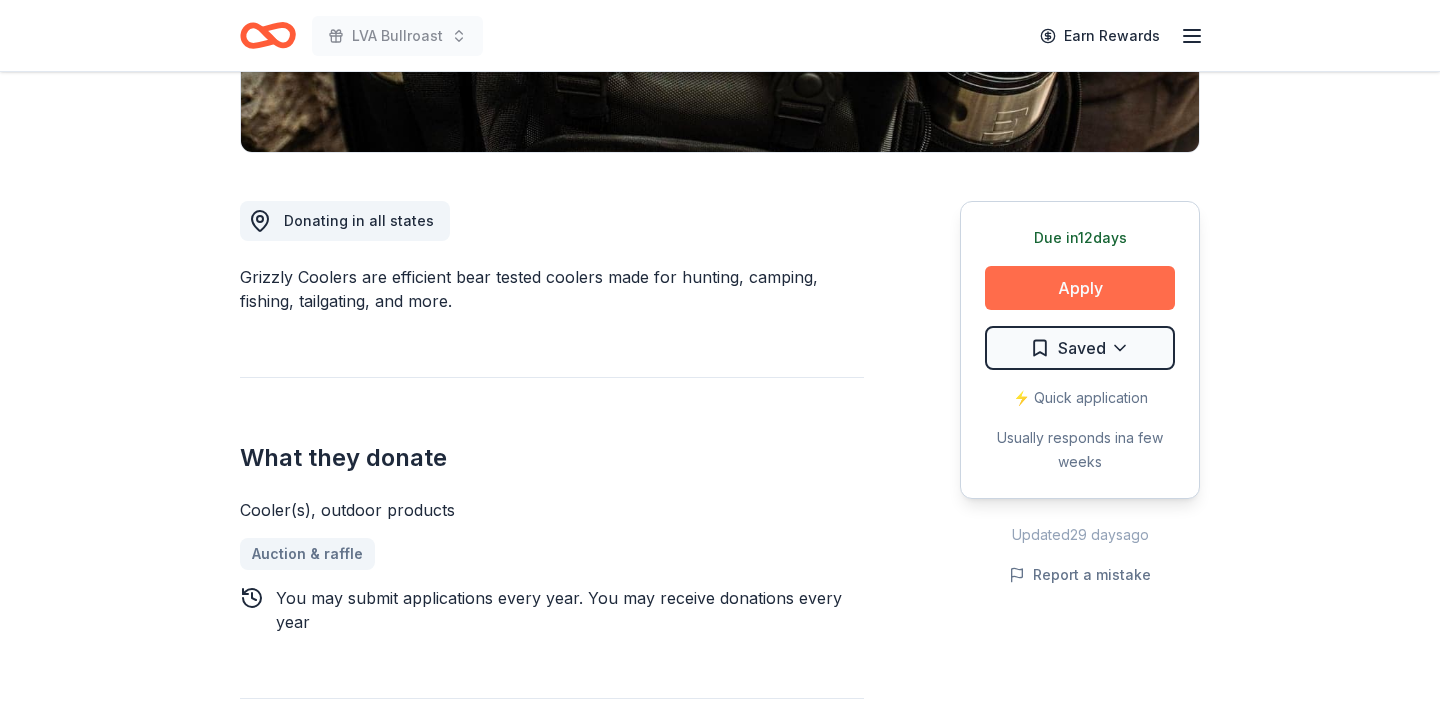click on "Apply" at bounding box center [1080, 288] 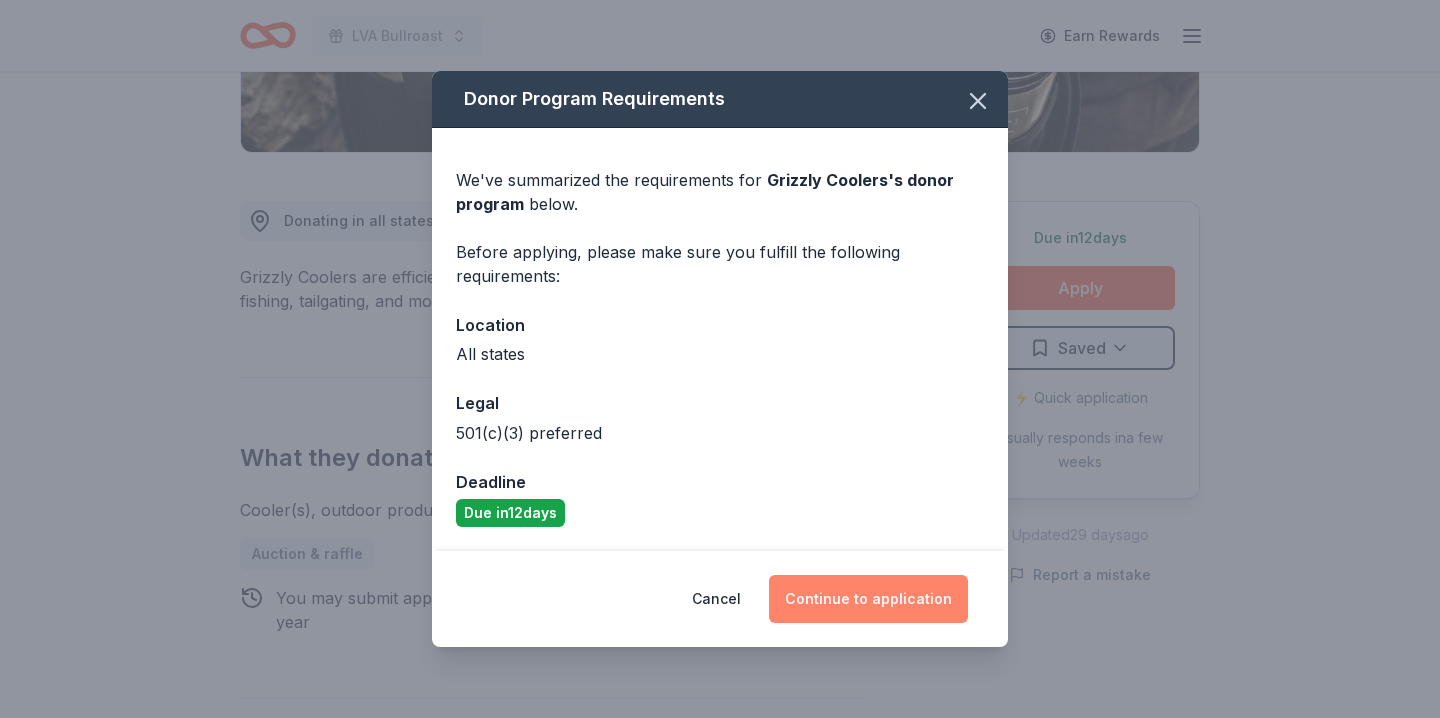 click on "Continue to application" at bounding box center (868, 599) 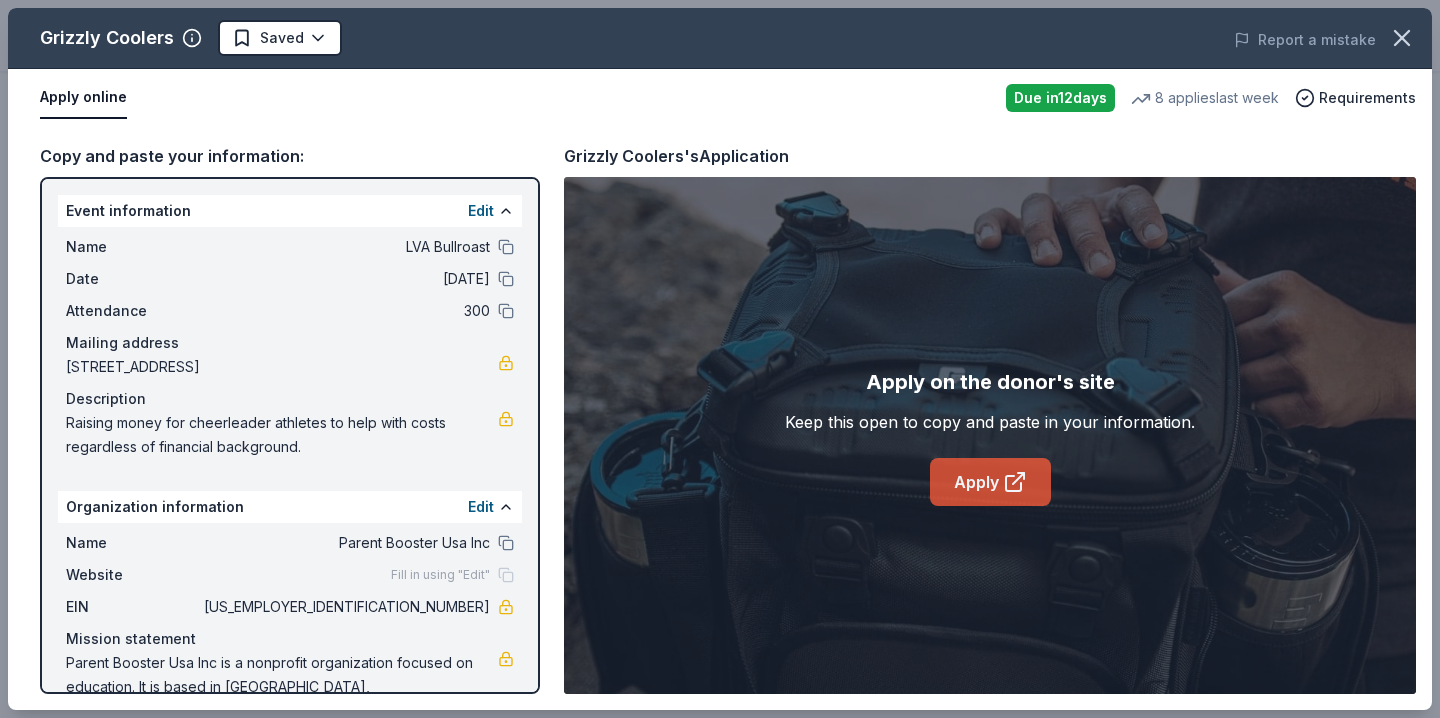 click 